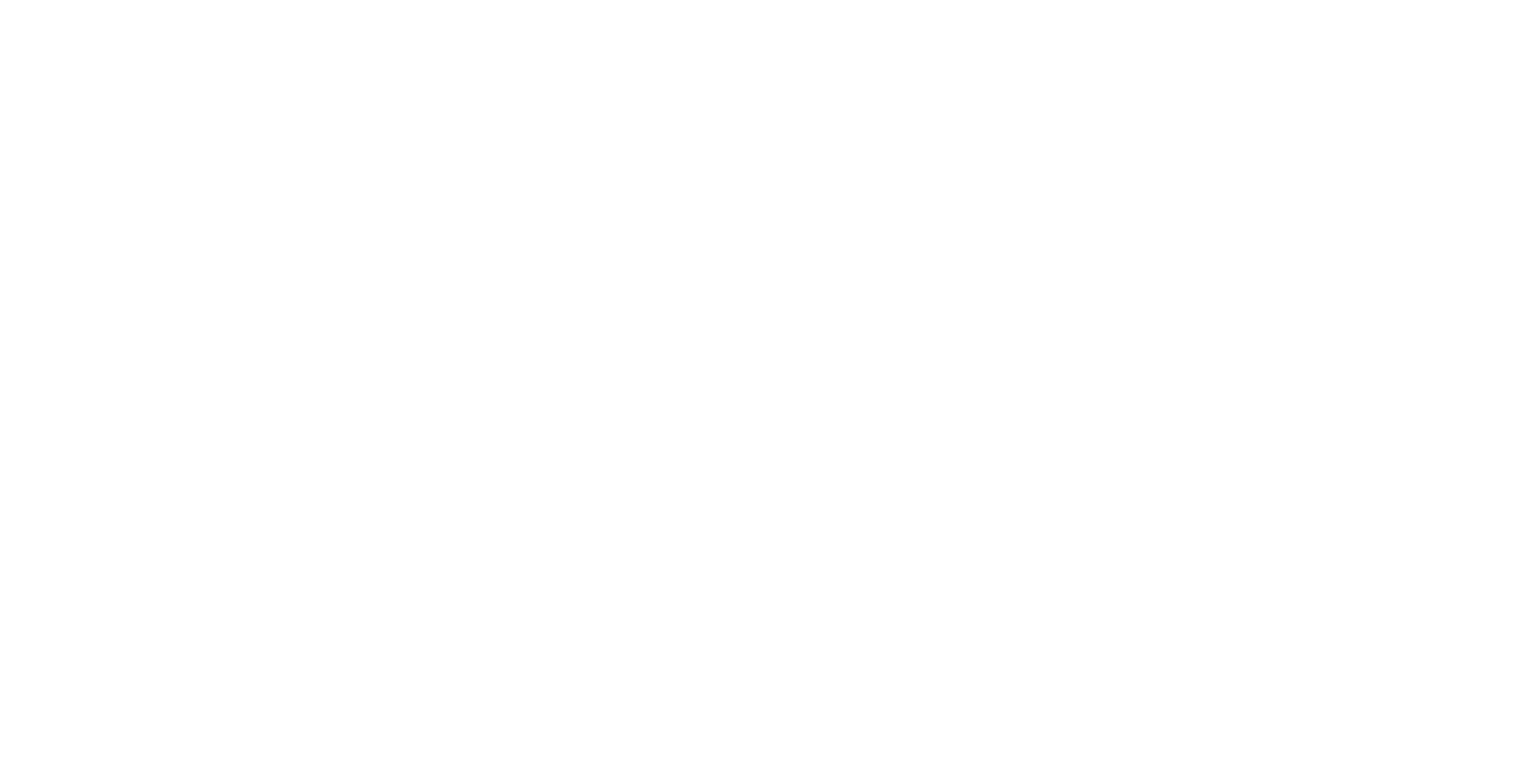 scroll, scrollTop: 0, scrollLeft: 0, axis: both 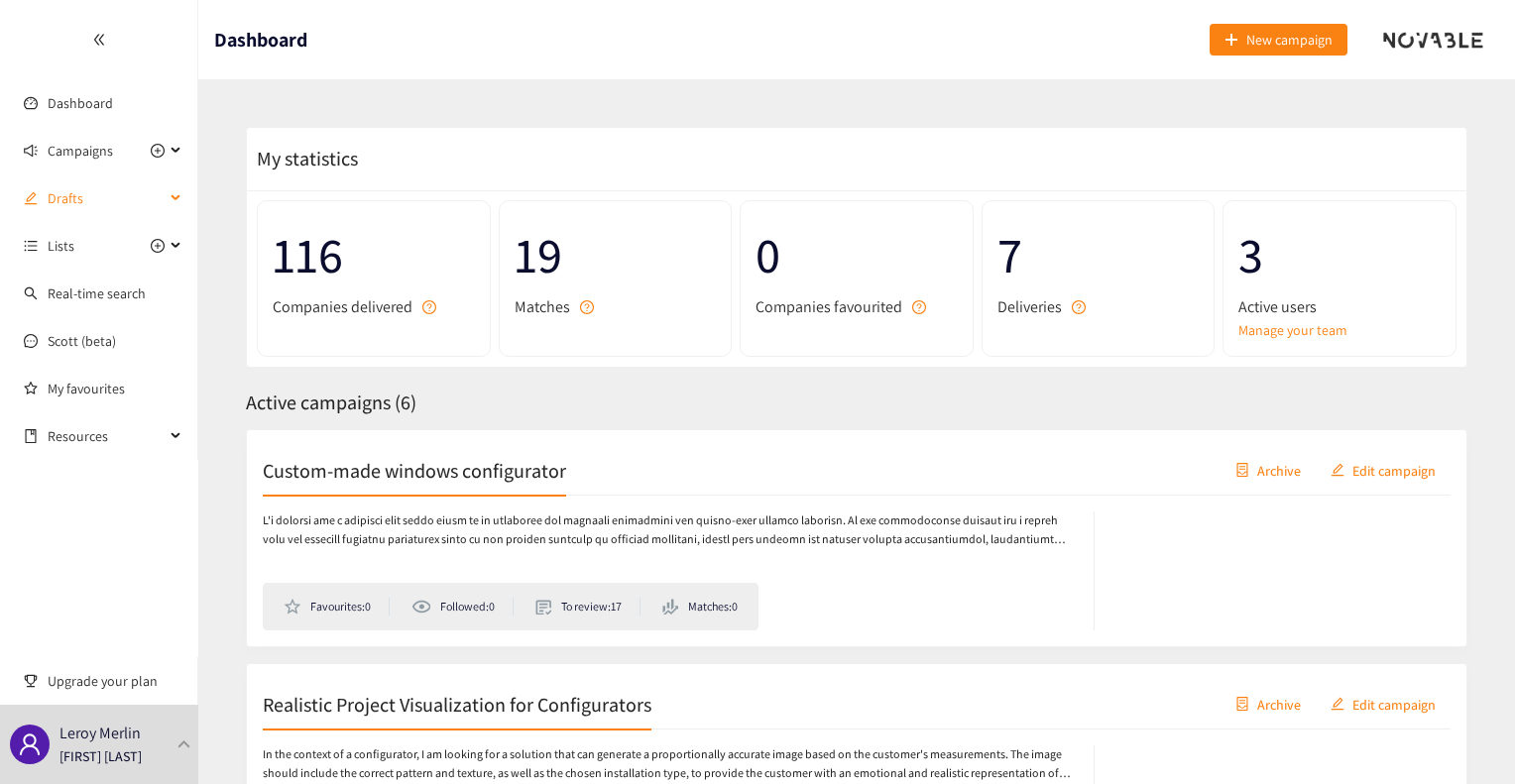 click on "Drafts" at bounding box center (106, 198) 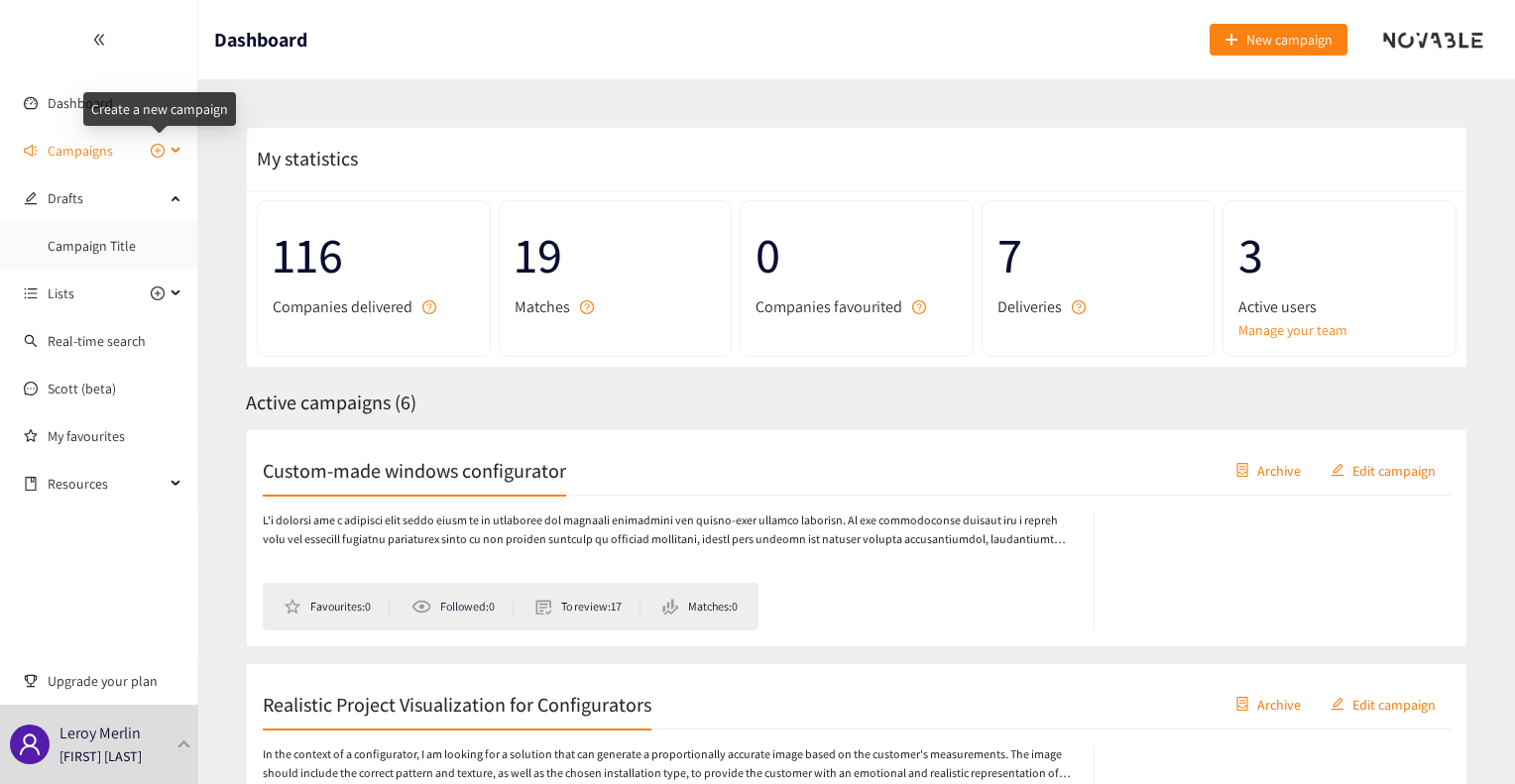 click 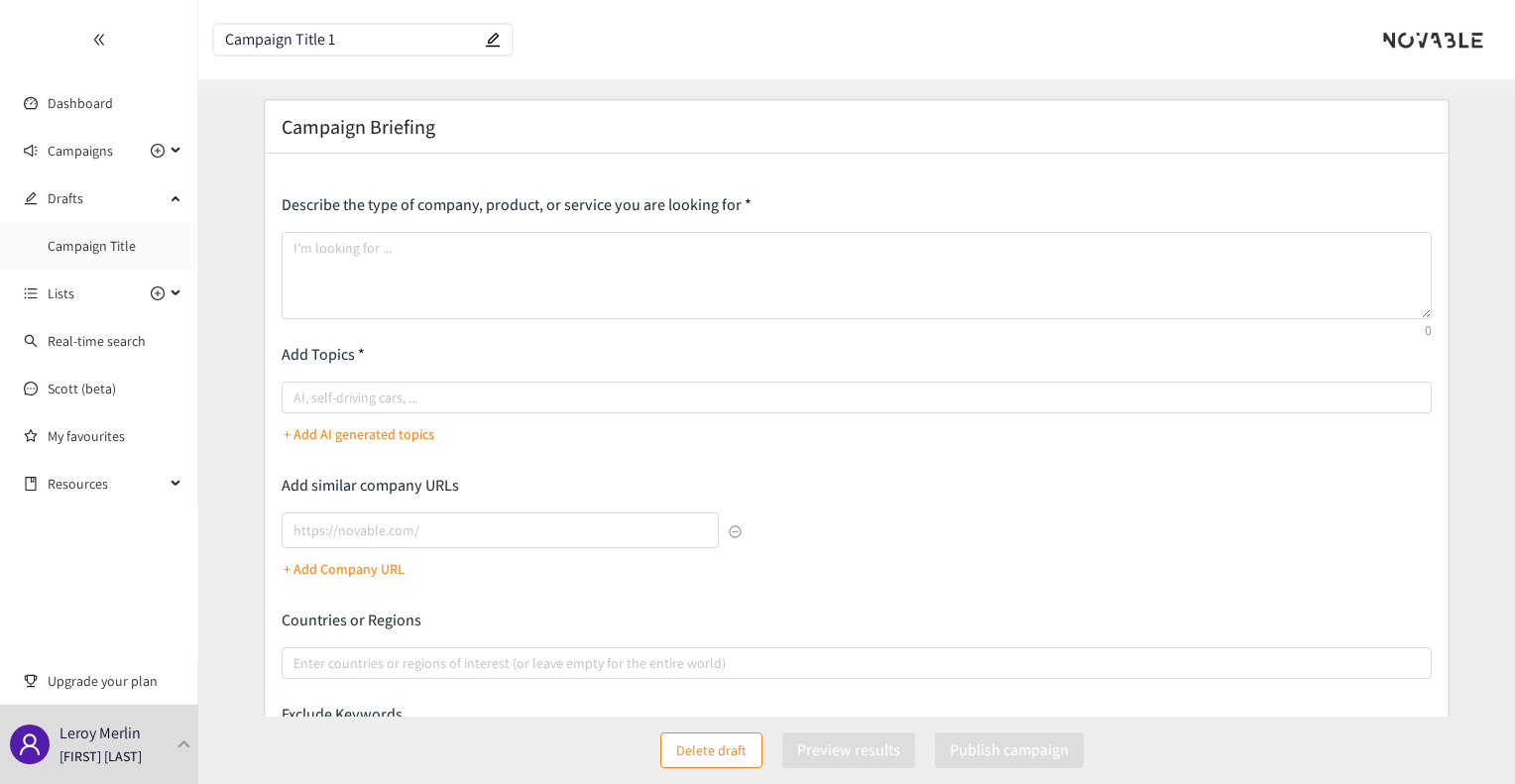 click on "Campaign Title 1" at bounding box center [353, 40] 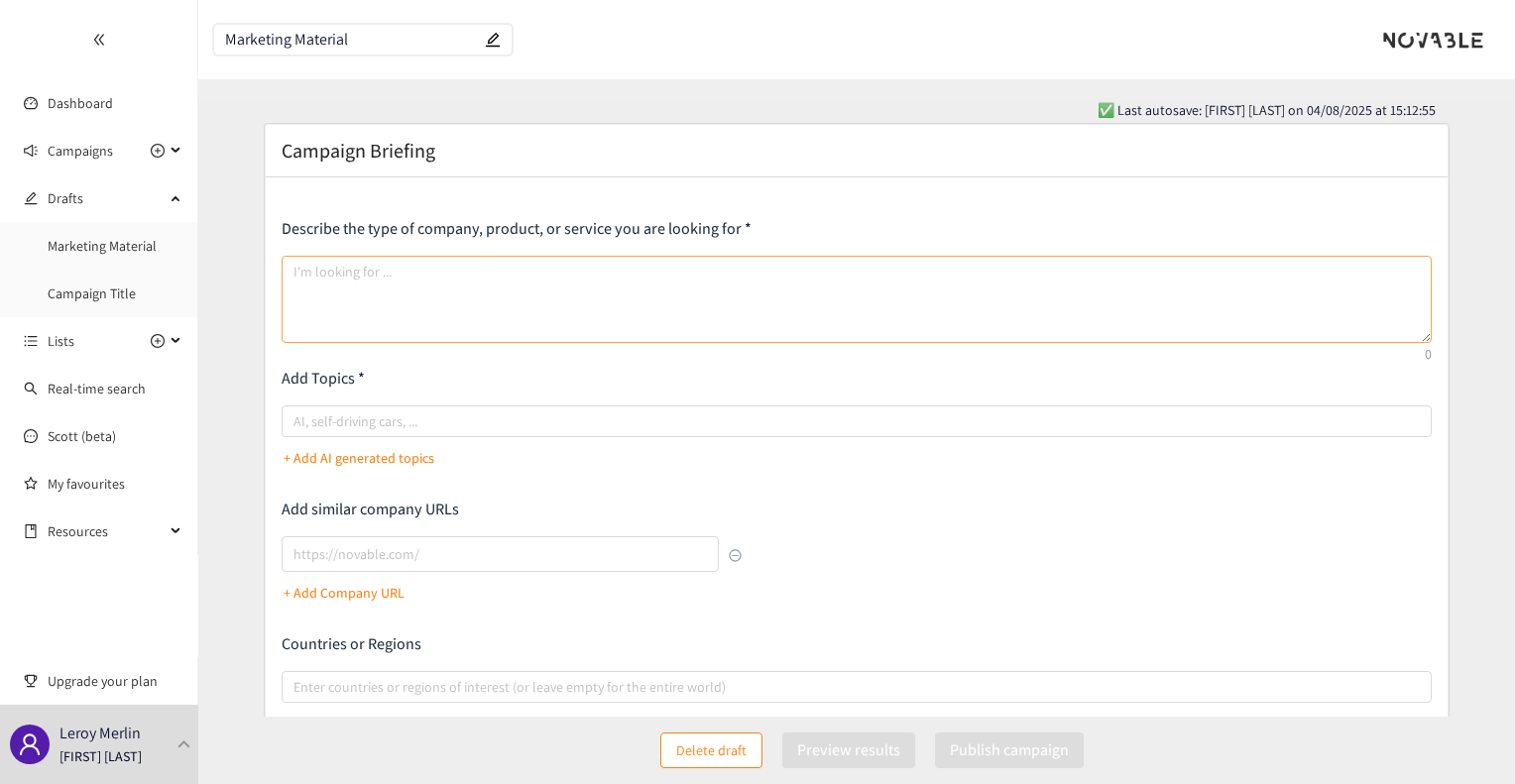 type on "Marketing Material" 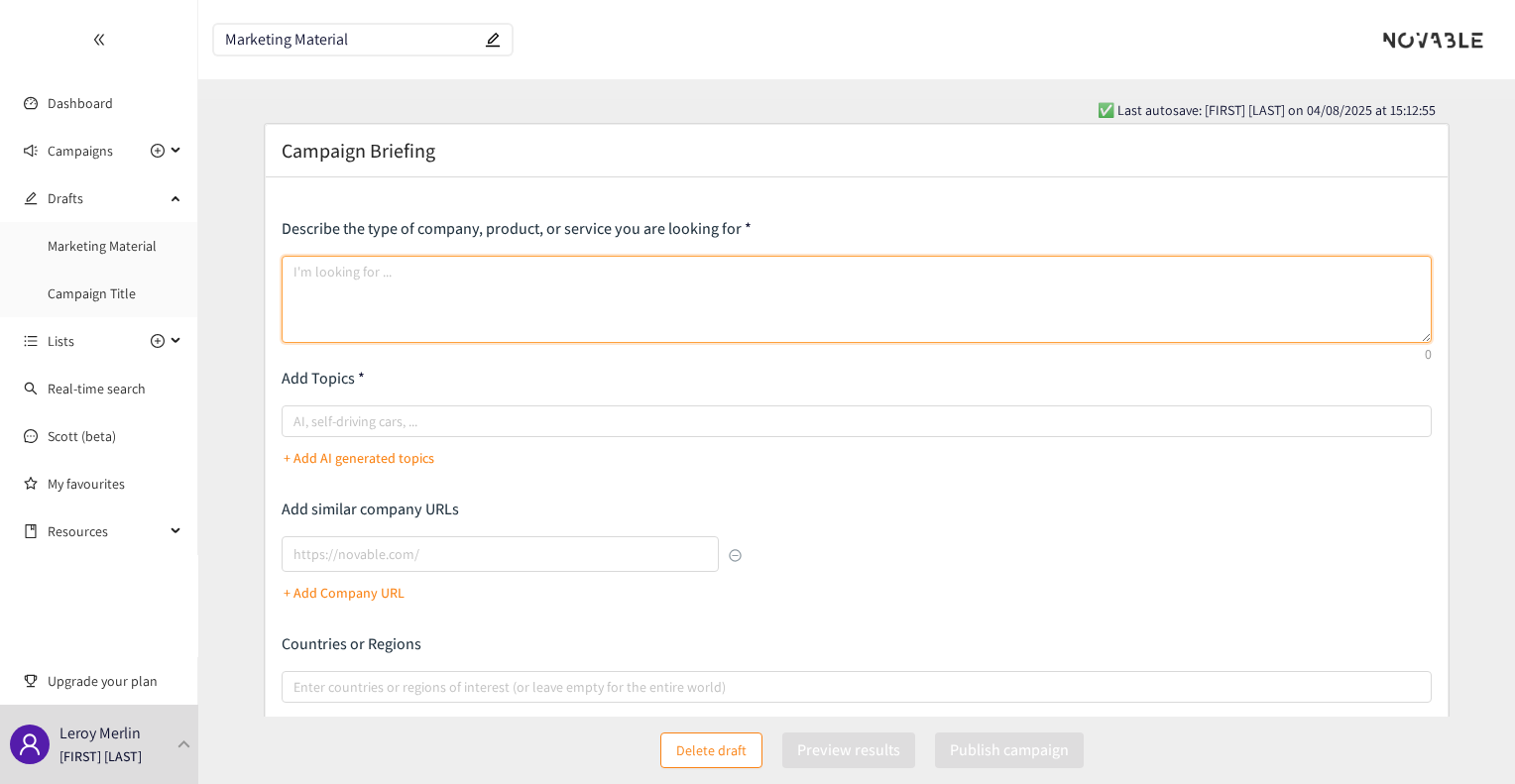 click at bounding box center [856, 299] 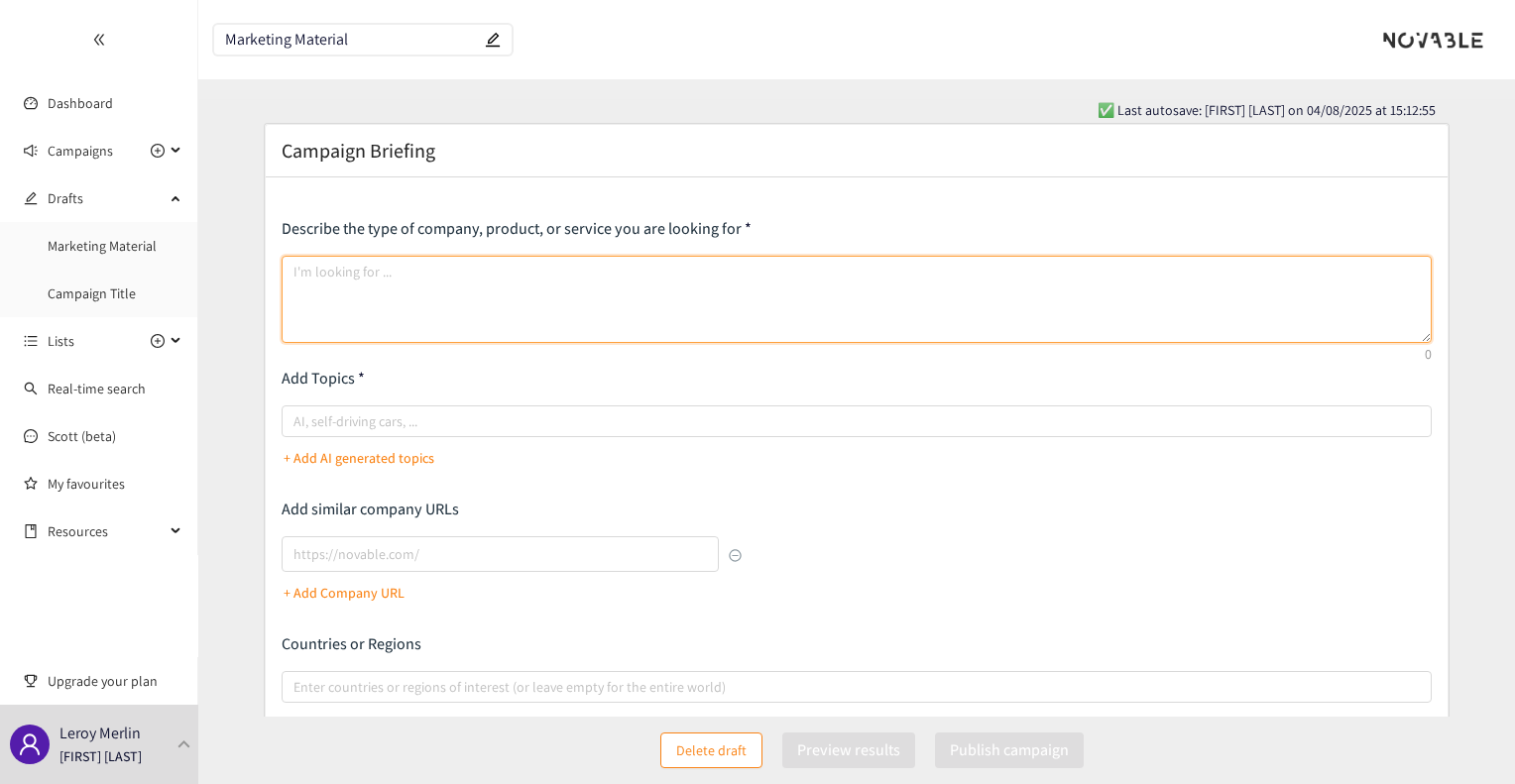 click at bounding box center (856, 299) 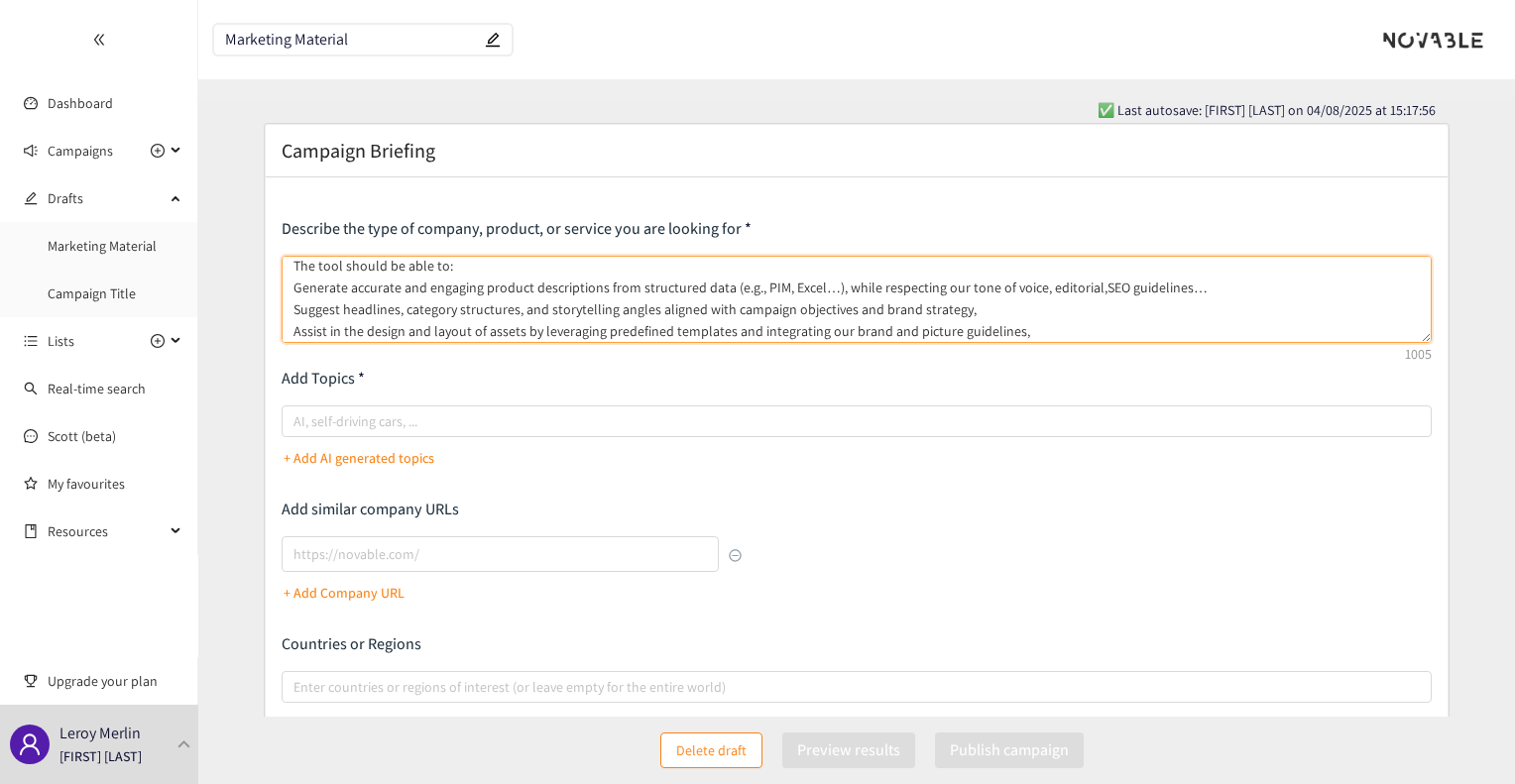 scroll, scrollTop: 26, scrollLeft: 0, axis: vertical 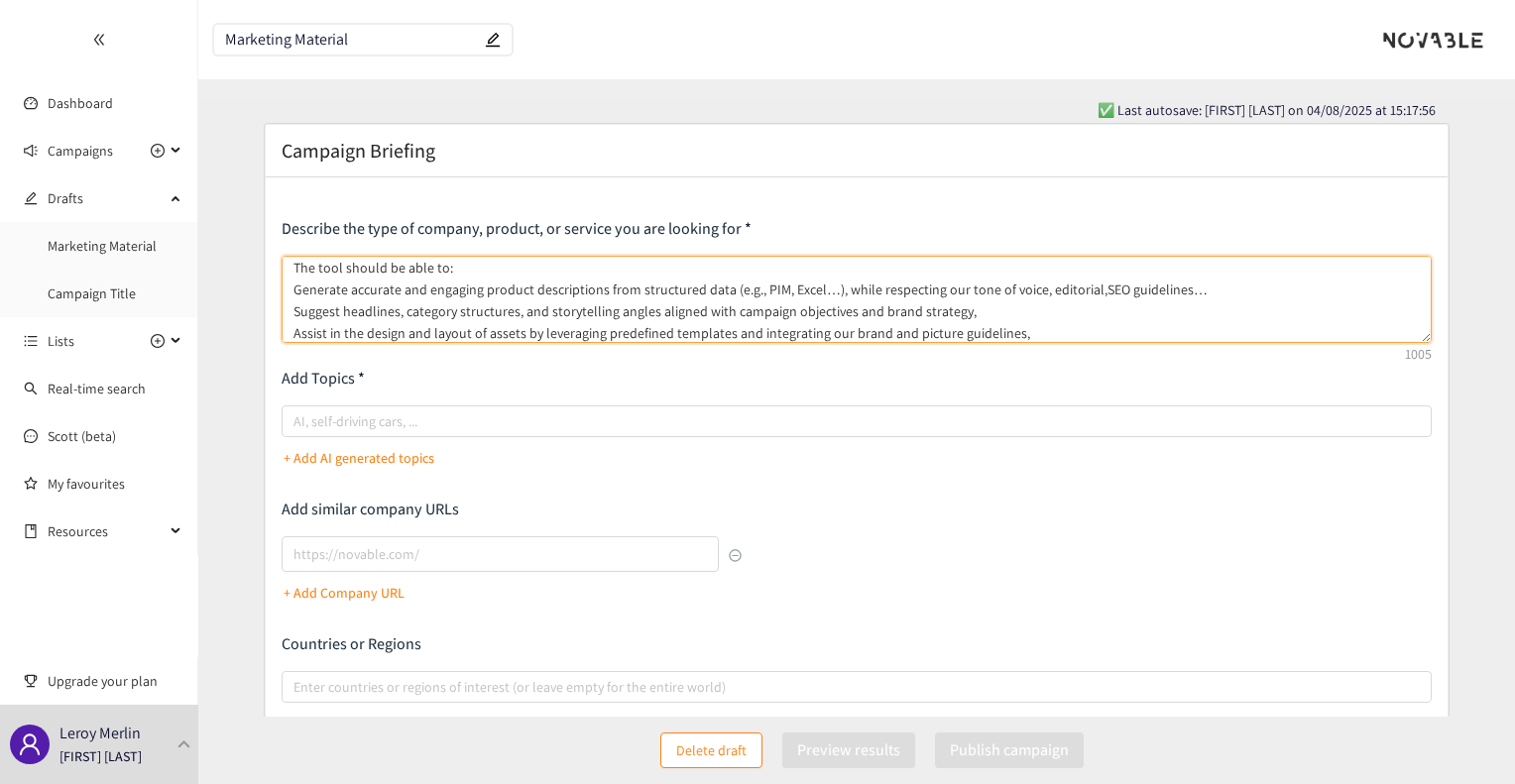click on "I’m looking for an AI-based solution to support the creation and design of marketing content, including product descriptions, leaflets, catalogues, flyers, and other promotional materials.
The tool should be able to:
Generate accurate and engaging product descriptions from structured data (e.g., PIM, Excel…), while respecting our tone of voice, editorial,SEO guidelines…
Suggest headlines, category structures, and storytelling angles aligned with campaign objectives and brand strategy,
Assist in the design and layout of assets by leveraging predefined templates and integrating our brand and picture guidelines,
Enable efficient production of visual mockups that are consistent across formats and channels (print and digital),
Support localization and adaptation across multiple markets and languages,
Support SEO local adaptation
Ensure brand consistency through the use of approved templates, visuals, and messaging rules,
Allow collaborative workflows between content, design, and marketing teams." at bounding box center (856, 299) 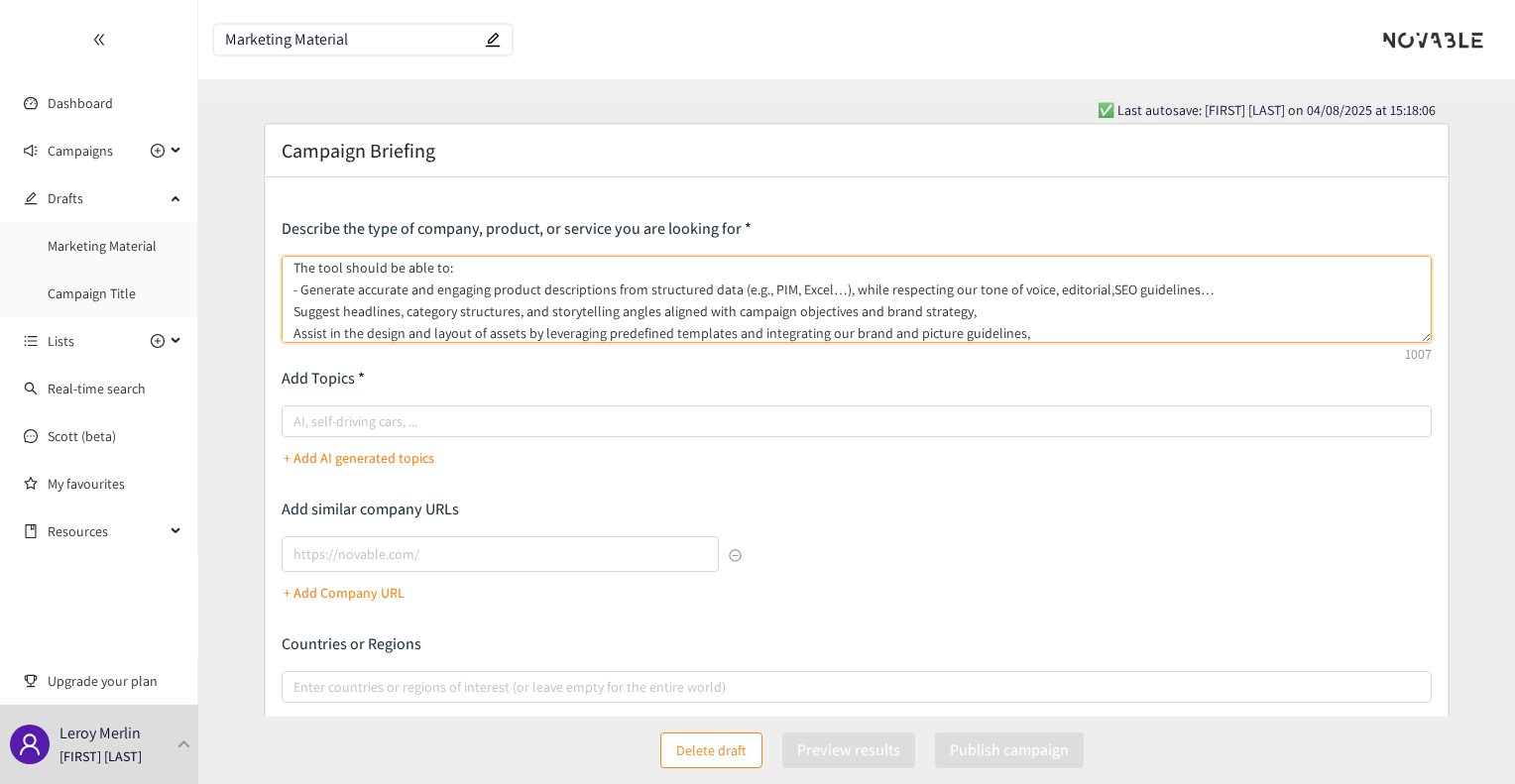 click on "I’m looking for an AI-based solution to support the creation and design of marketing content, including product descriptions, leaflets, catalogues, flyers, and other promotional materials.
The tool should be able to:
- Generate accurate and engaging product descriptions from structured data (e.g., PIM, Excel…), while respecting our tone of voice, editorial,SEO guidelines…
Suggest headlines, category structures, and storytelling angles aligned with campaign objectives and brand strategy,
Assist in the design and layout of assets by leveraging predefined templates and integrating our brand and picture guidelines,
Enable efficient production of visual mockups that are consistent across formats and channels (print and digital),
Support localization and adaptation across multiple markets and languages,
Support SEO local adaptation
Ensure brand consistency through the use of approved templates, visuals, and messaging rules,
Allow collaborative workflows between content, design, and marketing teams." at bounding box center (856, 299) 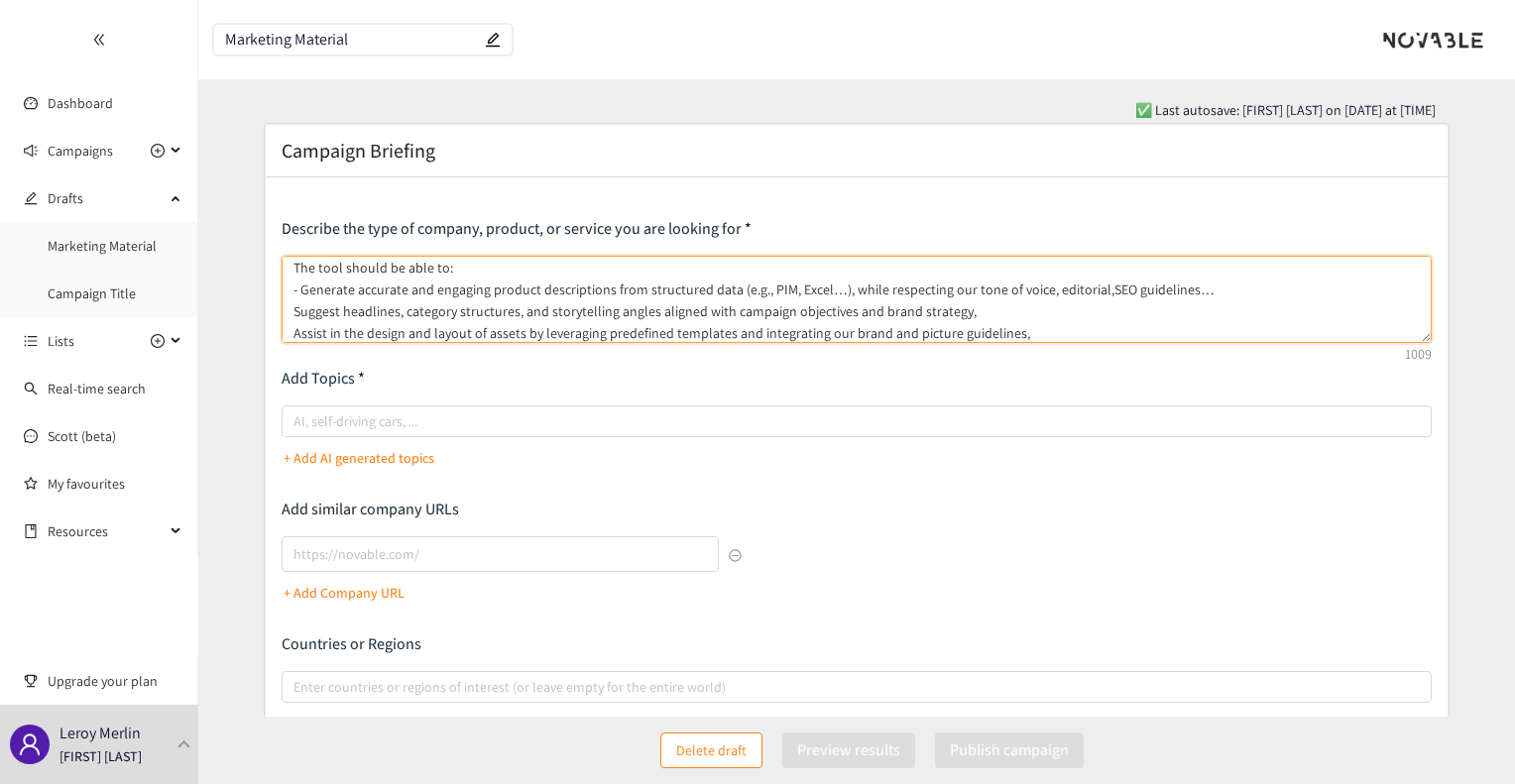 click on "I’m looking for an AI-based solution to support the creation and design of marketing content, including product descriptions, leaflets, catalogues, flyers, and other promotional materials.
The tool should be able to:
- Generate accurate and engaging product descriptions from structured data (e.g., PIM, Excel…), while respecting our tone of voice, editorial,SEO guidelines…
Suggest headlines, category structures, and storytelling angles aligned with campaign objectives and brand strategy,
Assist in the design and layout of assets by leveraging predefined templates and integrating our brand and picture guidelines,
Enable efficient production of visual mockups that are consistent across formats and channels (print and digital),
Support localization and adaptation across multiple markets and languages,
Support SEO local adaptation
Ensure brand consistency through the use of approved templates, visuals, and messaging rules,
Allow collaborative workflows between content, design, and marketing teams." at bounding box center (856, 299) 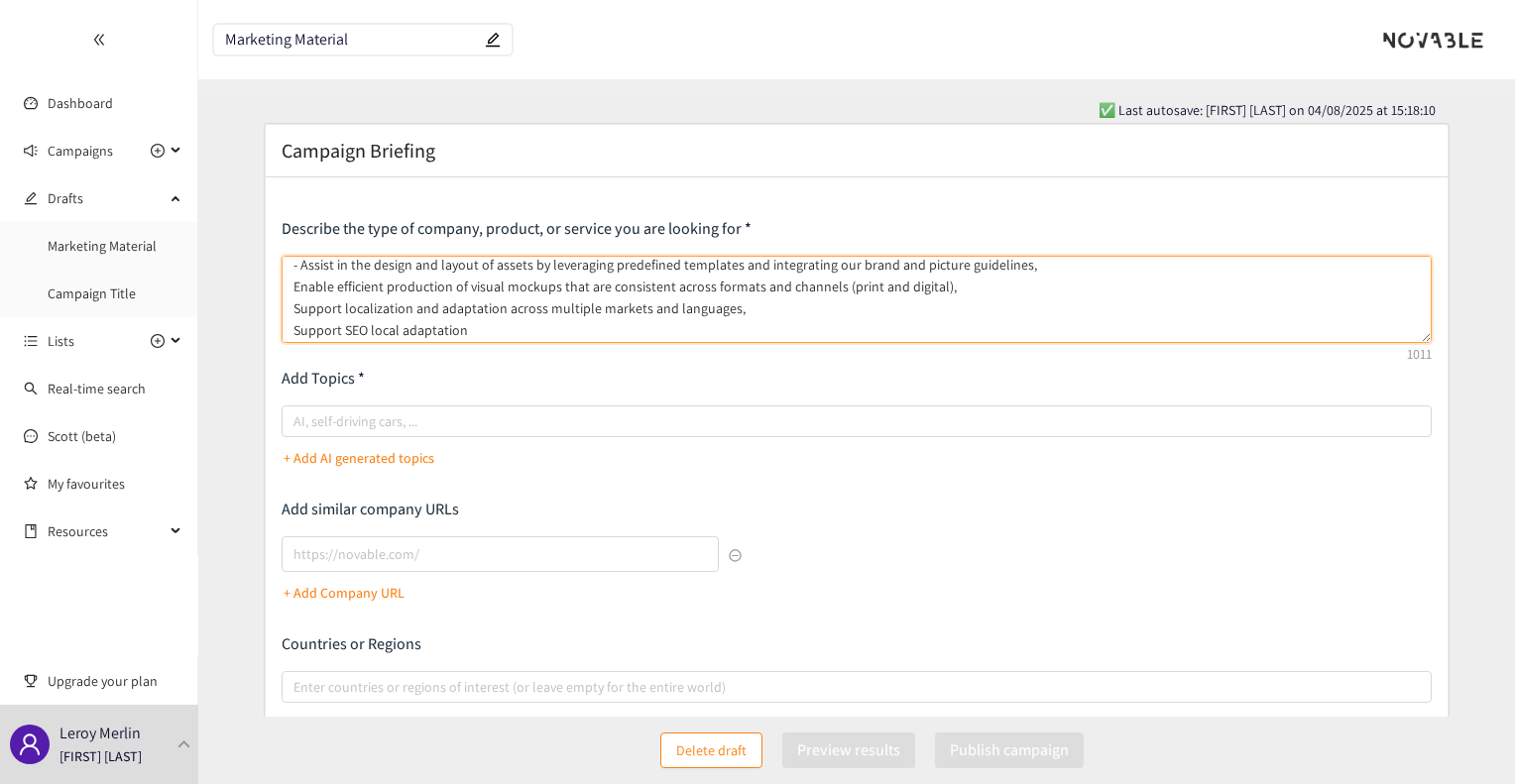 scroll, scrollTop: 89, scrollLeft: 0, axis: vertical 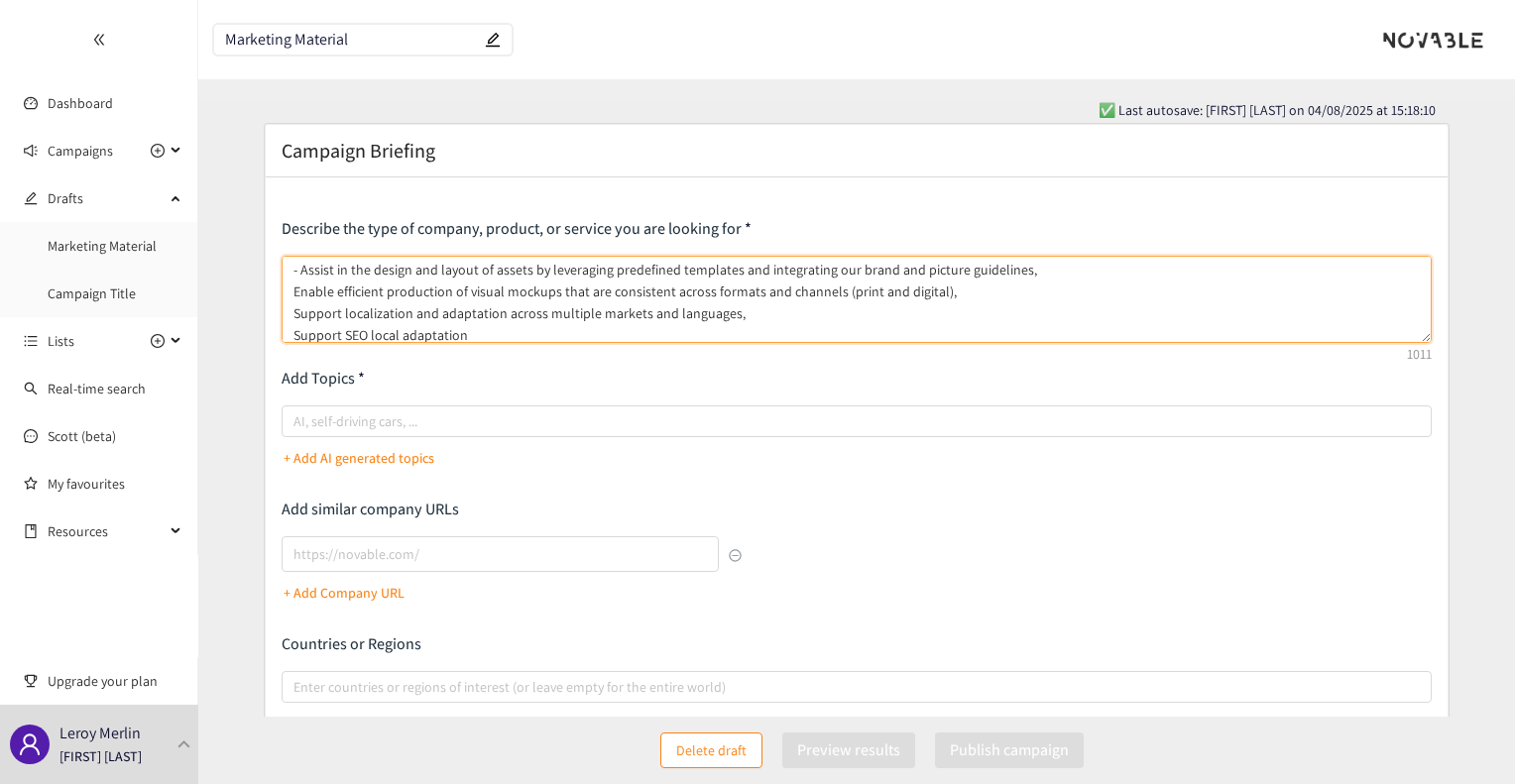 click on "I’m looking for an AI-based solution to support the creation and design of marketing content, including product descriptions, leaflets, catalogues, flyers, and other promotional materials.
The tool should be able to:
- Generate accurate and engaging product descriptions from structured data (e.g., PIM, Excel…), while respecting our tone of voice, editorial,SEO guidelines…
- Suggest headlines, category structures, and storytelling angles aligned with campaign objectives and brand strategy,
- Assist in the design and layout of assets by leveraging predefined templates and integrating our brand and picture guidelines,
Enable efficient production of visual mockups that are consistent across formats and channels (print and digital),
Support localization and adaptation across multiple markets and languages,
Support SEO local adaptation
Ensure brand consistency through the use of approved templates, visuals, and messaging rules,
Allow collaborative workflows between content, design, and marketing teams." at bounding box center (856, 299) 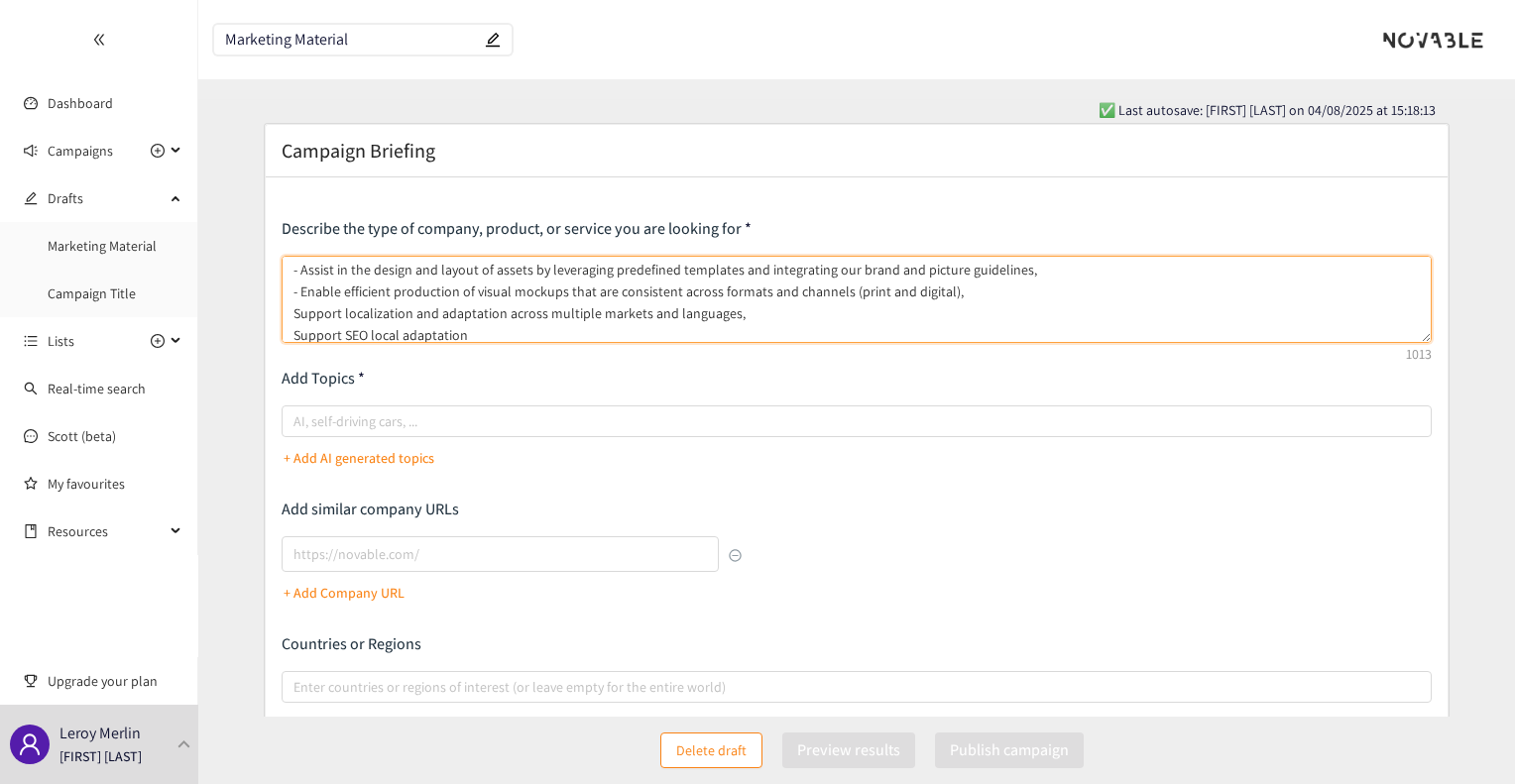click on "I’m looking for an AI-based solution to support the creation and design of marketing content, including product descriptions, leaflets, catalogues, flyers, and other promotional materials.
The tool should be able to:
- Generate accurate and engaging product descriptions from structured data (e.g., PIM, Excel…), while respecting our tone of voice, editorial,SEO guidelines…
- Suggest headlines, category structures, and storytelling angles aligned with campaign objectives and brand strategy,
- Assist in the design and layout of assets by leveraging predefined templates and integrating our brand and picture guidelines,
- Enable efficient production of visual mockups that are consistent across formats and channels (print and digital),
Support localization and adaptation across multiple markets and languages,
Support SEO local adaptation
Ensure brand consistency through the use of approved templates, visuals, and messaging rules,
Allow collaborative workflows between content, design, and marketing teams." at bounding box center (856, 299) 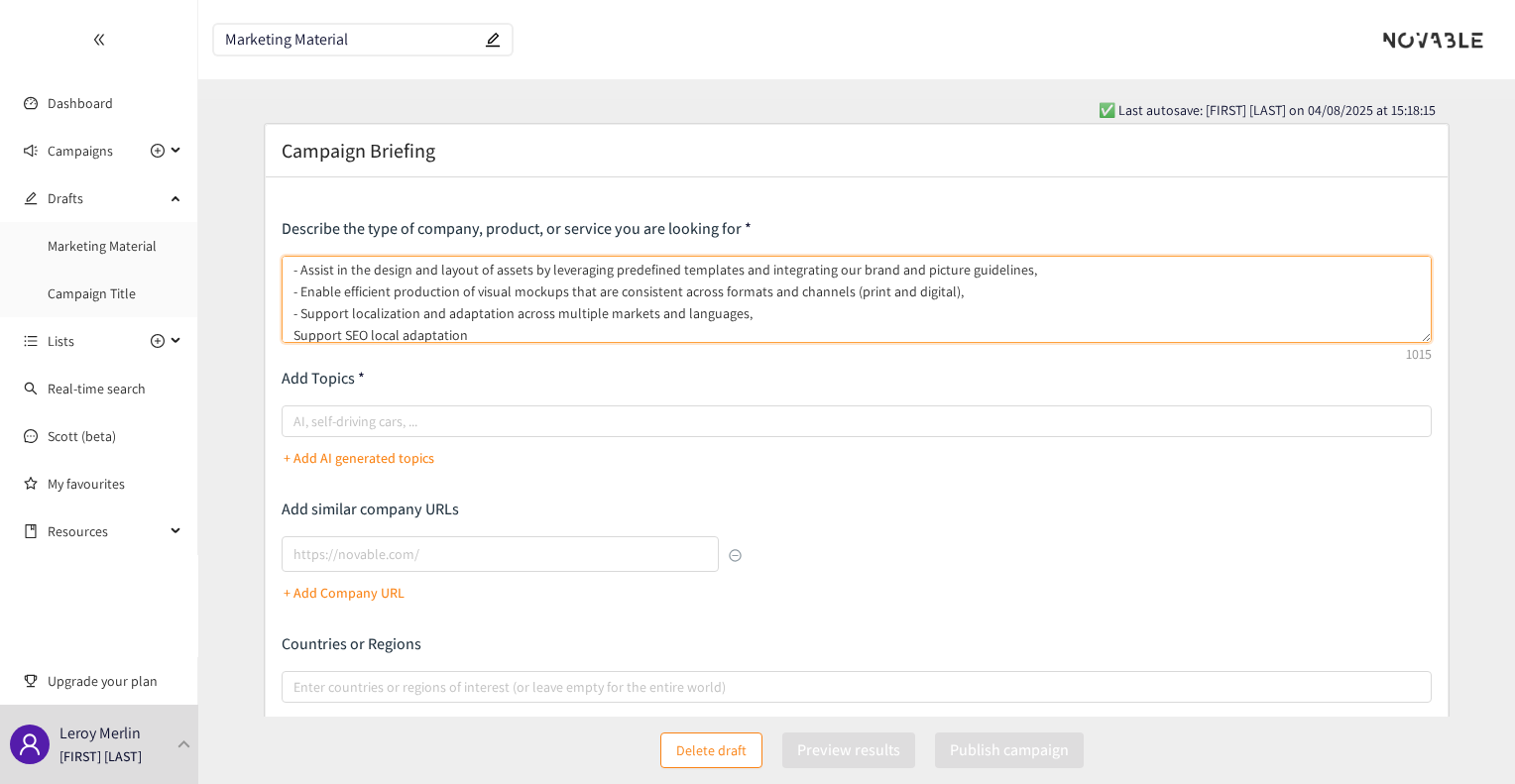 click on "I’m looking for an AI-based solution to support the creation and design of marketing content, including product descriptions, leaflets, catalogues, flyers, and other promotional materials.
The tool should be able to:
- Generate accurate and engaging product descriptions from structured data (e.g., PIM, Excel…), while respecting our tone of voice, editorial,SEO guidelines…
- Suggest headlines, category structures, and storytelling angles aligned with campaign objectives and brand strategy,
- Assist in the design and layout of assets by leveraging predefined templates and integrating our brand and picture guidelines,
- Enable efficient production of visual mockups that are consistent across formats and channels (print and digital),
- Support localization and adaptation across multiple markets and languages,
Support SEO local adaptation
Ensure brand consistency through the use of approved templates, visuals, and messaging rules,
Allow collaborative workflows between content, design, and marketing teams." at bounding box center (856, 299) 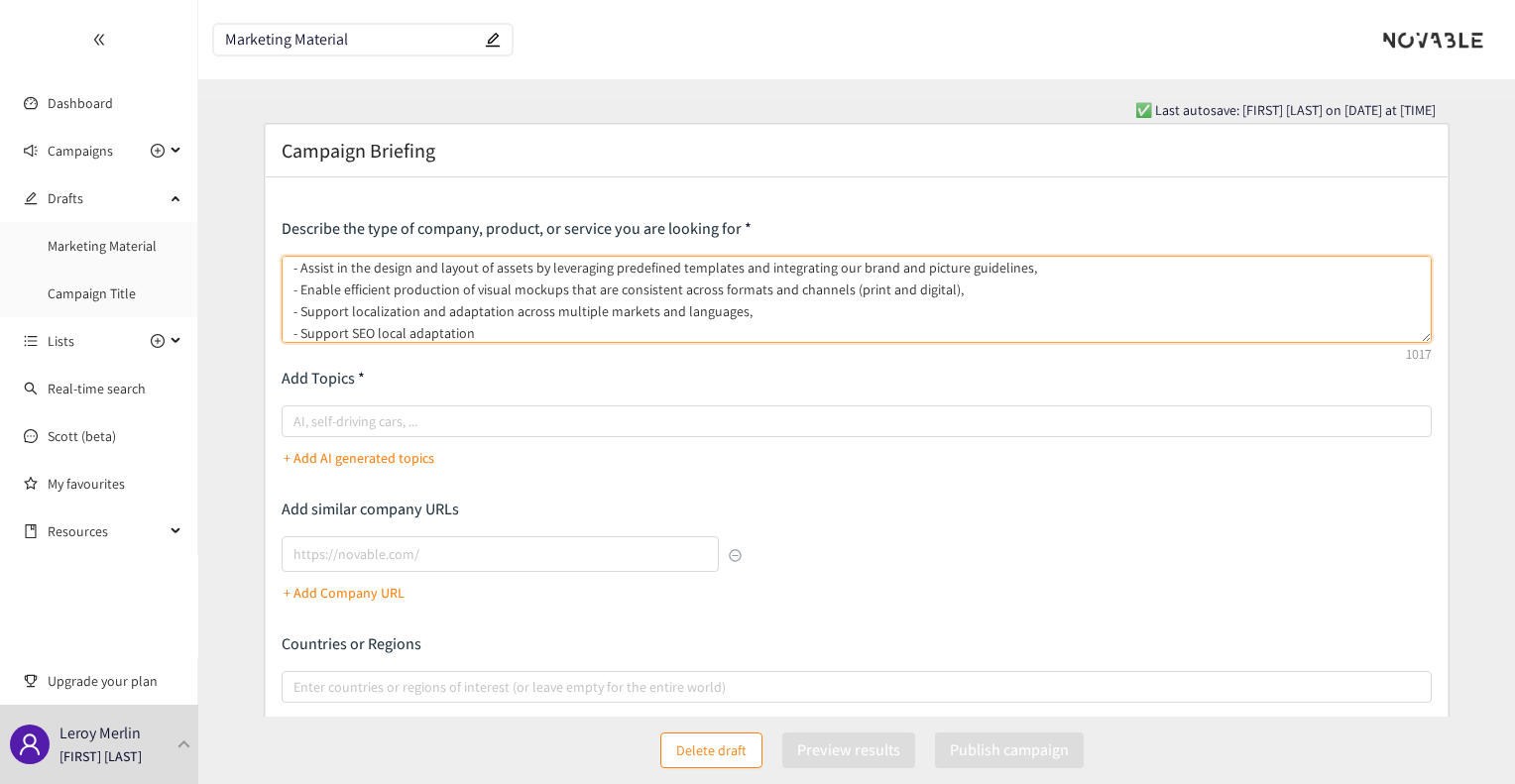 scroll, scrollTop: 140, scrollLeft: 0, axis: vertical 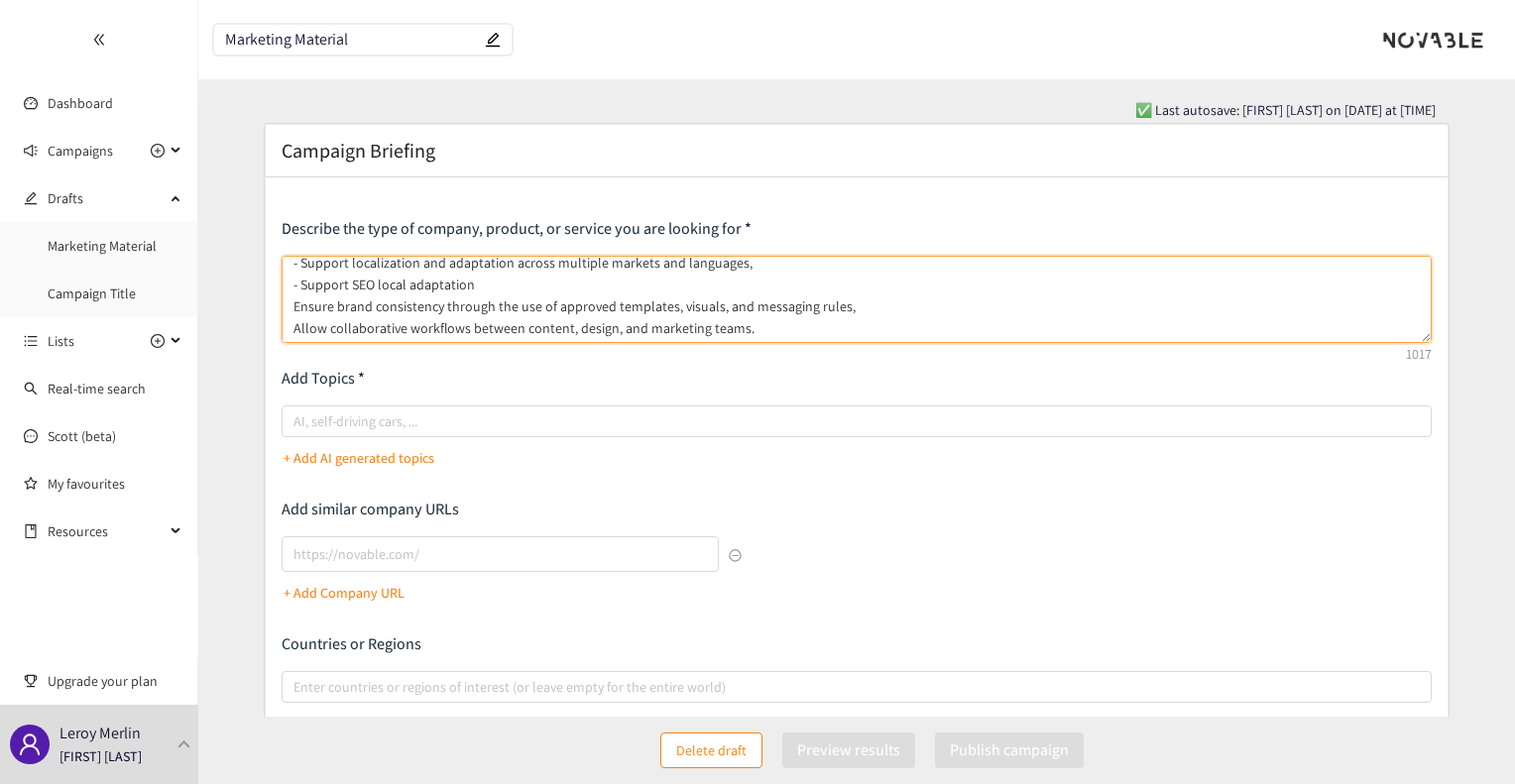 click on "I’m looking for an AI-based solution to support the creation and design of marketing content, including product descriptions, leaflets, catalogues, flyers, and other promotional materials.
The tool should be able to:
- Generate accurate and engaging product descriptions from structured data (e.g., PIM, Excel…), while respecting our tone of voice, editorial,SEO guidelines…
- Suggest headlines, category structures, and storytelling angles aligned with campaign objectives and brand strategy,
- Assist in the design and layout of assets by leveraging predefined templates and integrating our brand and picture guidelines,
- Enable efficient production of visual mockups that are consistent across formats and channels (print and digital),
- Support localization and adaptation across multiple markets and languages,
- Support SEO local adaptation
Ensure brand consistency through the use of approved templates, visuals, and messaging rules,
Allow collaborative workflows between content, design, and marketing teams." at bounding box center (856, 299) 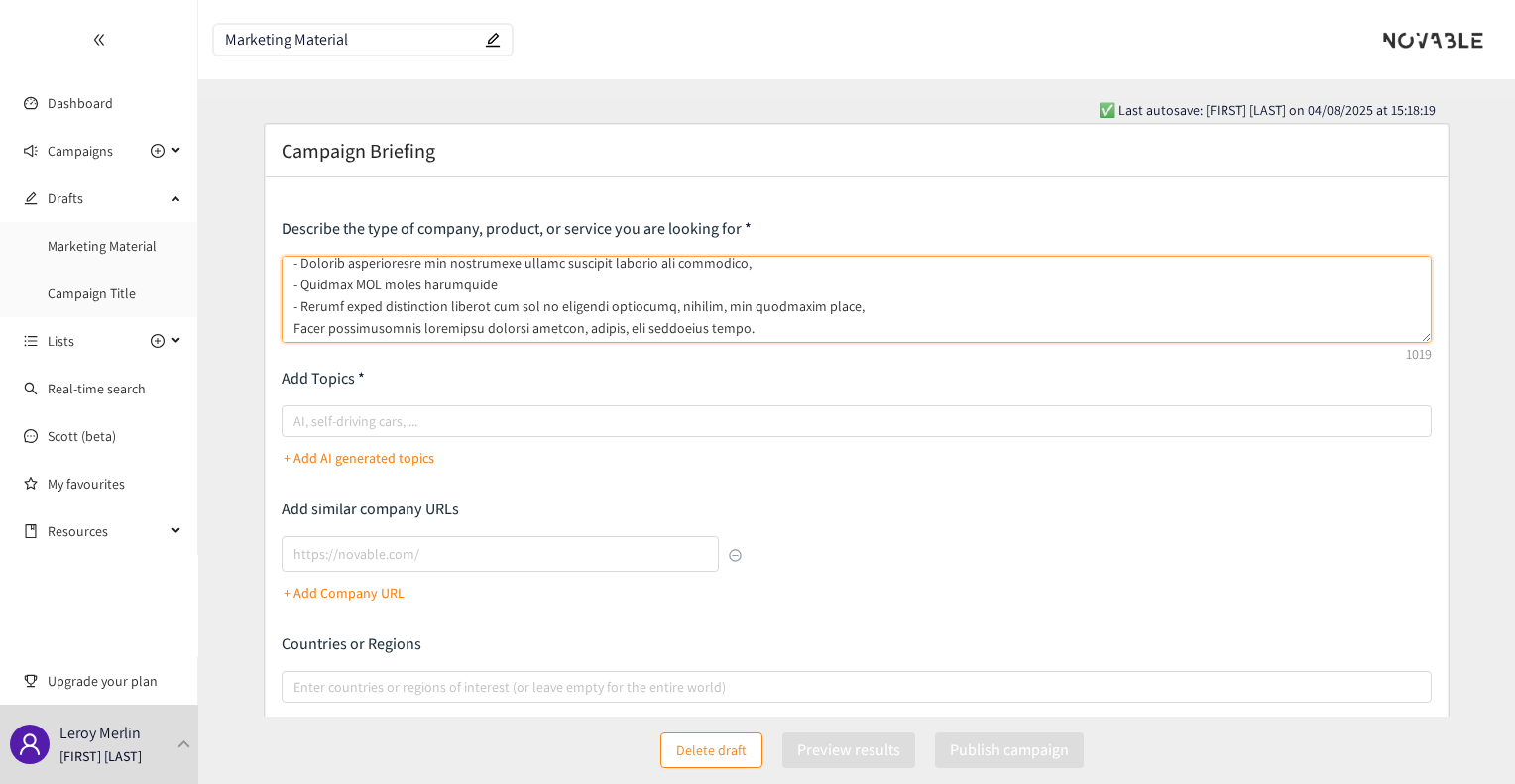 click at bounding box center (856, 299) 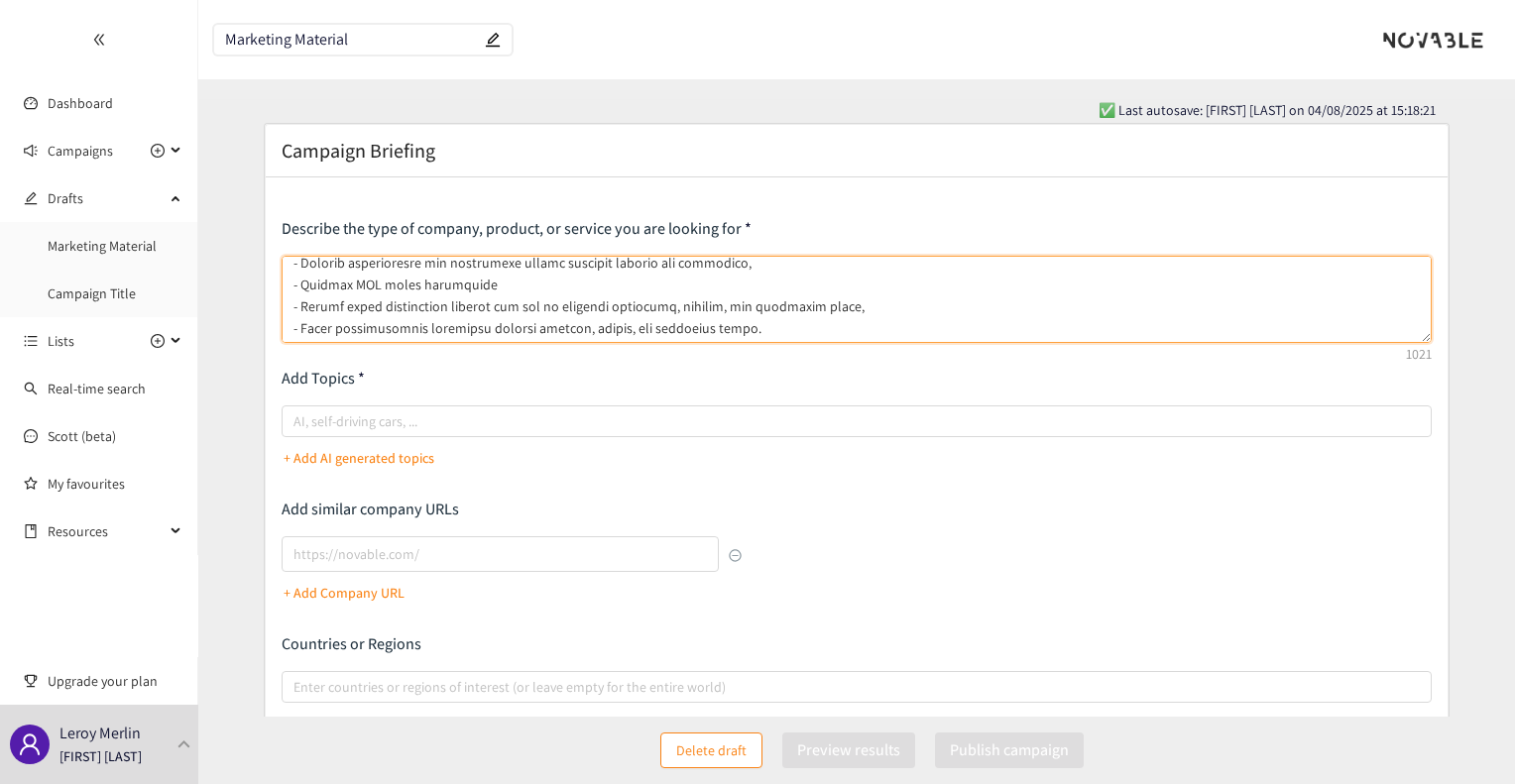 type on "L’i dolorsi ame co AD-elits doeiusmo te incidid utl etdolore mag aliqua en adminimve quisnos, exercitat ullamco laborisnisia, exeacomm, consequatd, auteir, inr volup velitesseci fugiatnul.
Par exce sintoc cu nonp su:
- Culpaqui officiad mol animides laborum perspiciatis unde omnisisten erro (v.a., DOL, Lauda…), totam remaperiam eaq ipsa qu abill, inventore,VER quasiarchi…
- Beataev dictaexpl, nemoenim ipsamquiav, asp autoditfugit conseq magnido eosr sequines nequeporro qui dolor adipisci,
- Numqua ei mod tempor inc magnam qu etiamm so nobiselige optiocumqu nihilimpe quo placeatface pos assum rep tempori autemquibu,
- Offici debitisre necessitat sa evenie volupta repu rec itaqueearu hicten sapient del reiciend (volup mai aliaspe),
- Dolorib asperioresre min nostrumexe ullamc suscipit laborio ali commodico,
- Quidmax MOL moles harumquide
- Rerumf exped distinction liberot cum sol no eligendi optiocumq, nihilim, min quodmaxim place,
- Facer possimusomnis loremipsu dolorsi ametcon, adipis, eli seddoeius tempo...." 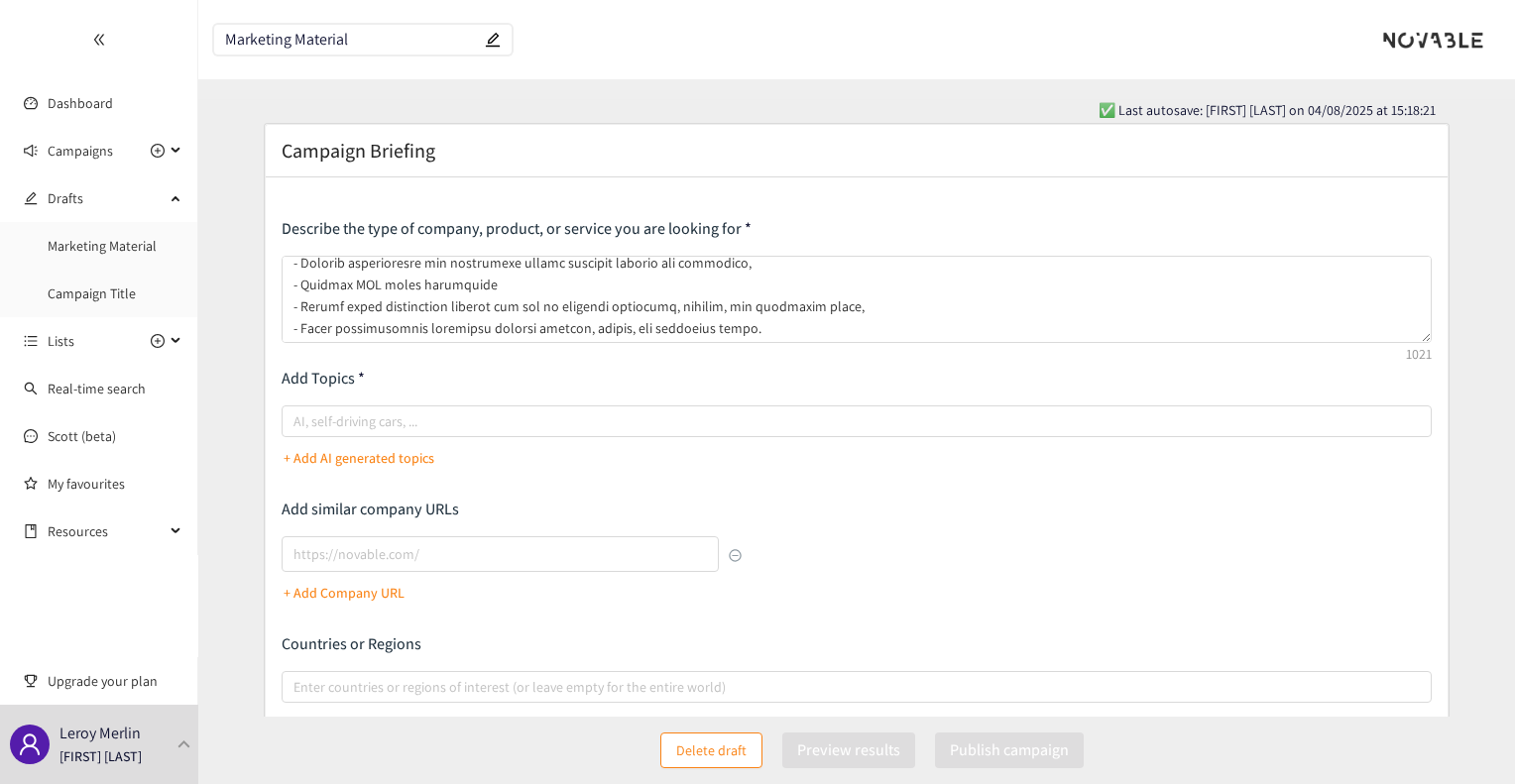 click on "Add Topics" at bounding box center [856, 379] 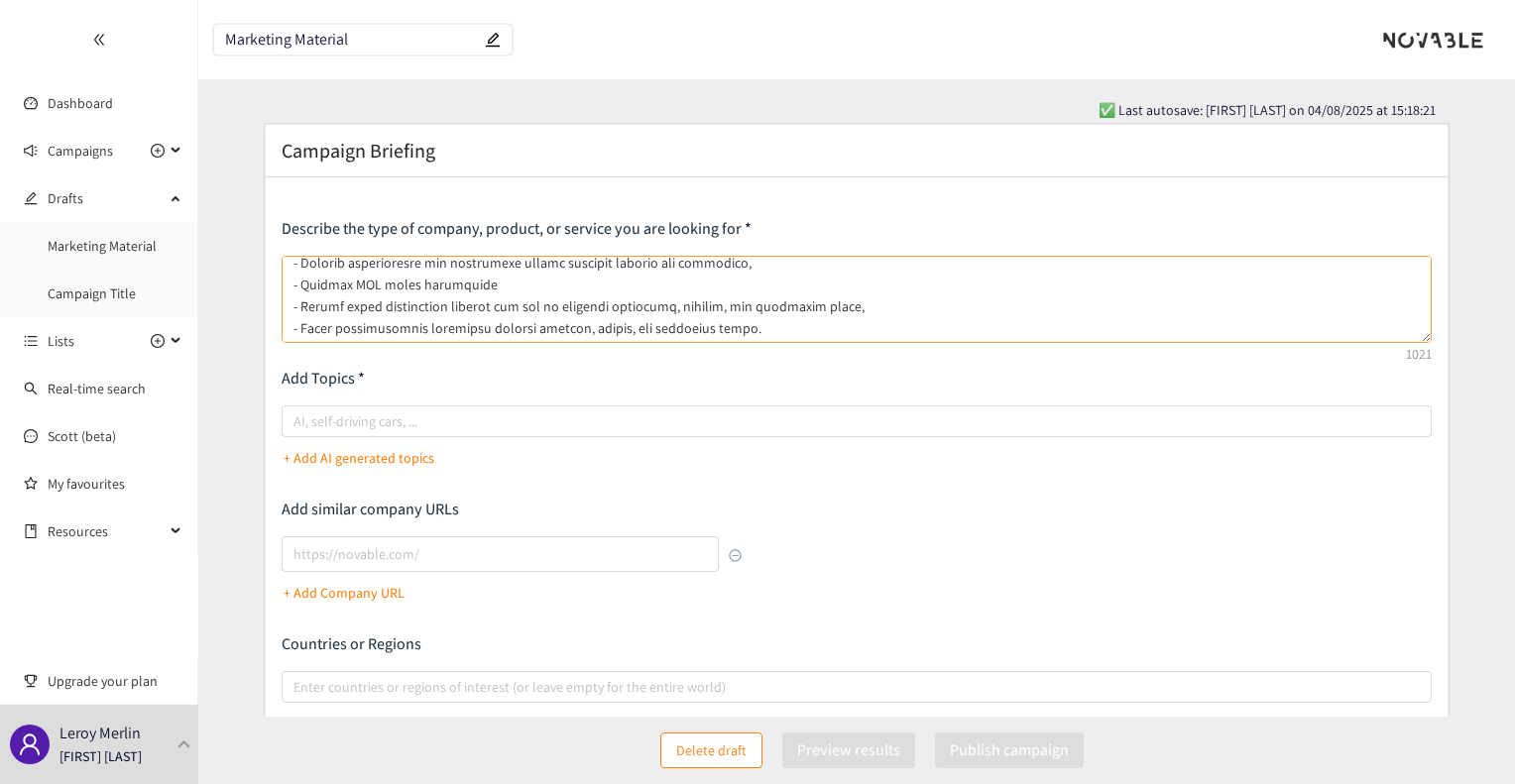 scroll, scrollTop: 0, scrollLeft: 0, axis: both 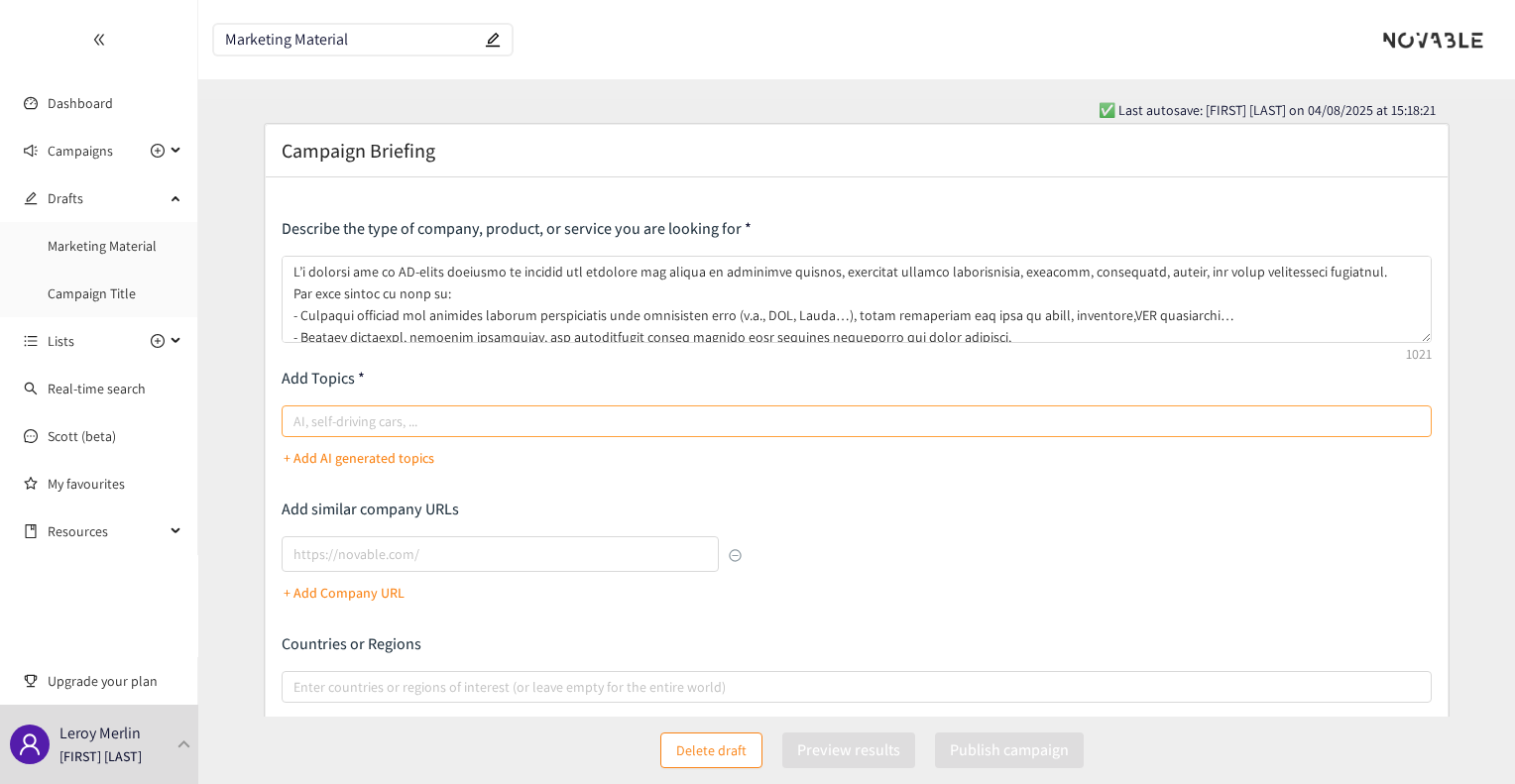 click at bounding box center (846, 421) 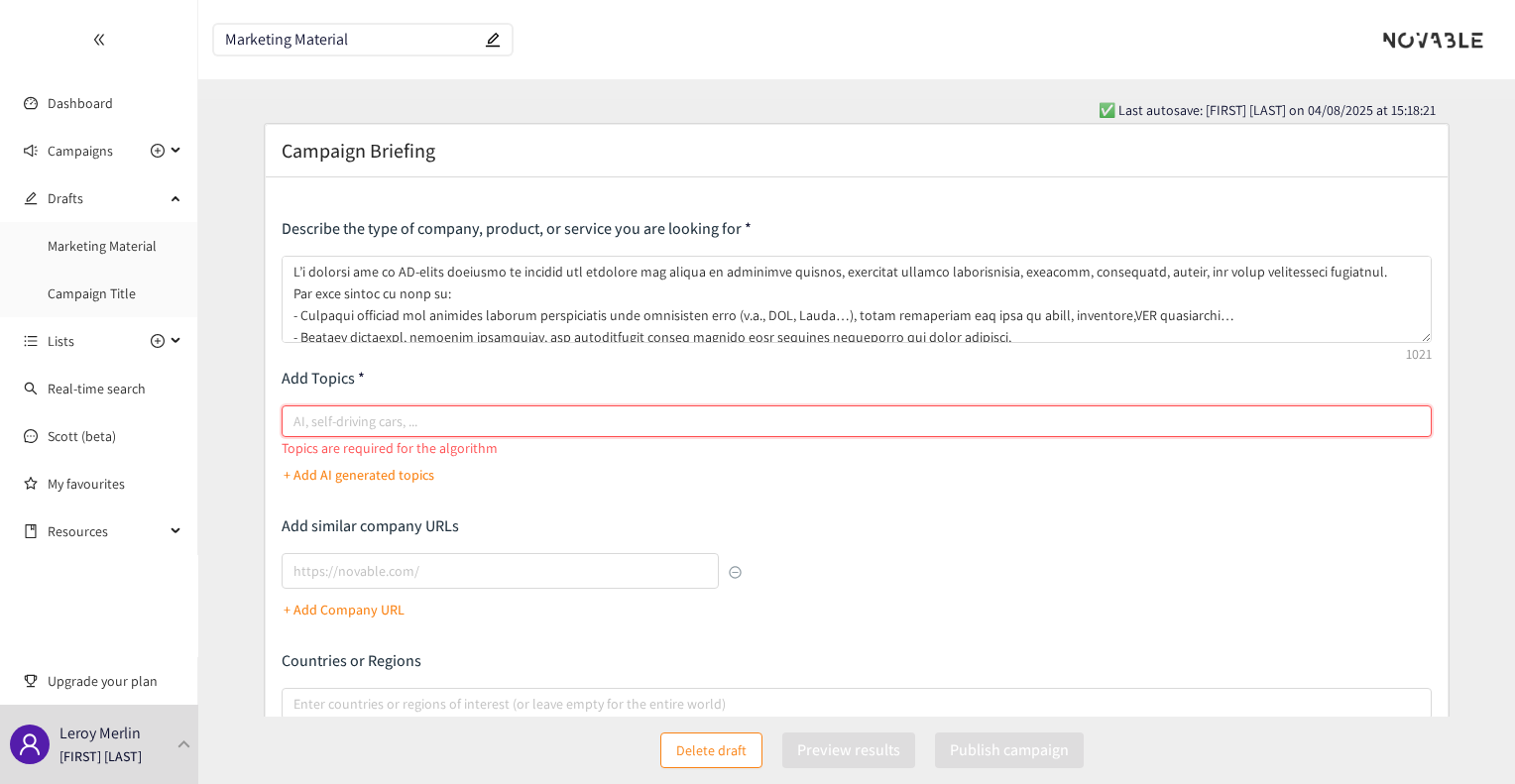 paste on "product description generator ecommerce copywriting automation marketing content generator automated product copywriting multilingual product content AI creative automation platform catalog automation software AI design tool for marketing template-based creative automation dynamic layout generation  flyer and brochure design automation brand consistency tone of voice AI brand guidelines enforcement tool AI content with brand compliance modular content platform brand governance automation template management system AI content style control scalable content production tool content localization AI multi-language content automation SEO compliance collaborative content creation platform creative workflow management content creation DAM integration" 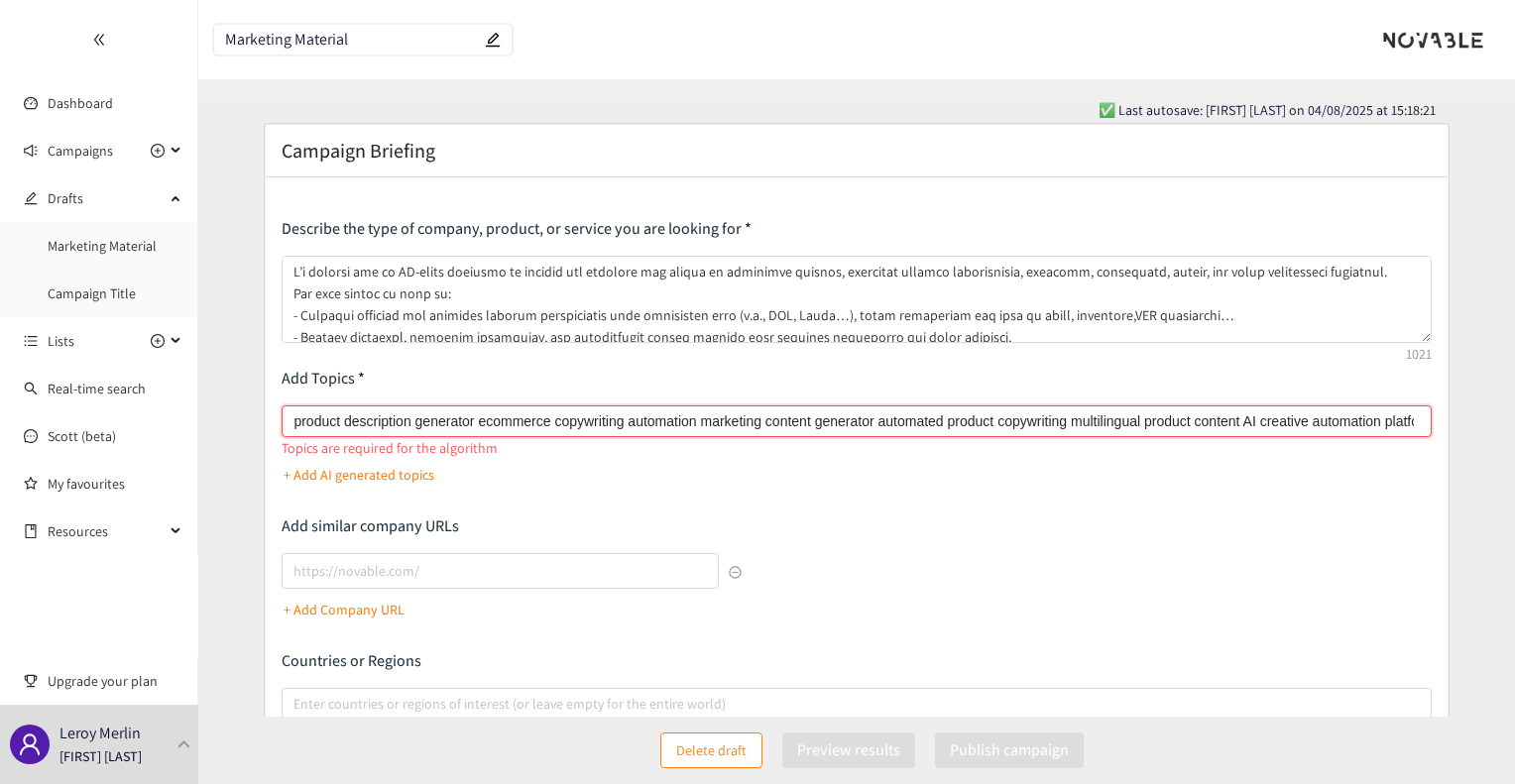 scroll, scrollTop: 0, scrollLeft: 3677, axis: horizontal 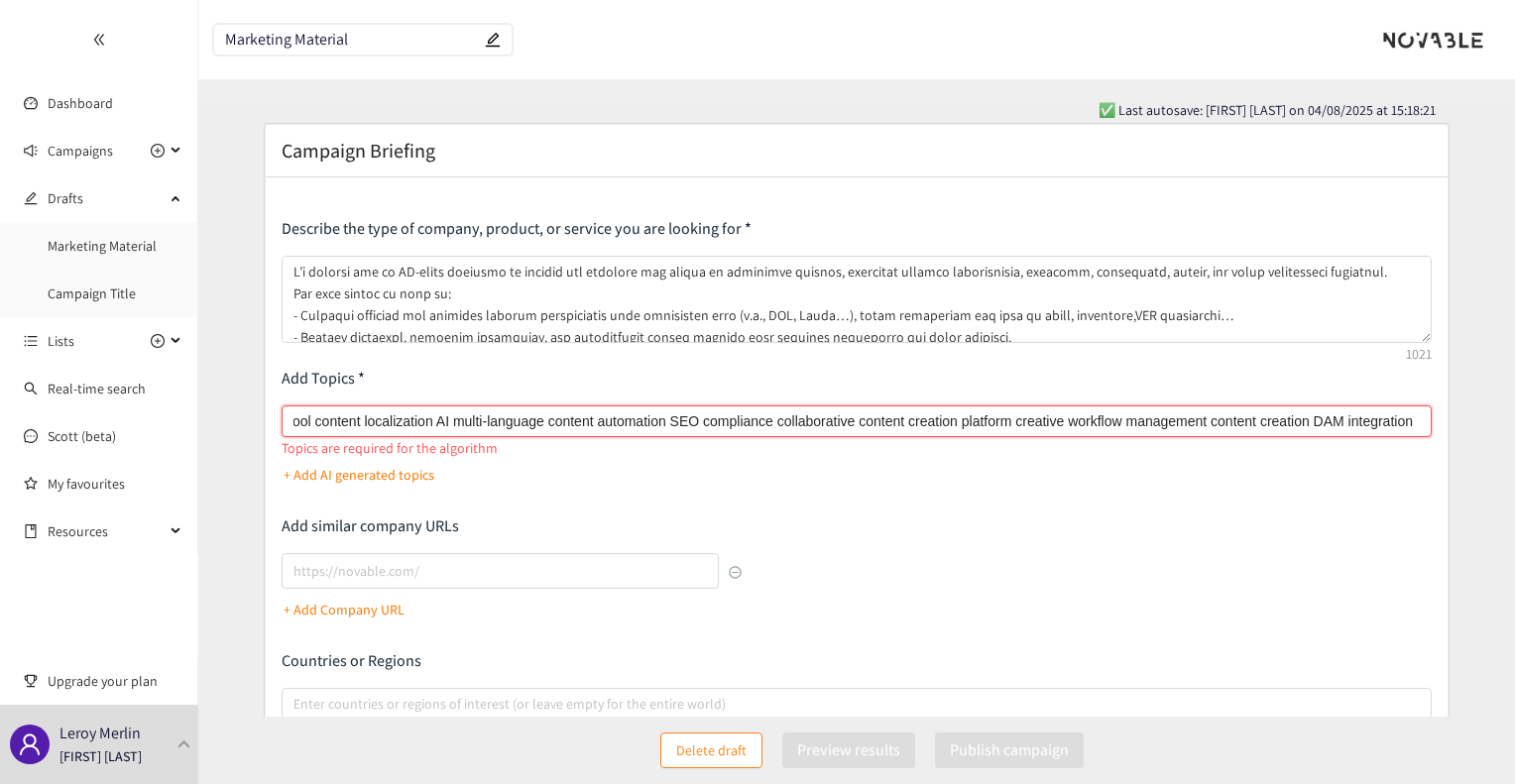 type on "product description generator ecommerce copywriting automation marketing content generator automated product copywriting multilingual product content AI creative automation platform catalog automation software AI design tool for marketing template-based creative automation dynamic layout generation  flyer and brochure design automation brand consistency tone of voice AI brand guidelines enforcement tool AI content with brand compliance modular content platform brand governance automation template management system AI content style control scalable content production tool content localization AI multi-language content automation SEO compliance collaborative content creation platform creative workflow management content creation DAM integration" 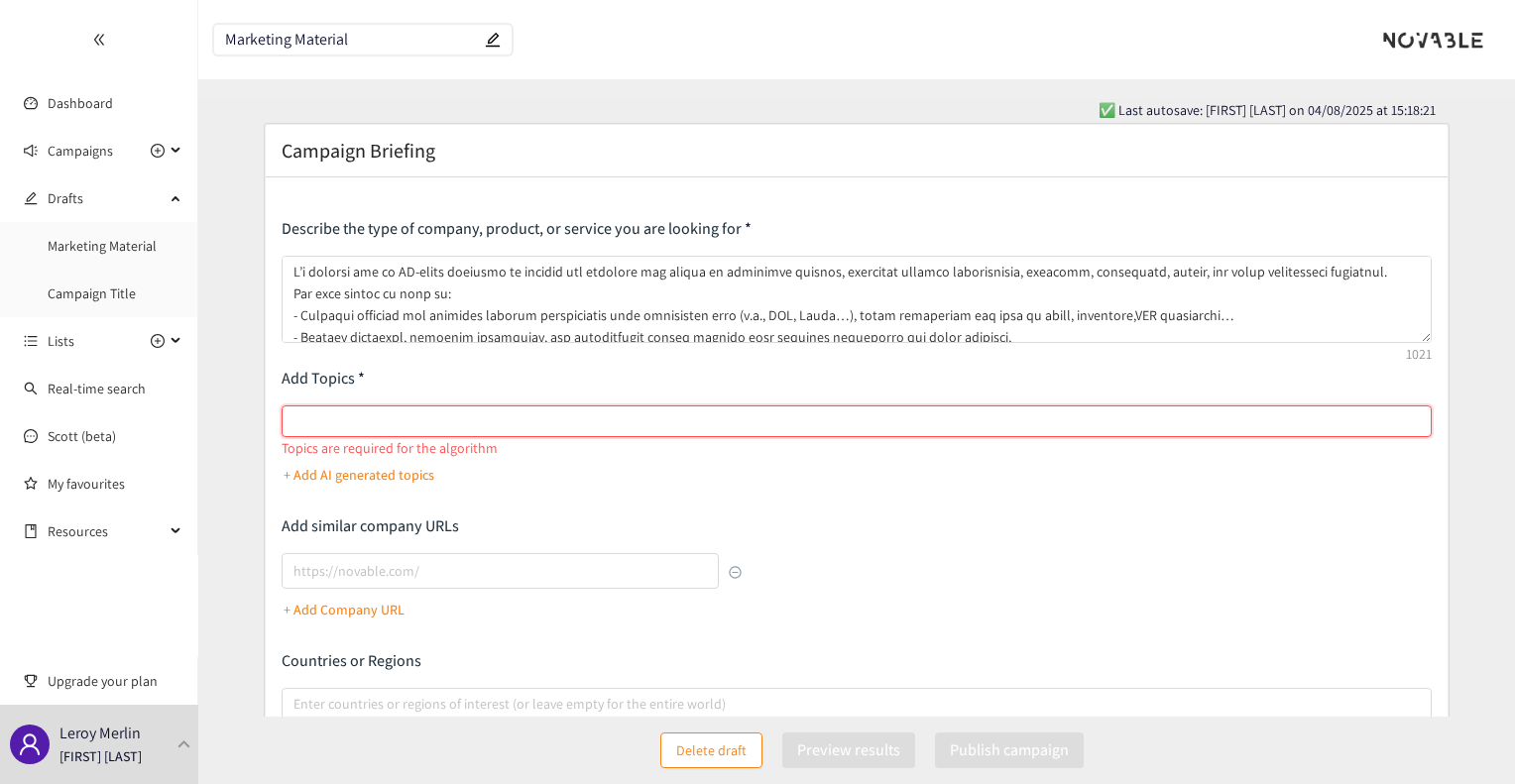 type 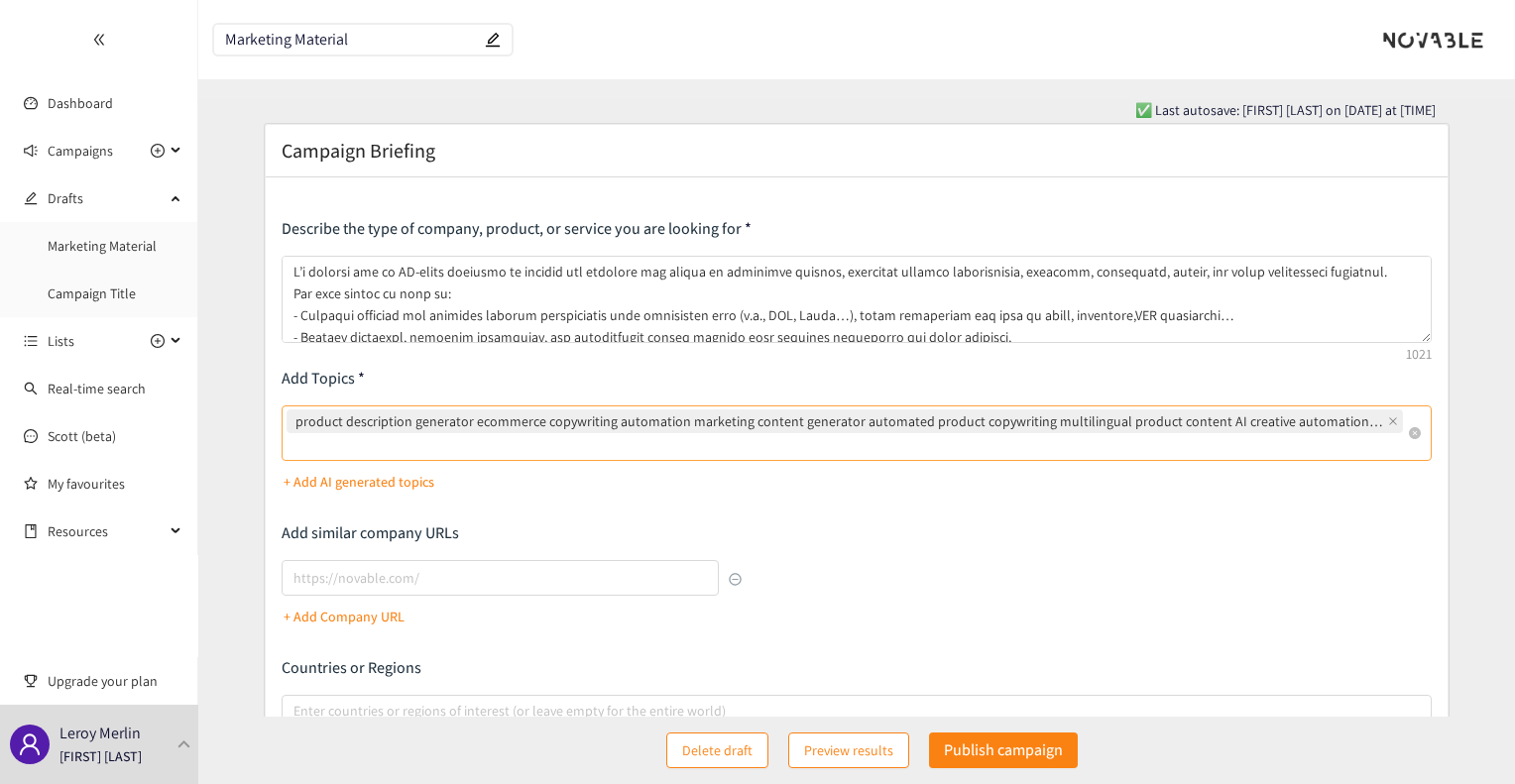 click on "product description generator ecommerce copywriting automation marketing content generator automated product copywriting multilingual product content AI creative automation platform catalog automation software AI design tool for marketing template-based creative automation dynamic layout generation  flyer and brochure design automation brand consistency tone of voice AI brand guidelines enforcement tool AI content with brand compliance modular content platform brand governance automation template management system AI content style control scalable content production tool content localization AI multi-language content automation SEO compliance collaborative content creation platform creative workflow management content creation DAM integration" at bounding box center [839, 421] 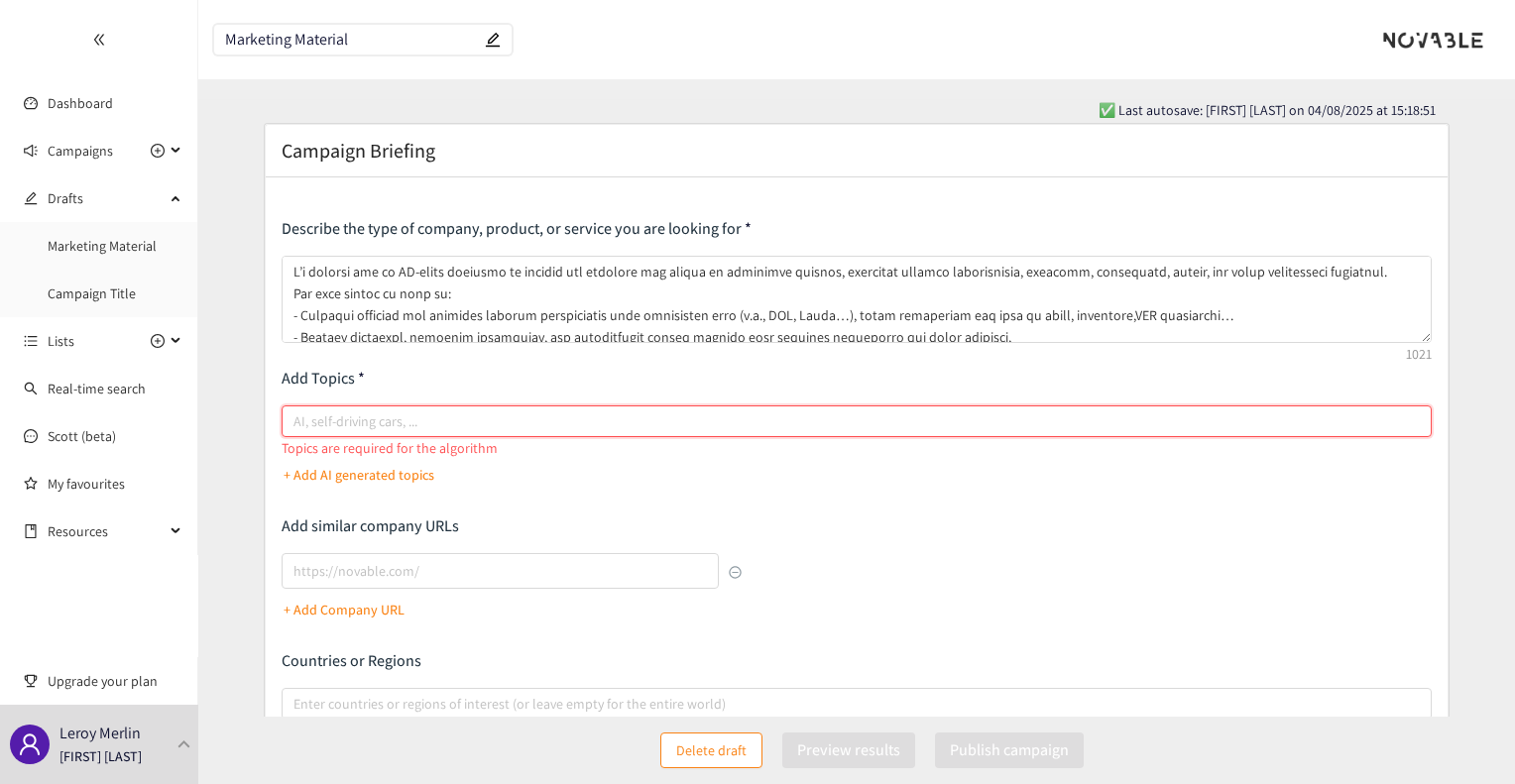 paste on "product description generator" 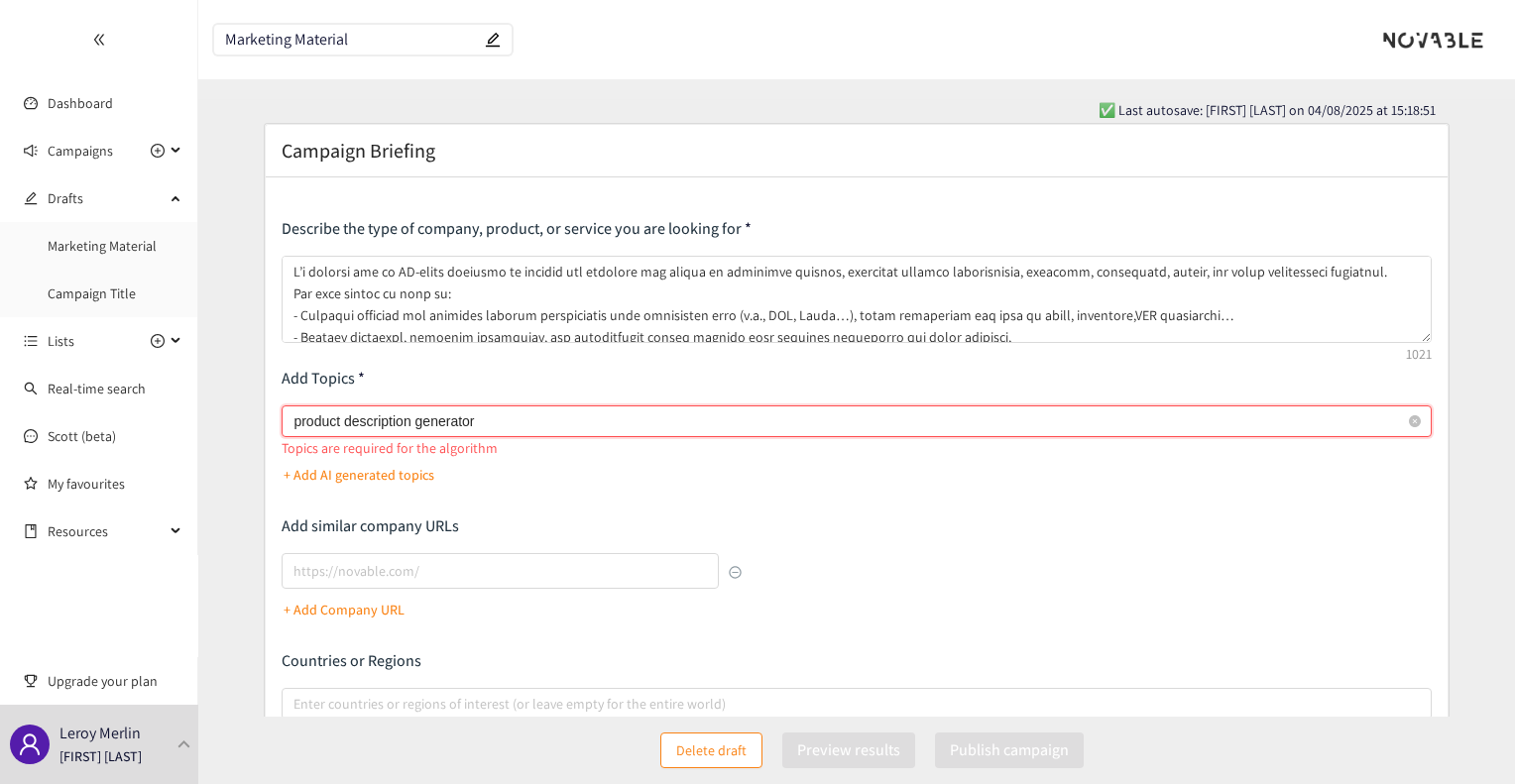 type on "product description generator" 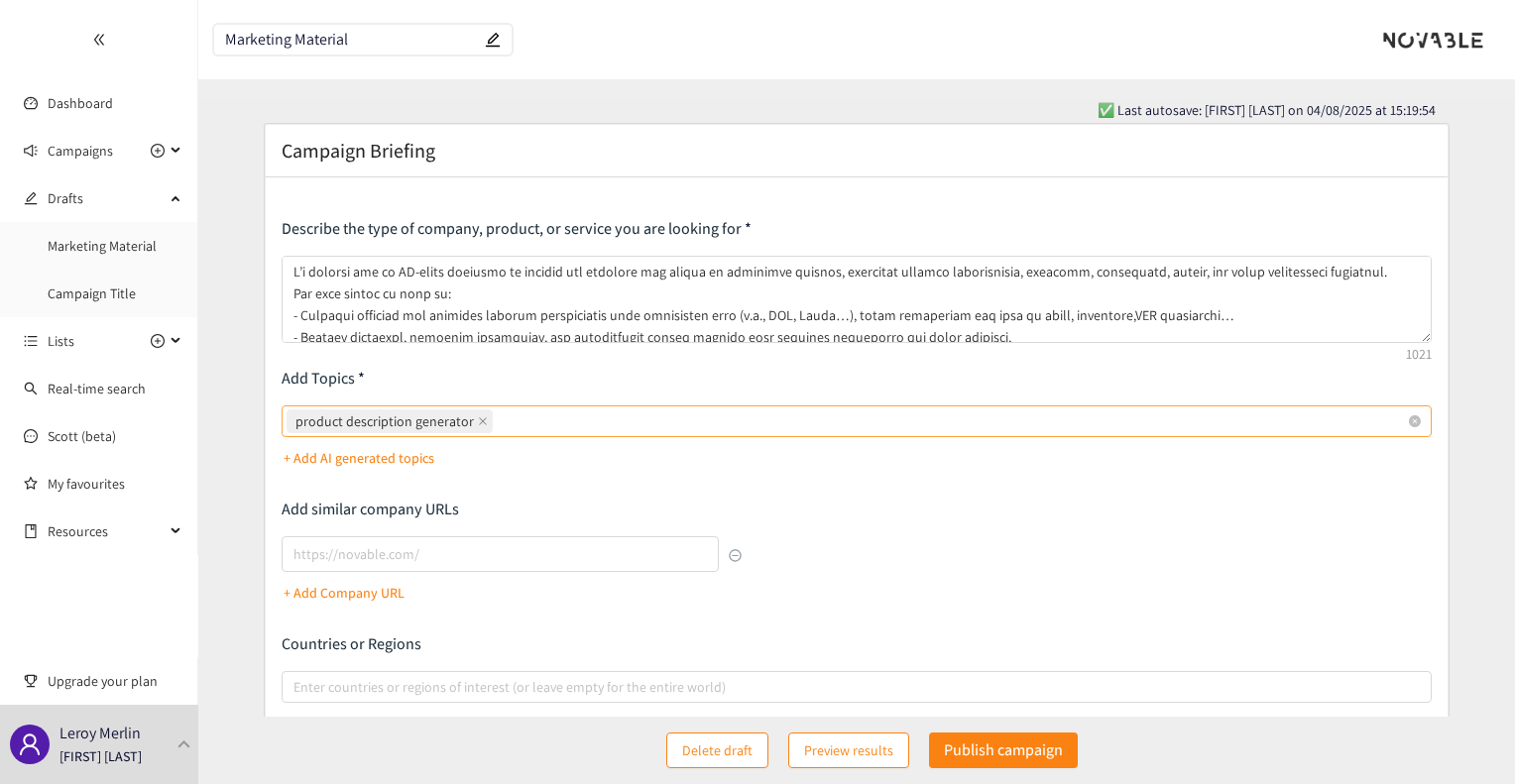 click on "product description generator" at bounding box center [846, 421] 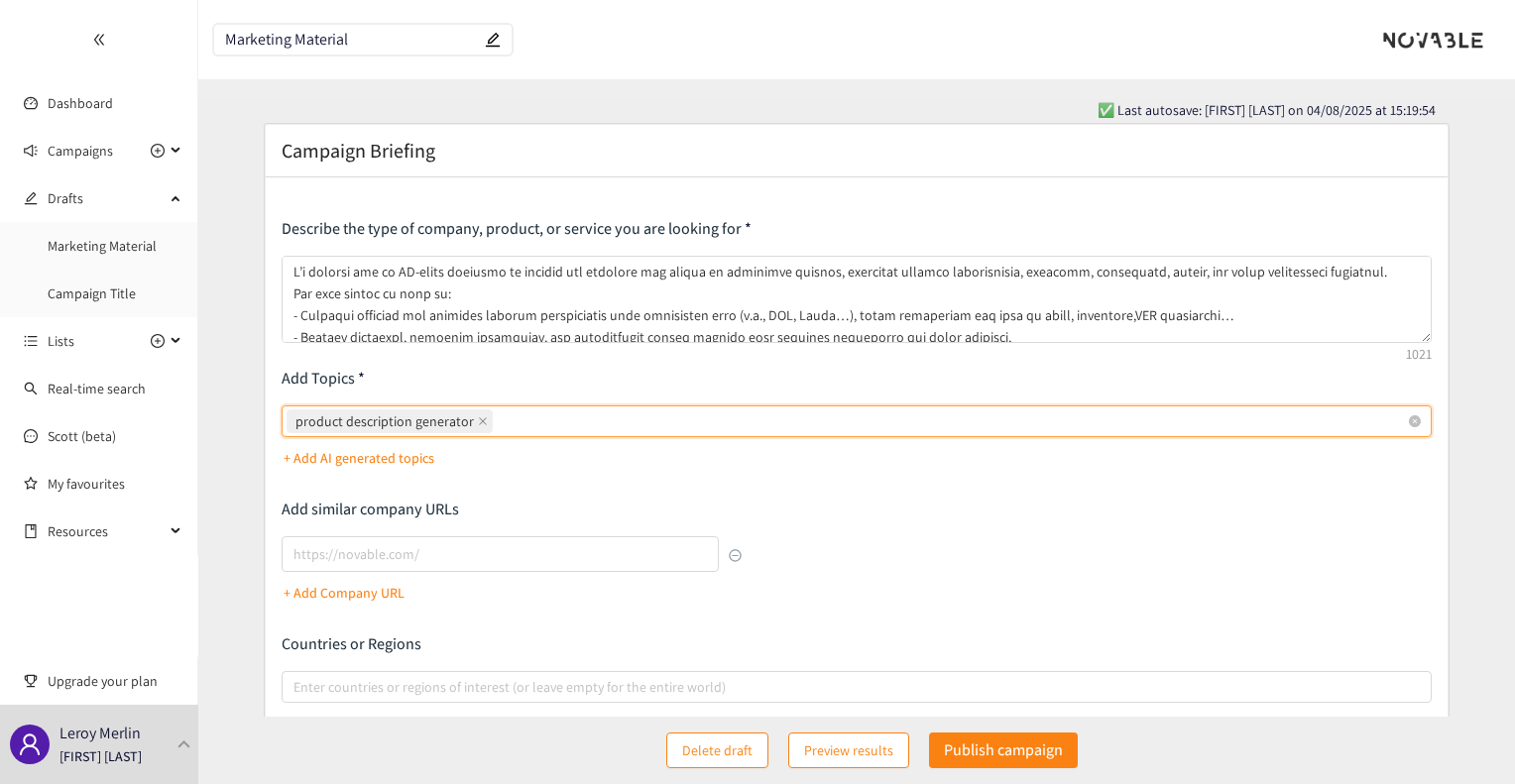 paste on "ecommerce copywriting automation" 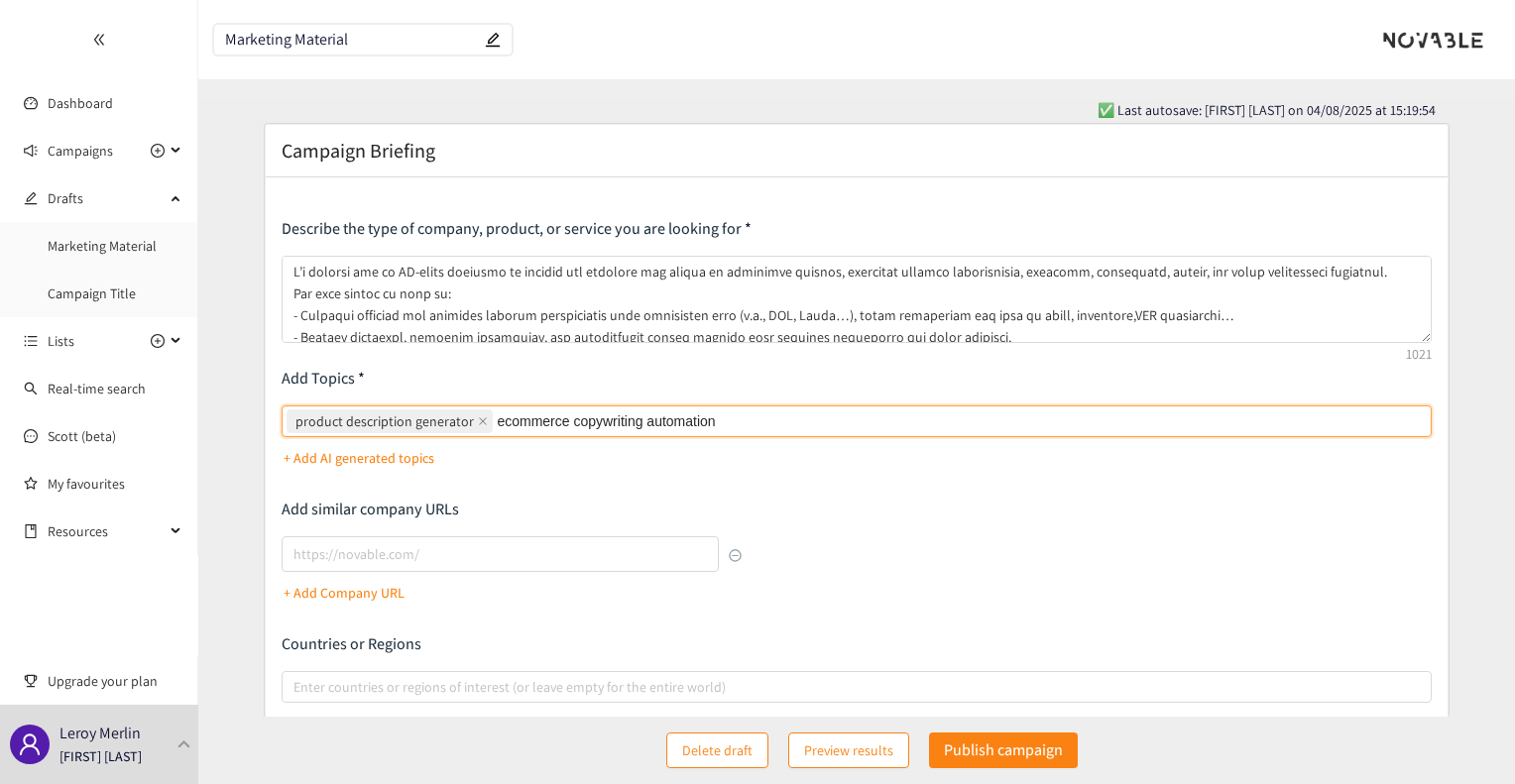 type on "ecommerce copywriting automation" 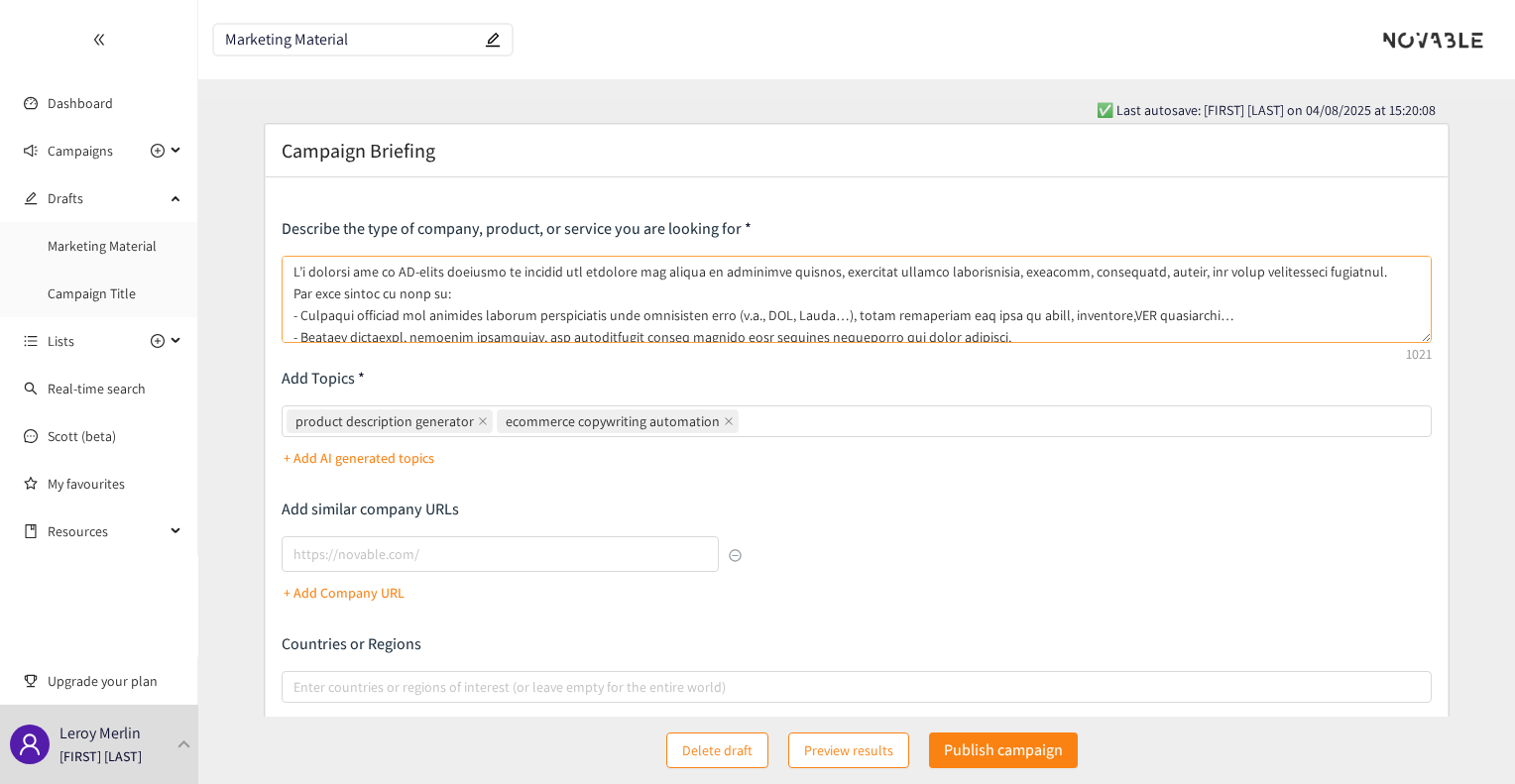 scroll, scrollTop: 140, scrollLeft: 0, axis: vertical 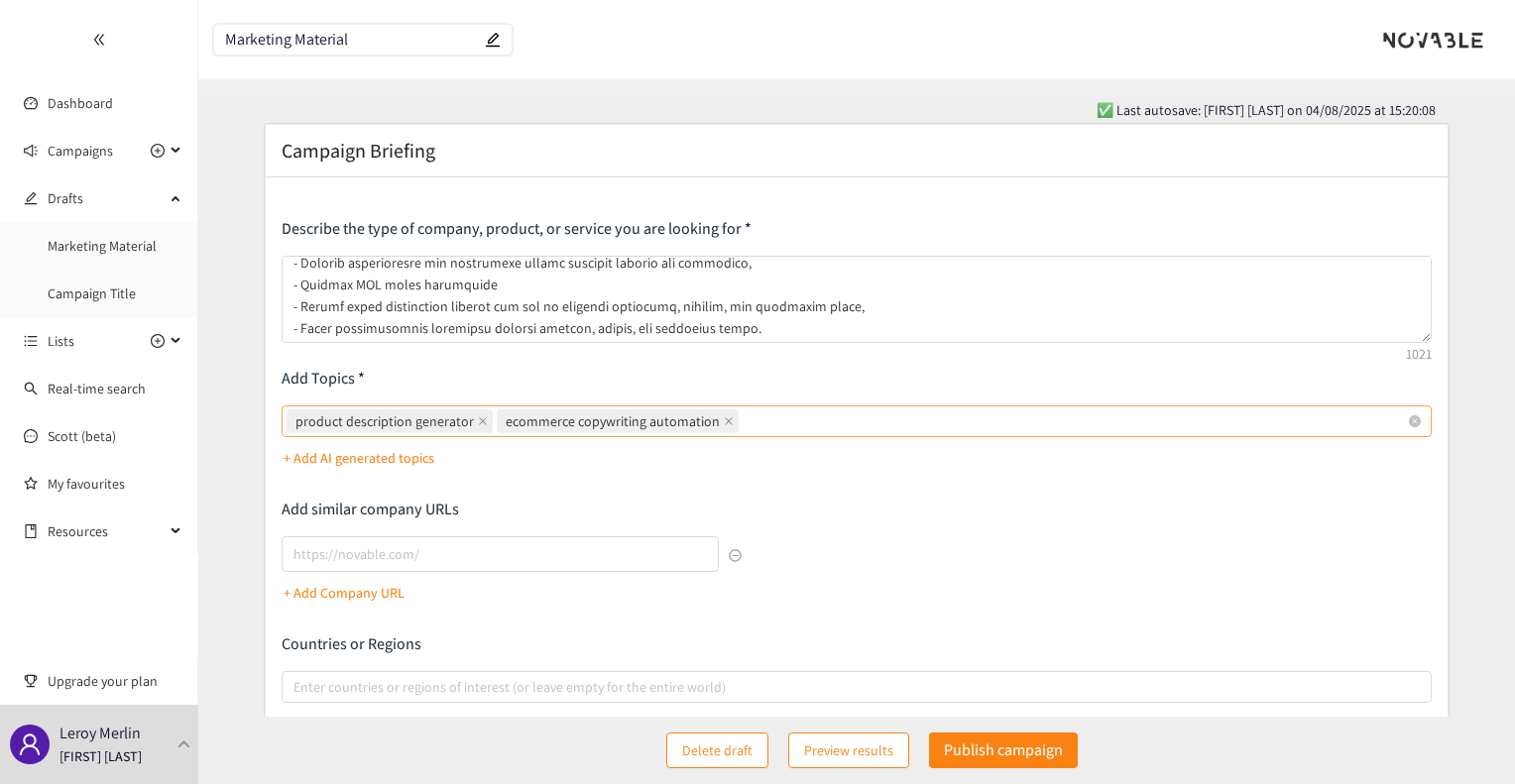 click on "product description generator ecommerce copywriting automation" at bounding box center (846, 421) 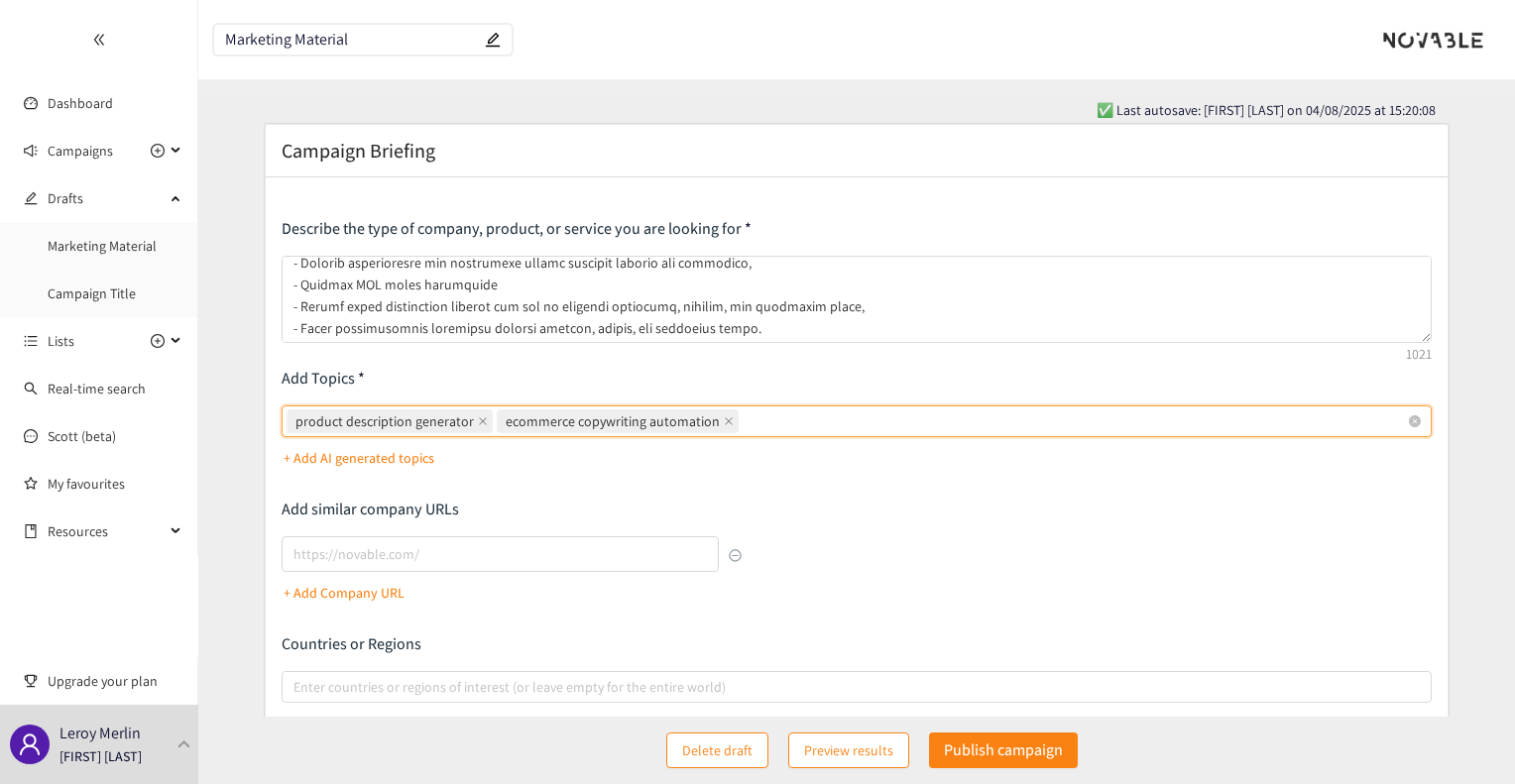 paste on "marketing content generator" 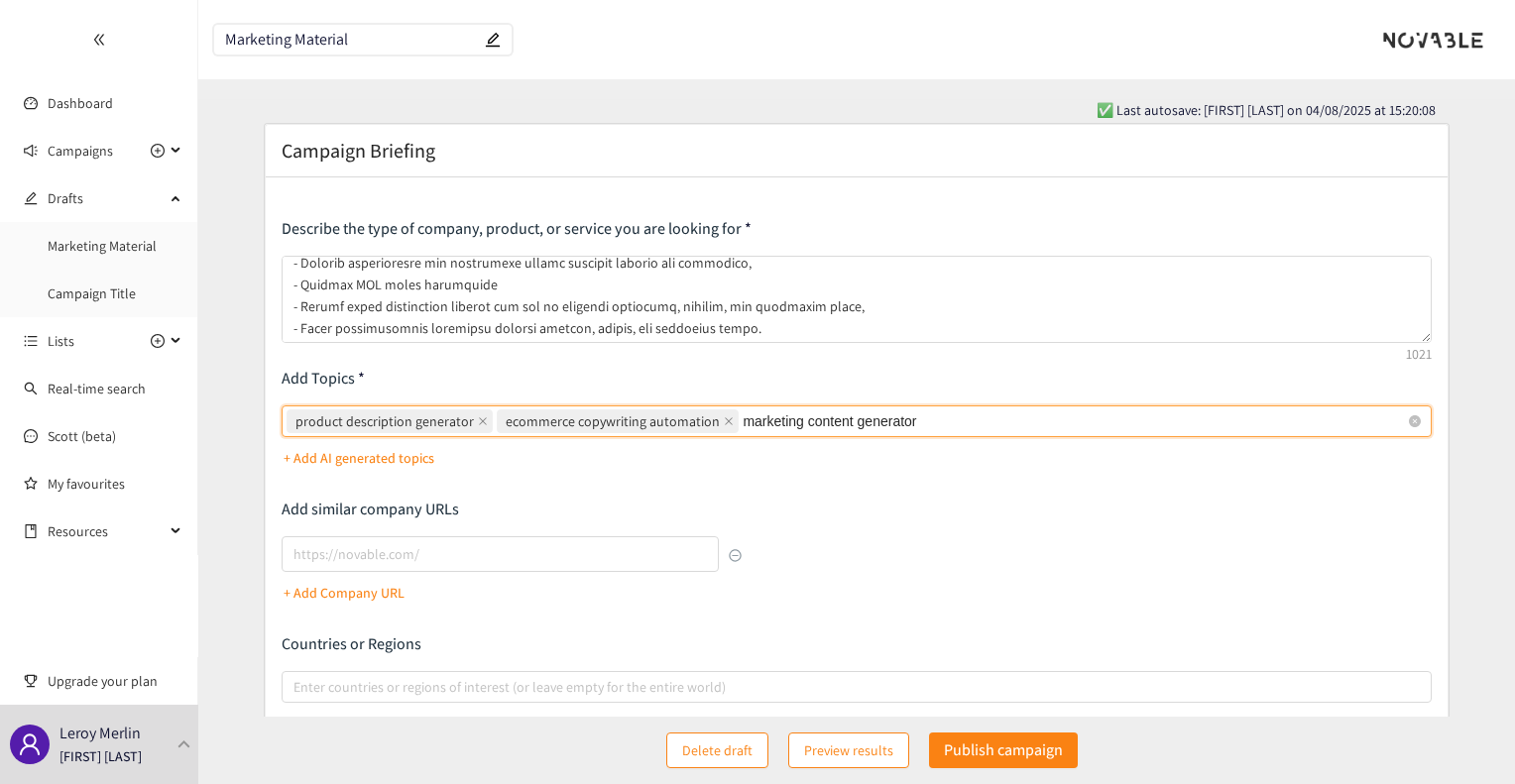 type on "marketing content generator" 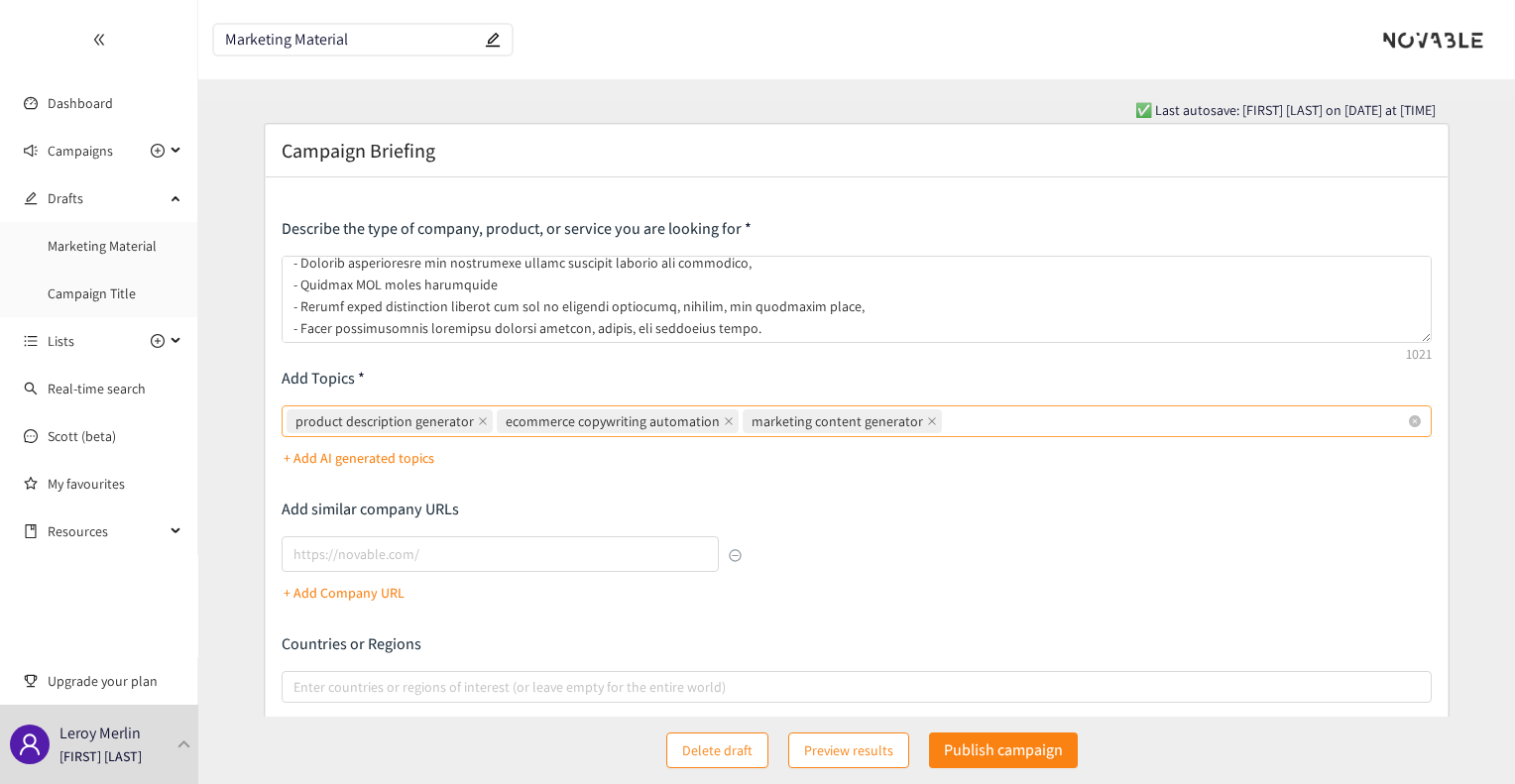 click on "product description generator ecommerce copywriting automation marketing content generator" at bounding box center (846, 421) 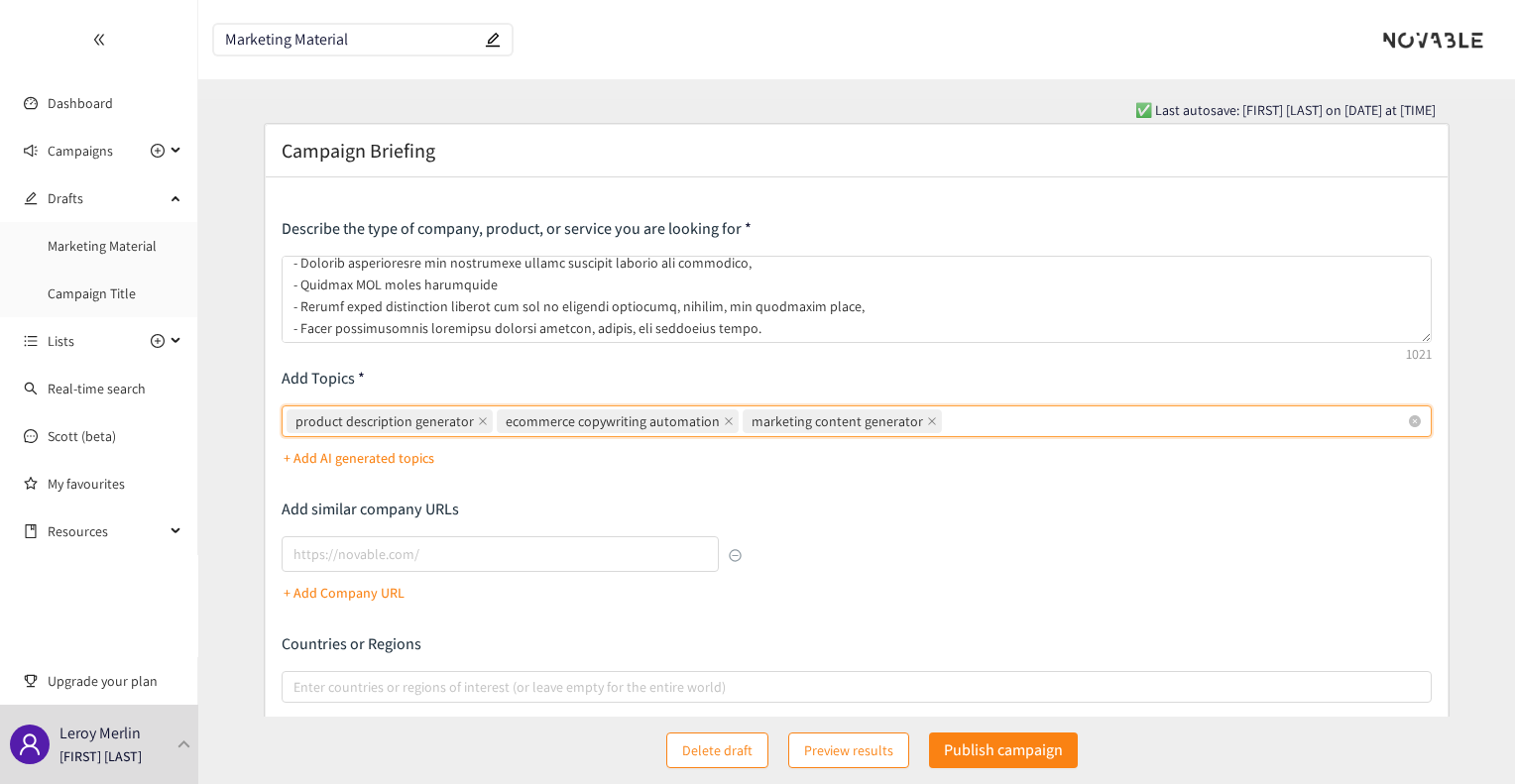 paste on "automated product copywriting" 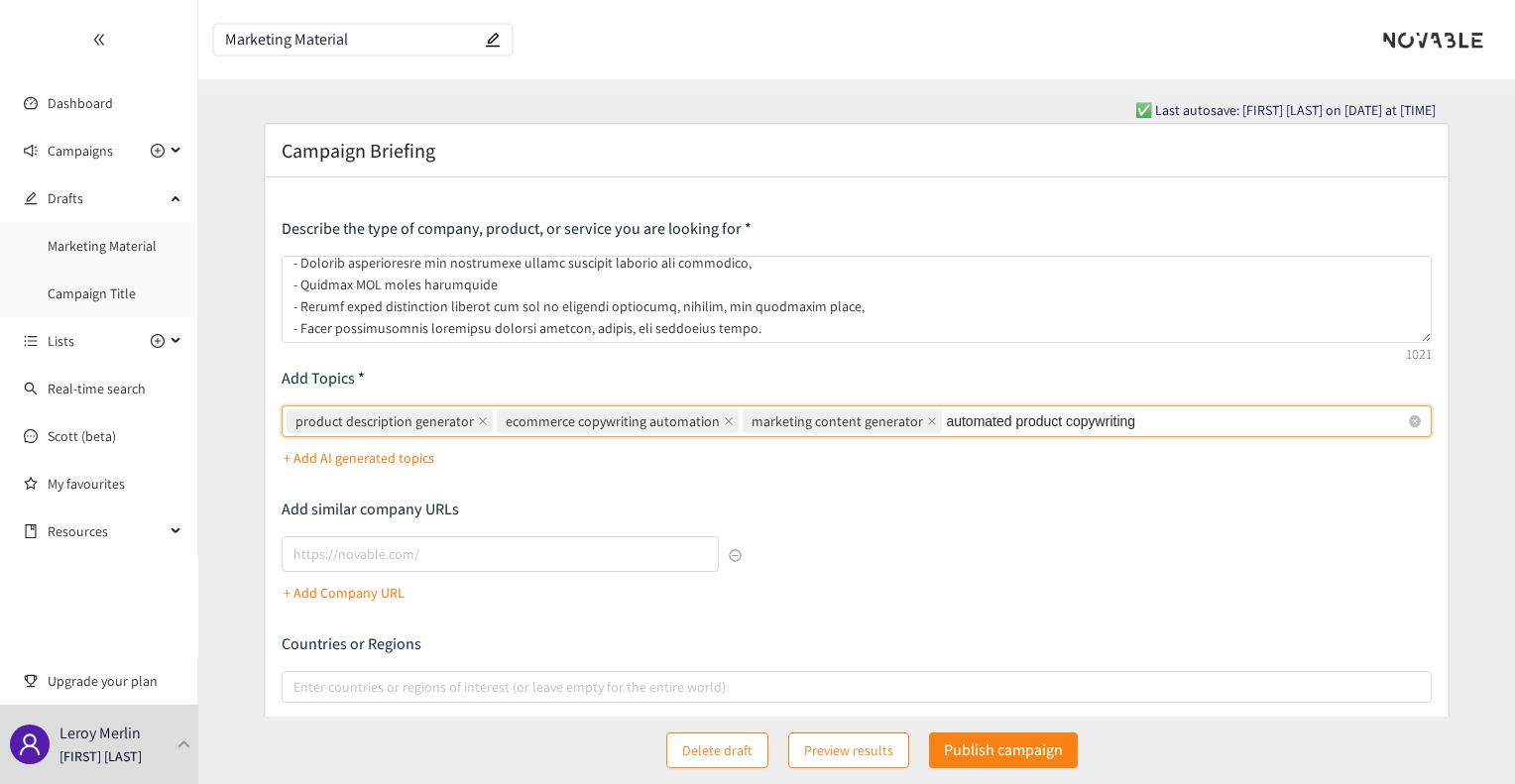 type on "automated product copywriting" 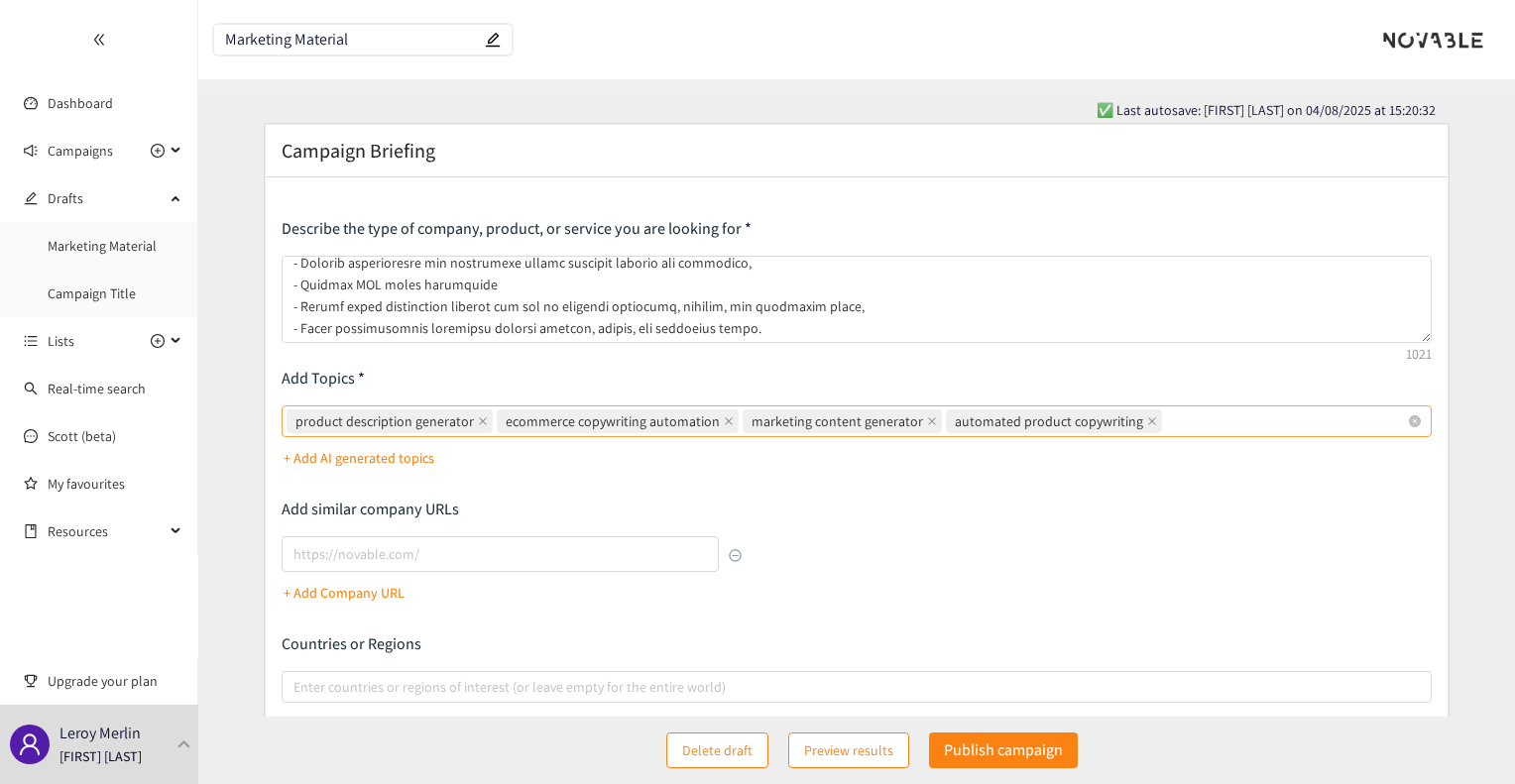 click on "product description generator ecommerce copywriting automation marketing content generator automated product copywriting" at bounding box center (846, 421) 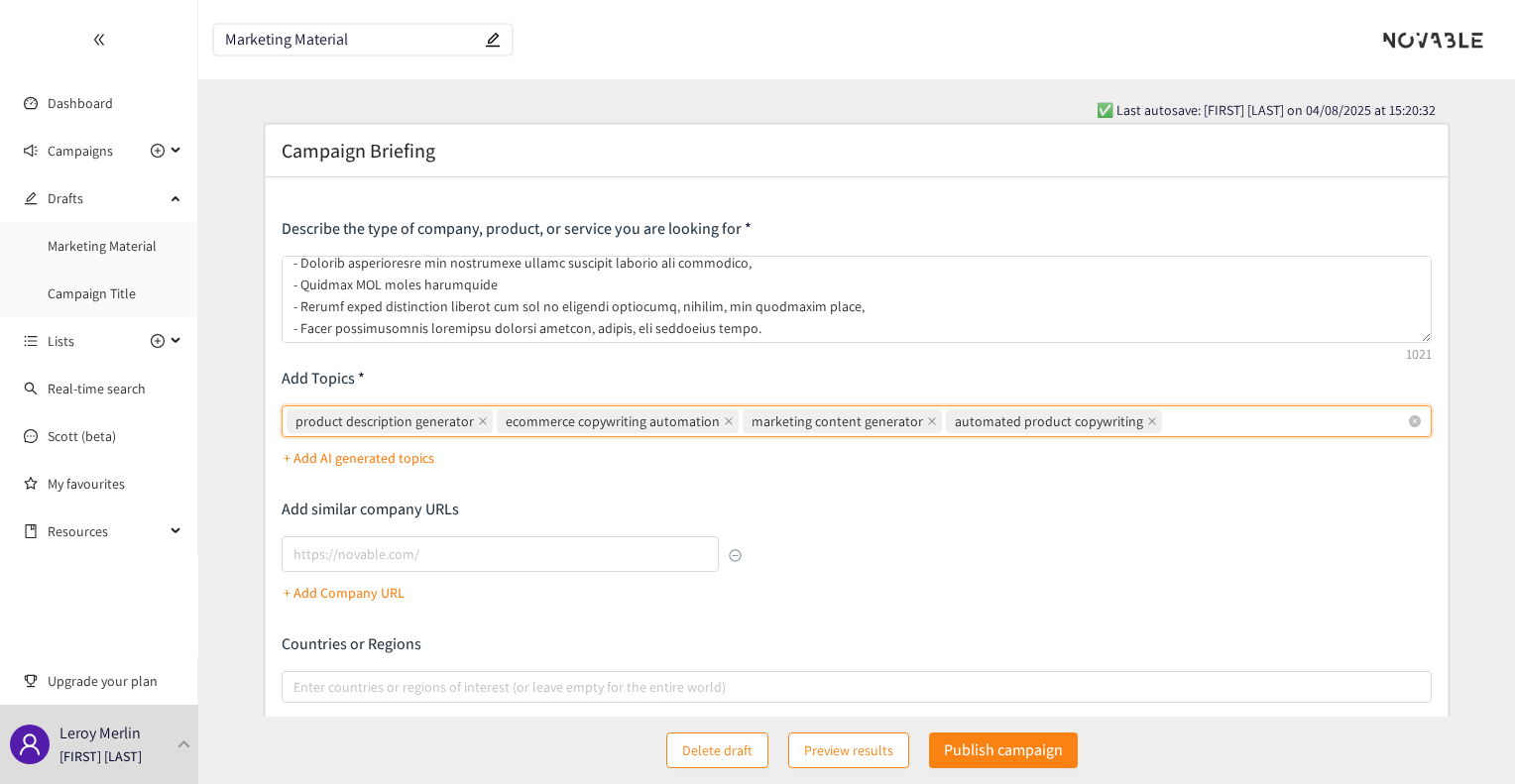 paste on "multilingual product content AI" 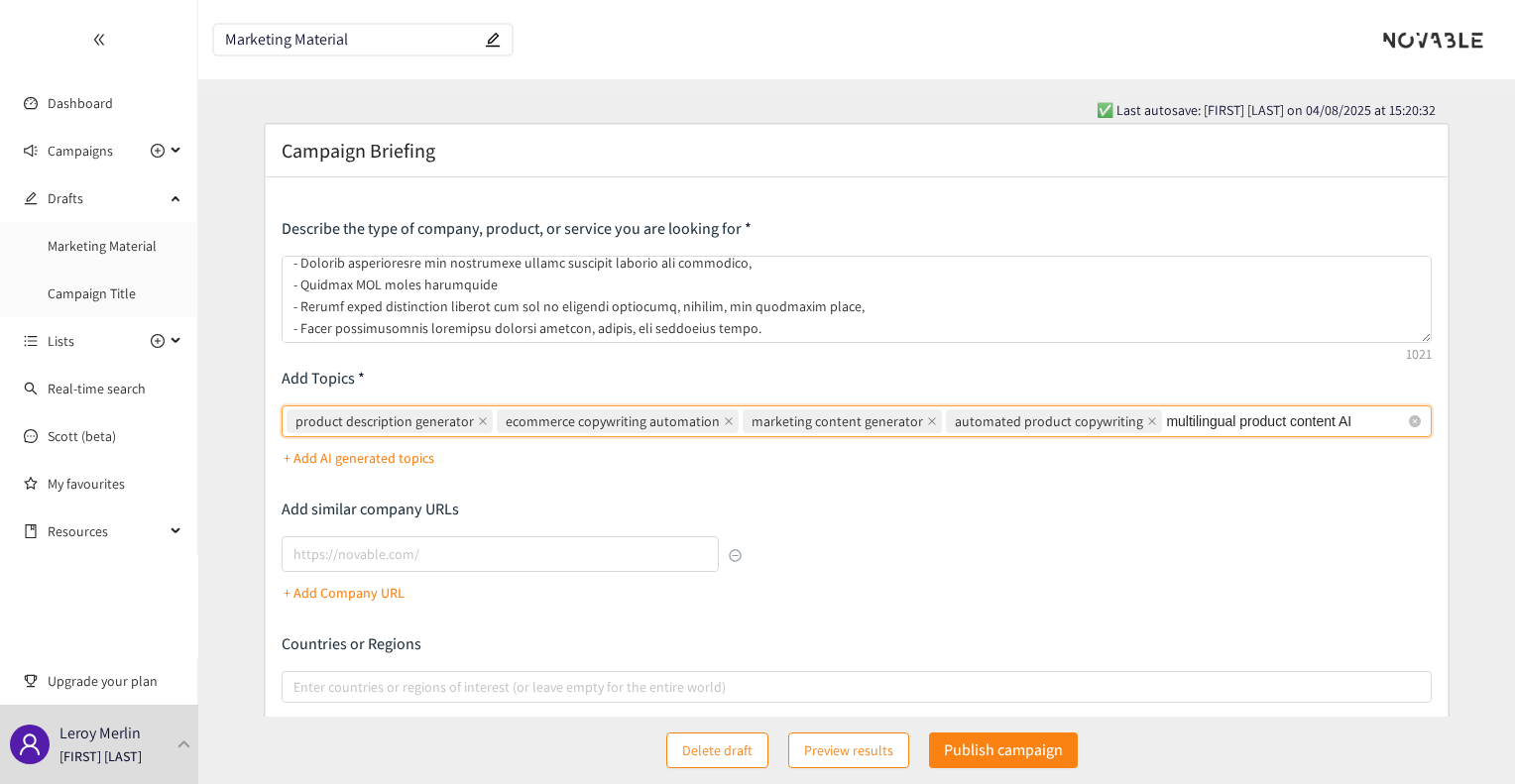 type on "multilingual product content AI" 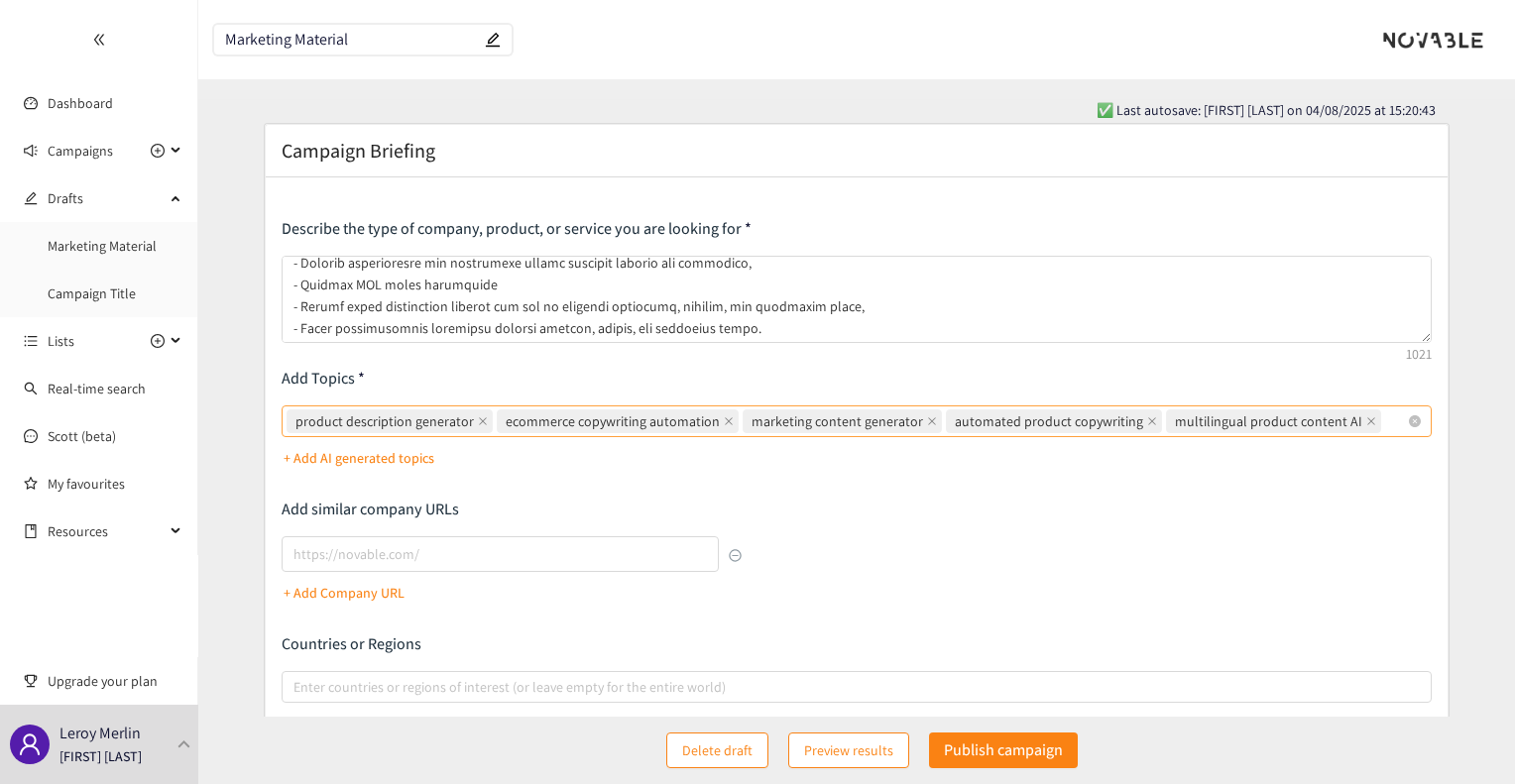 click on "product description generator ecommerce copywriting automation marketing content generator automated product copywriting multilingual product content AI" at bounding box center (846, 421) 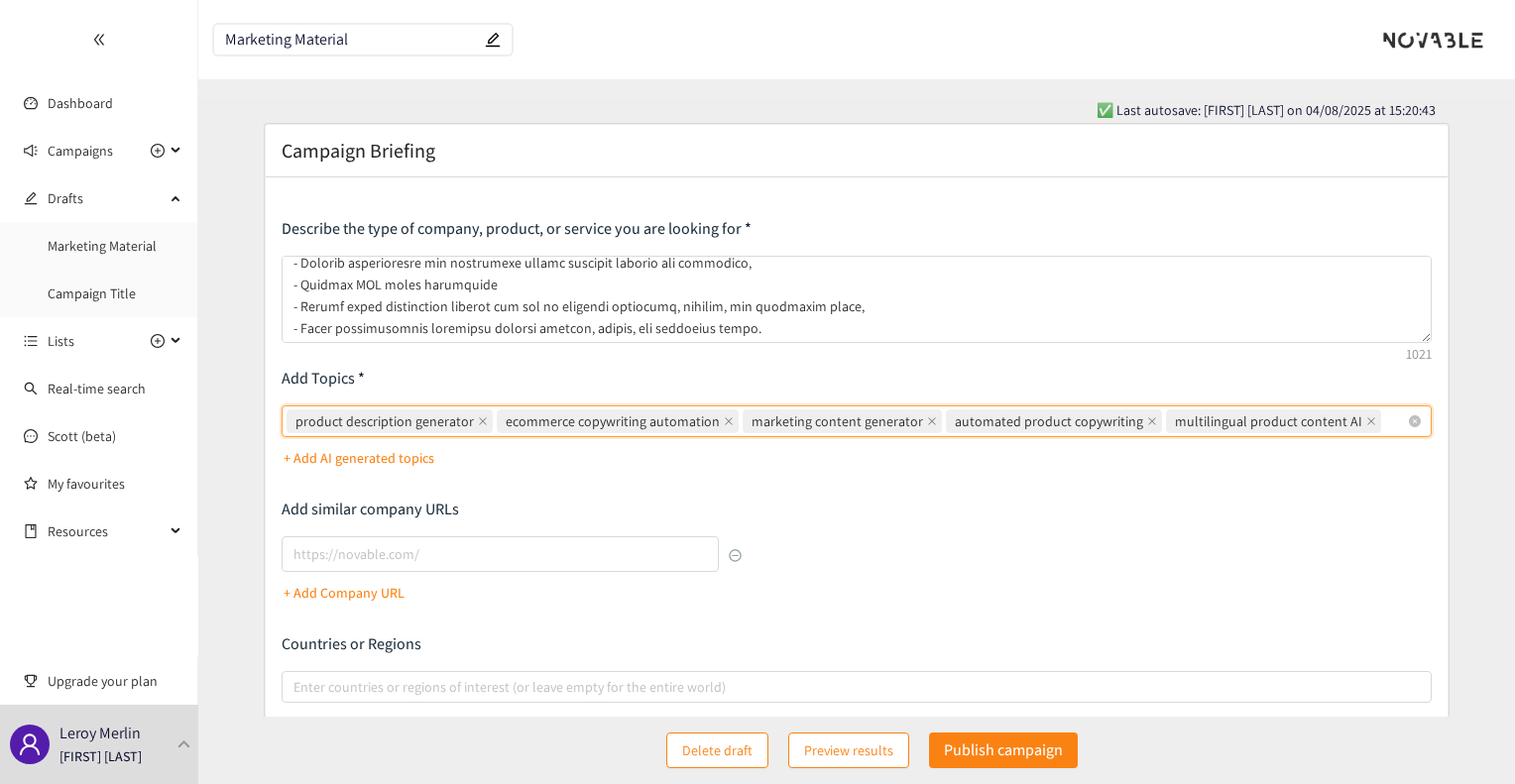paste on "creative automation platform" 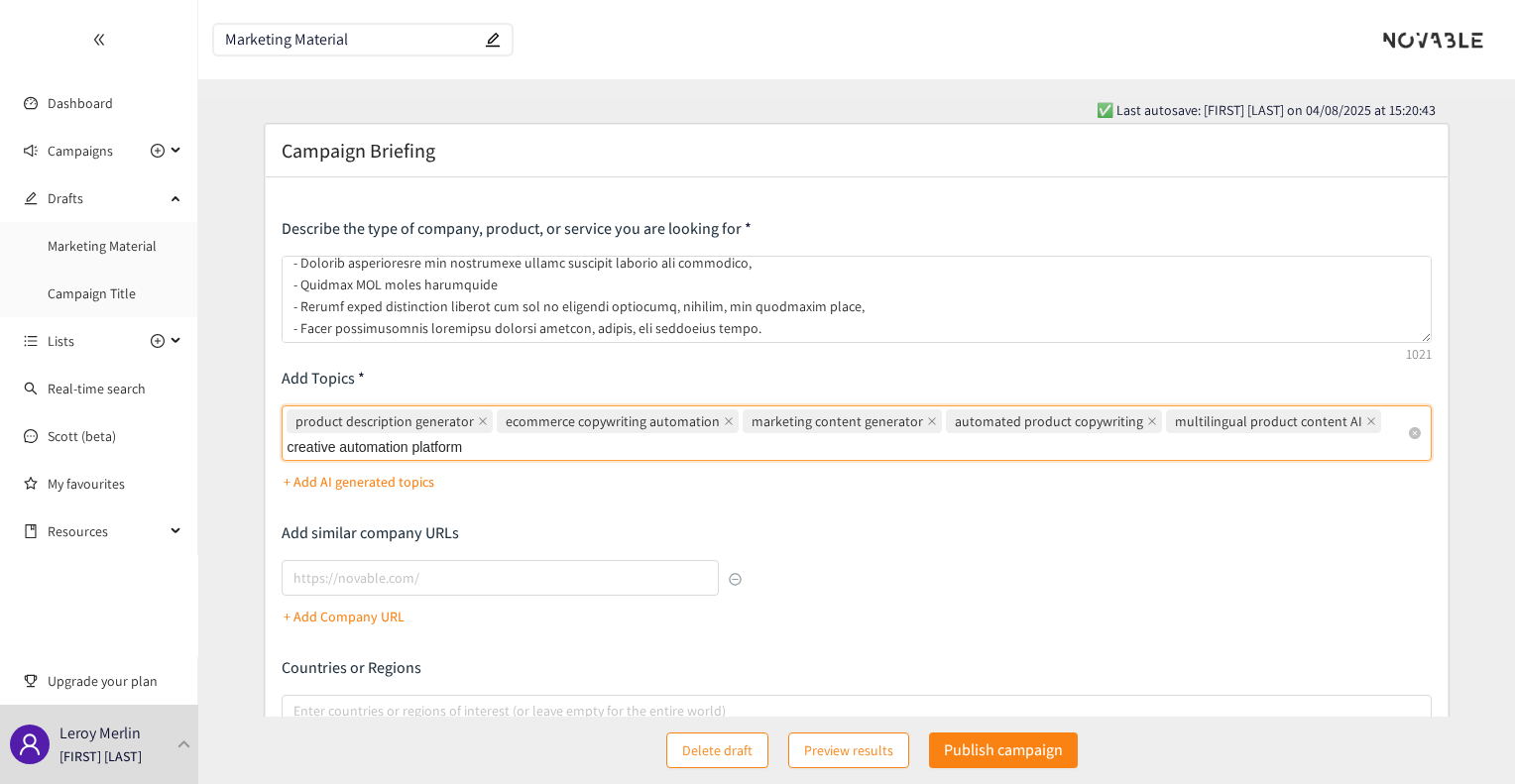 type on "creative automation platform" 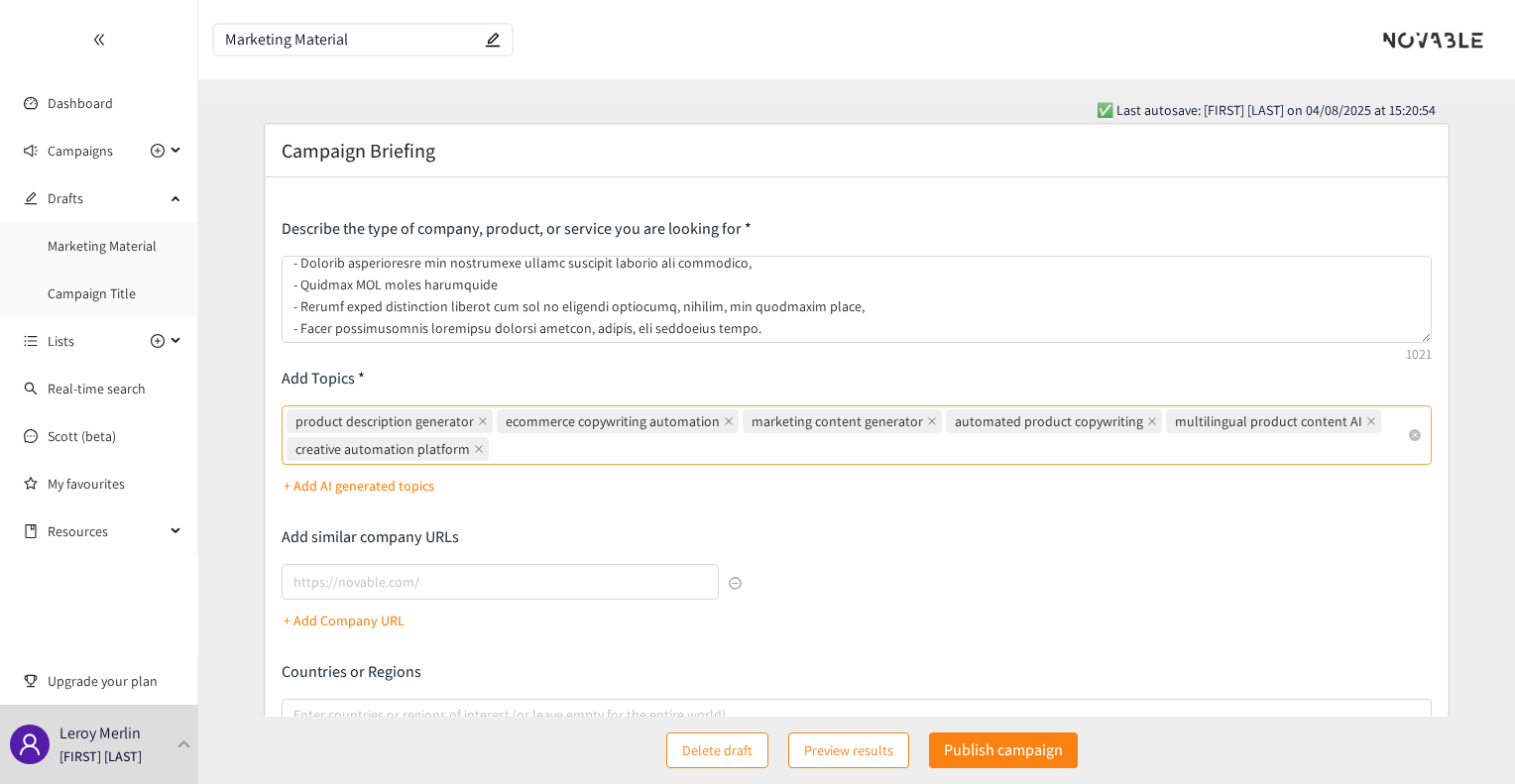click on "product description generator ecommerce copywriting automation marketing content generator automated product copywriting multilingual product content AI creative automation platform" at bounding box center [846, 435] 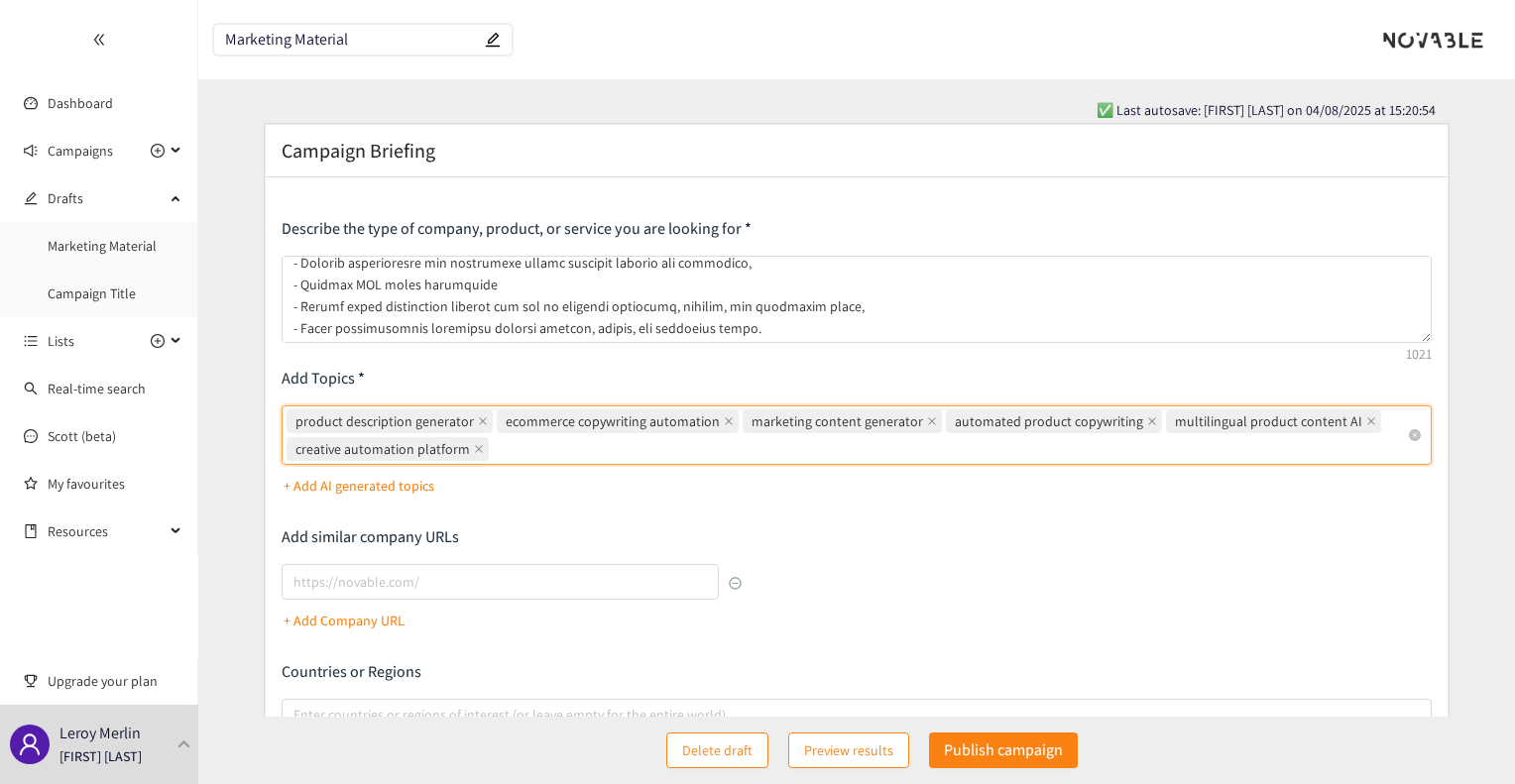 paste on "catalog automation software" 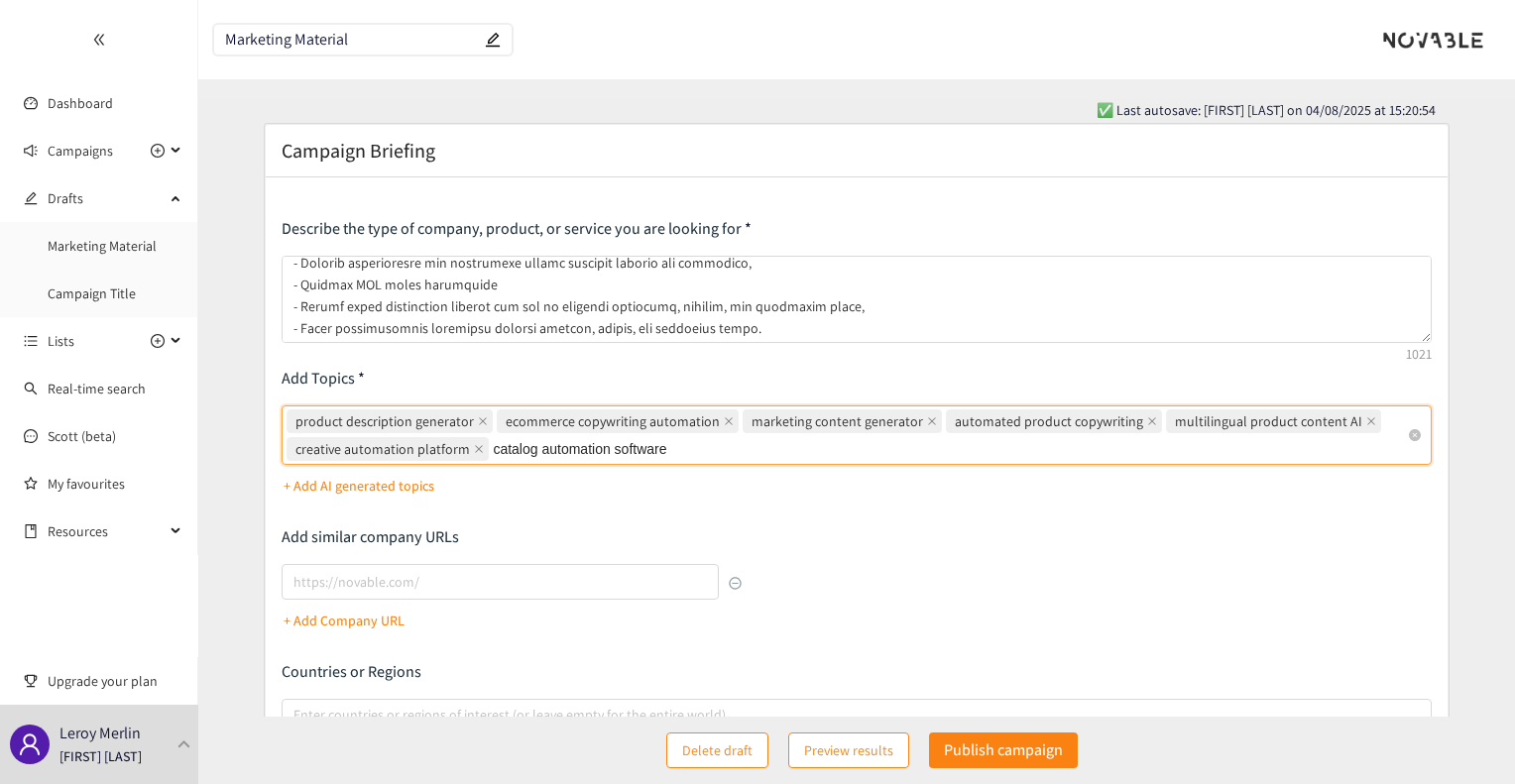 type on "catalog automation software" 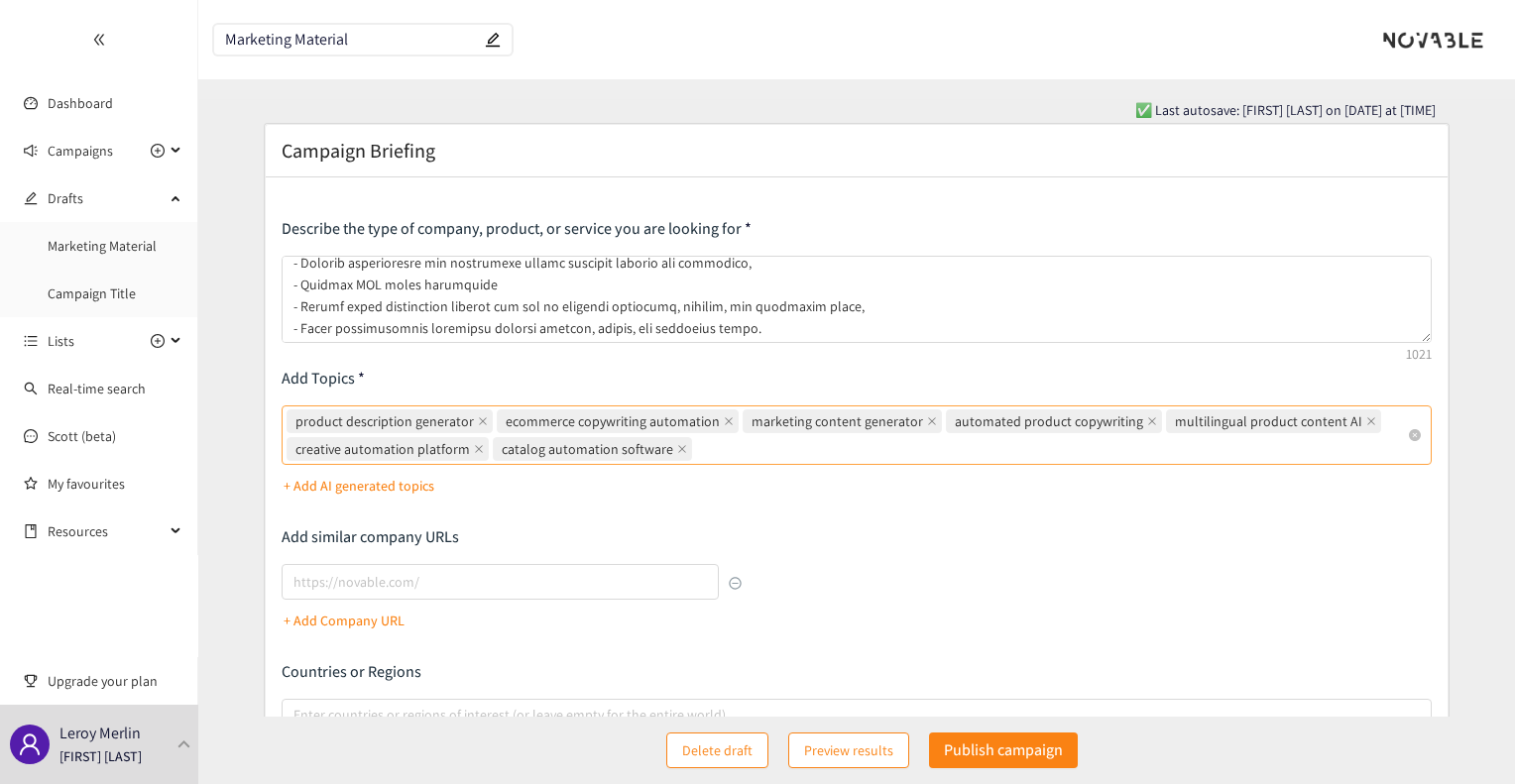 click on "product description generator ecommerce copywriting automation marketing content generator automated product copywriting multilingual product content AI creative automation platform catalog automation software" at bounding box center (846, 435) 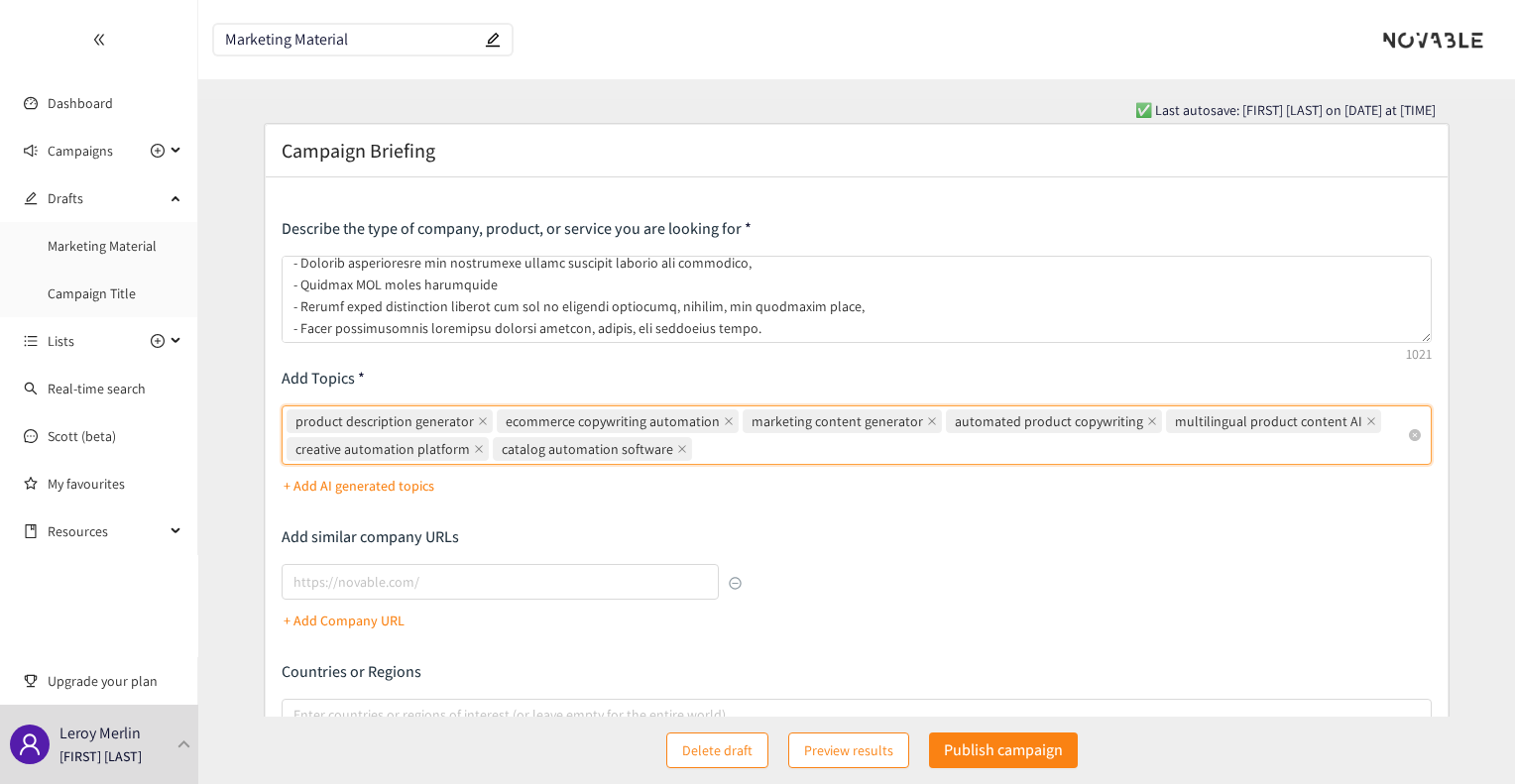paste on "AI design tool for marketing" 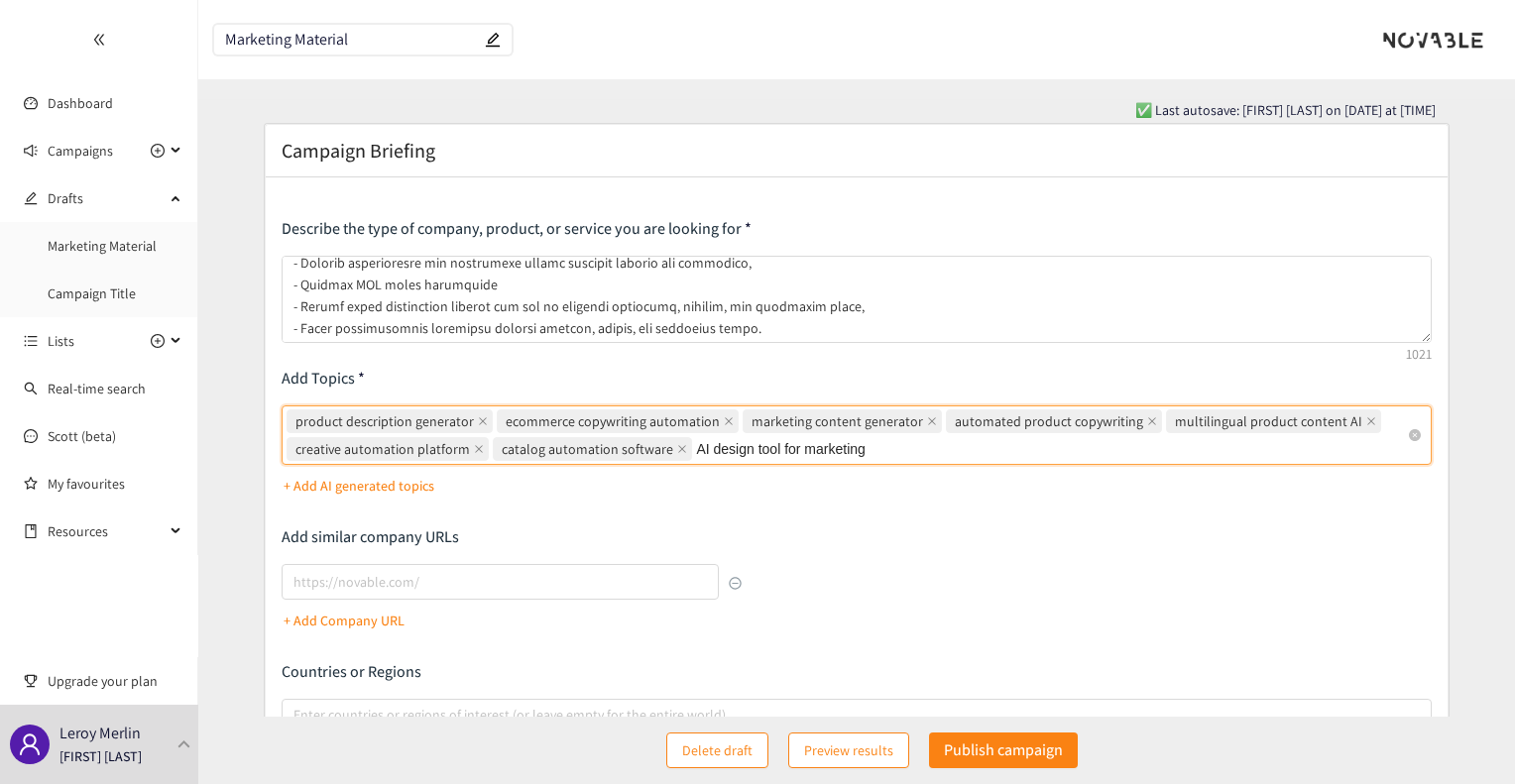 type on "AI design tool for marketing" 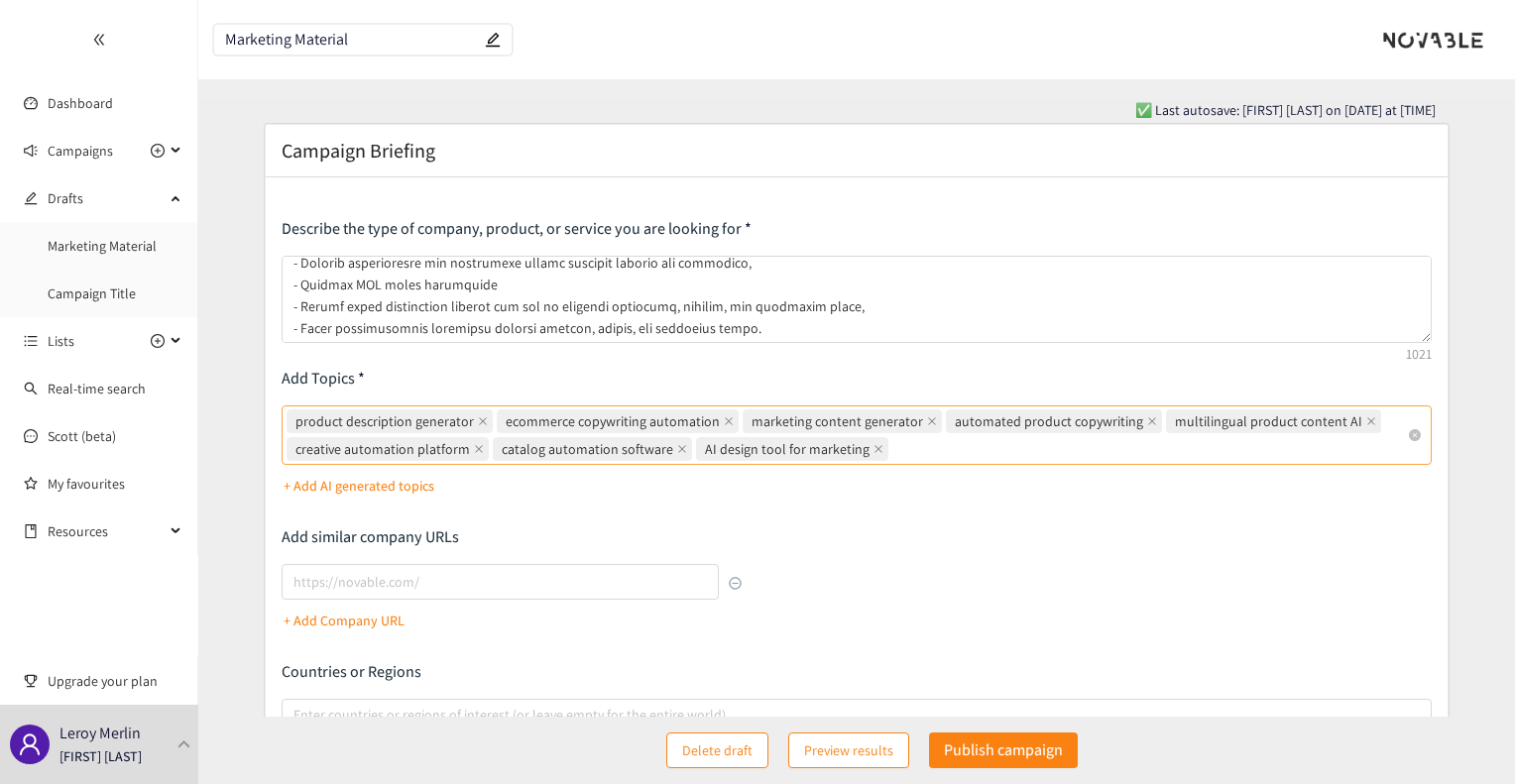 click on "product description generator ecommerce copywriting automation marketing content generator automated product copywriting multilingual product content AI creative automation platform catalog automation software AI design tool for marketing" at bounding box center [846, 435] 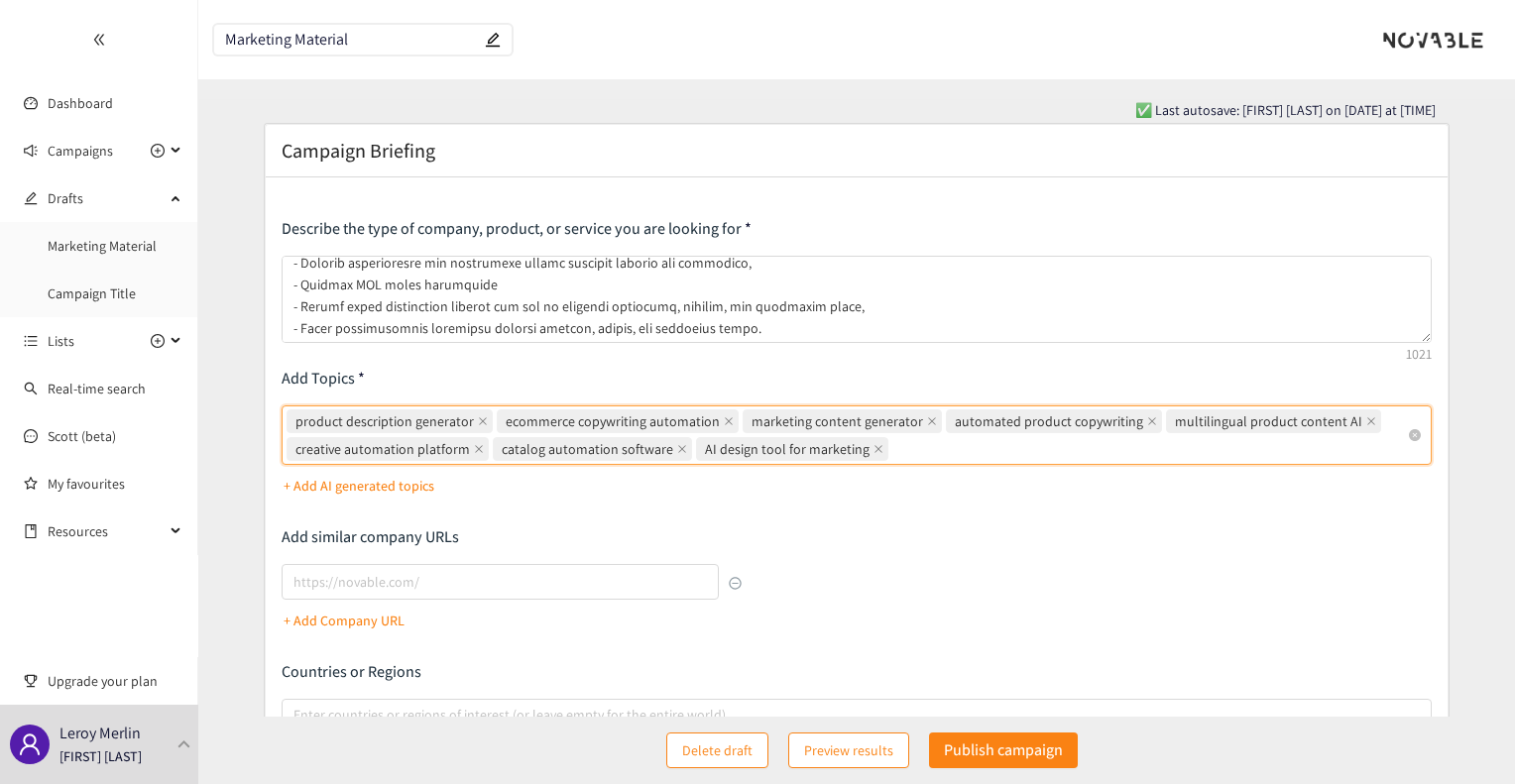 paste on "template-based creative automation" 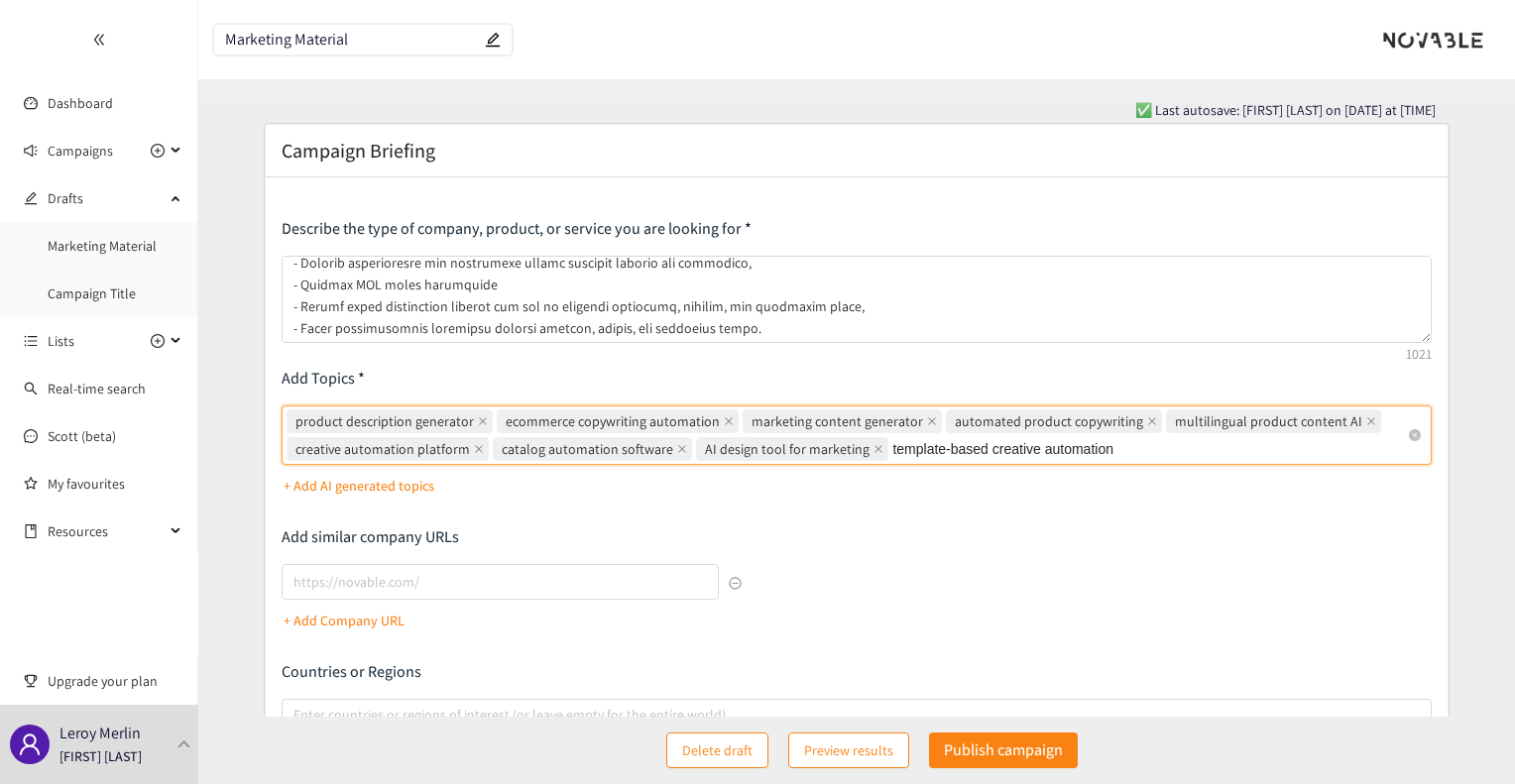 type on "template-based creative automation" 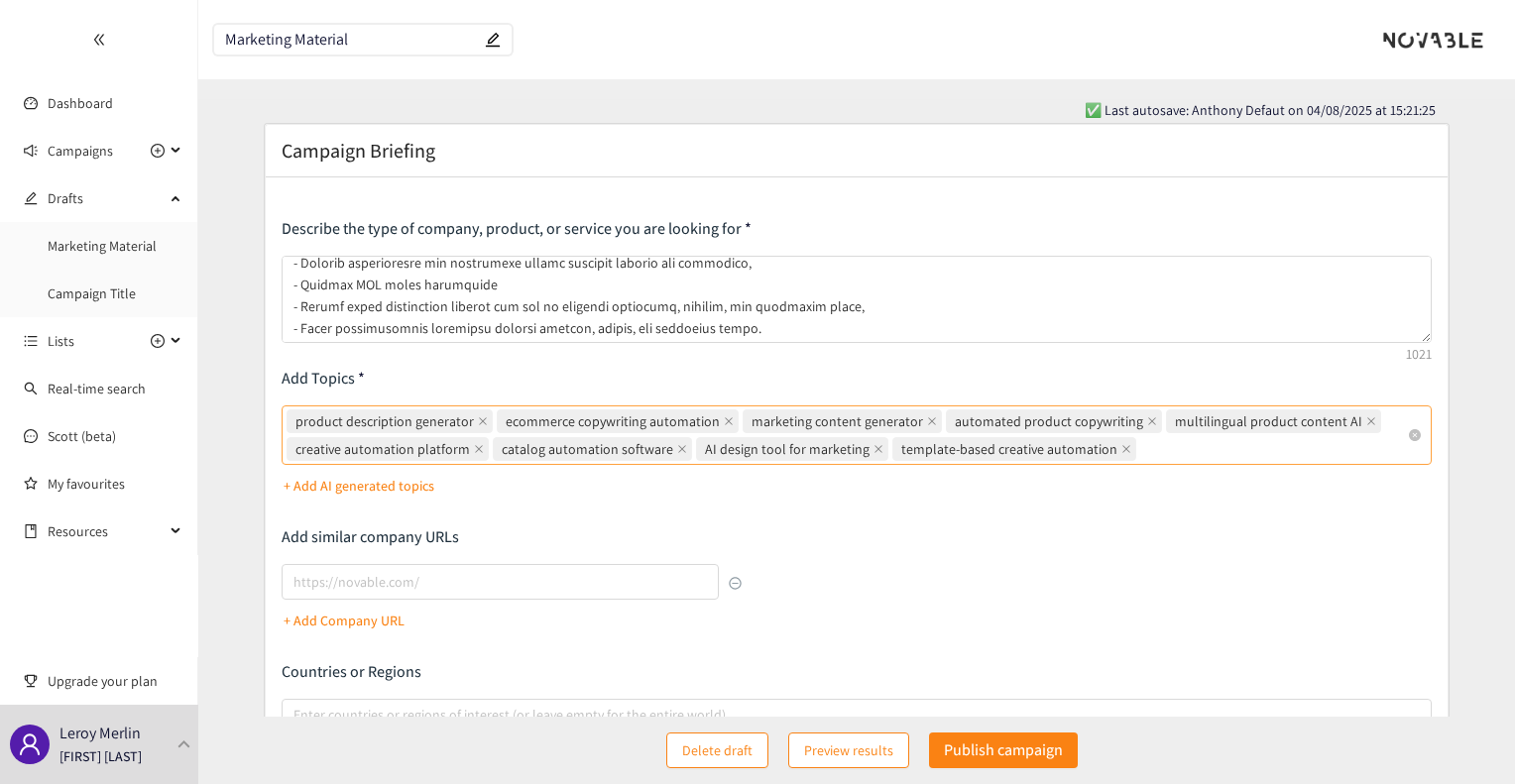 click on "product description generator ecommerce copywriting automation marketing content generator automated product copywriting multilingual product content AI creative automation platform catalog automation software AI design tool for marketing template-based creative automation" at bounding box center [846, 435] 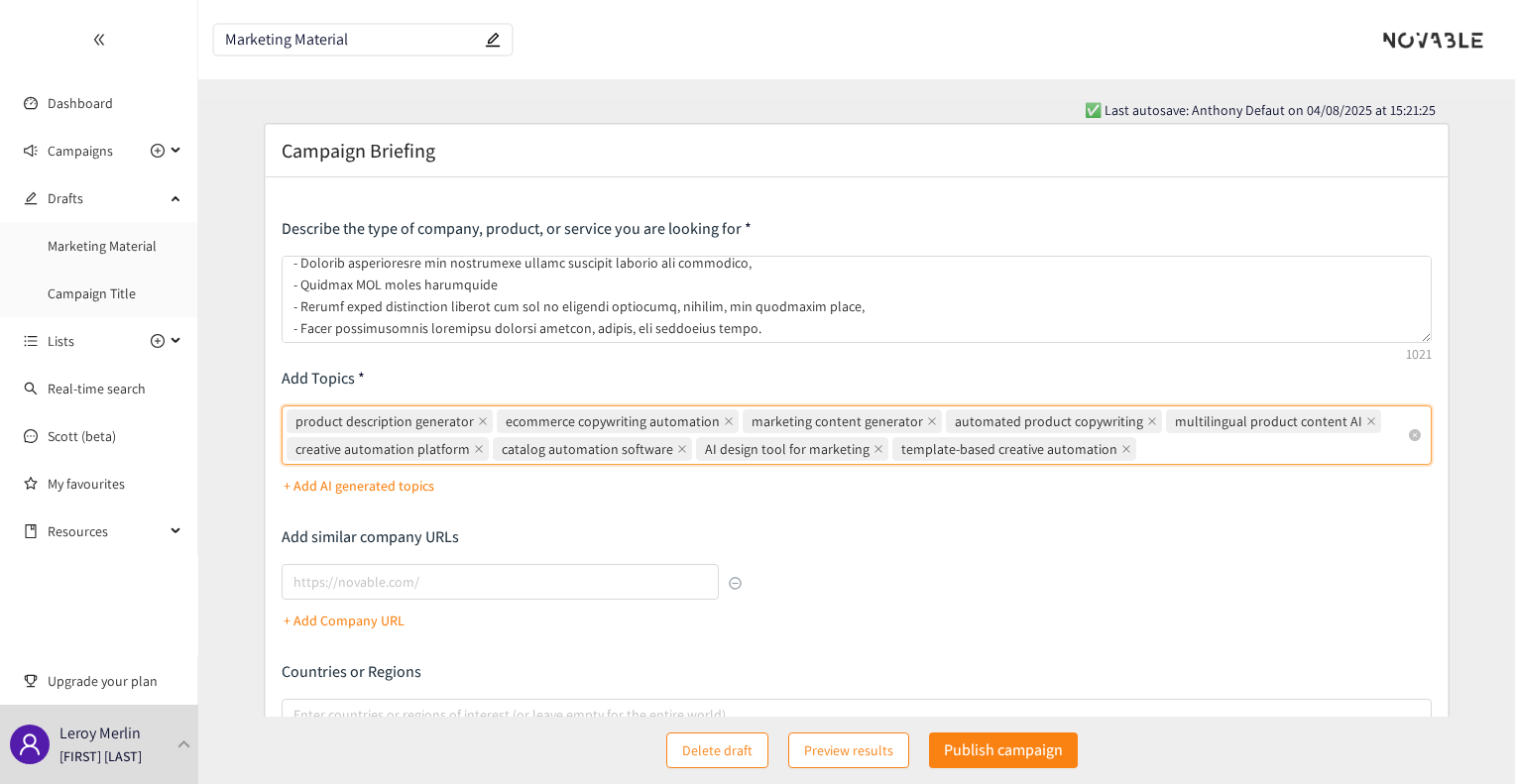 paste on "dynamic layout generation" 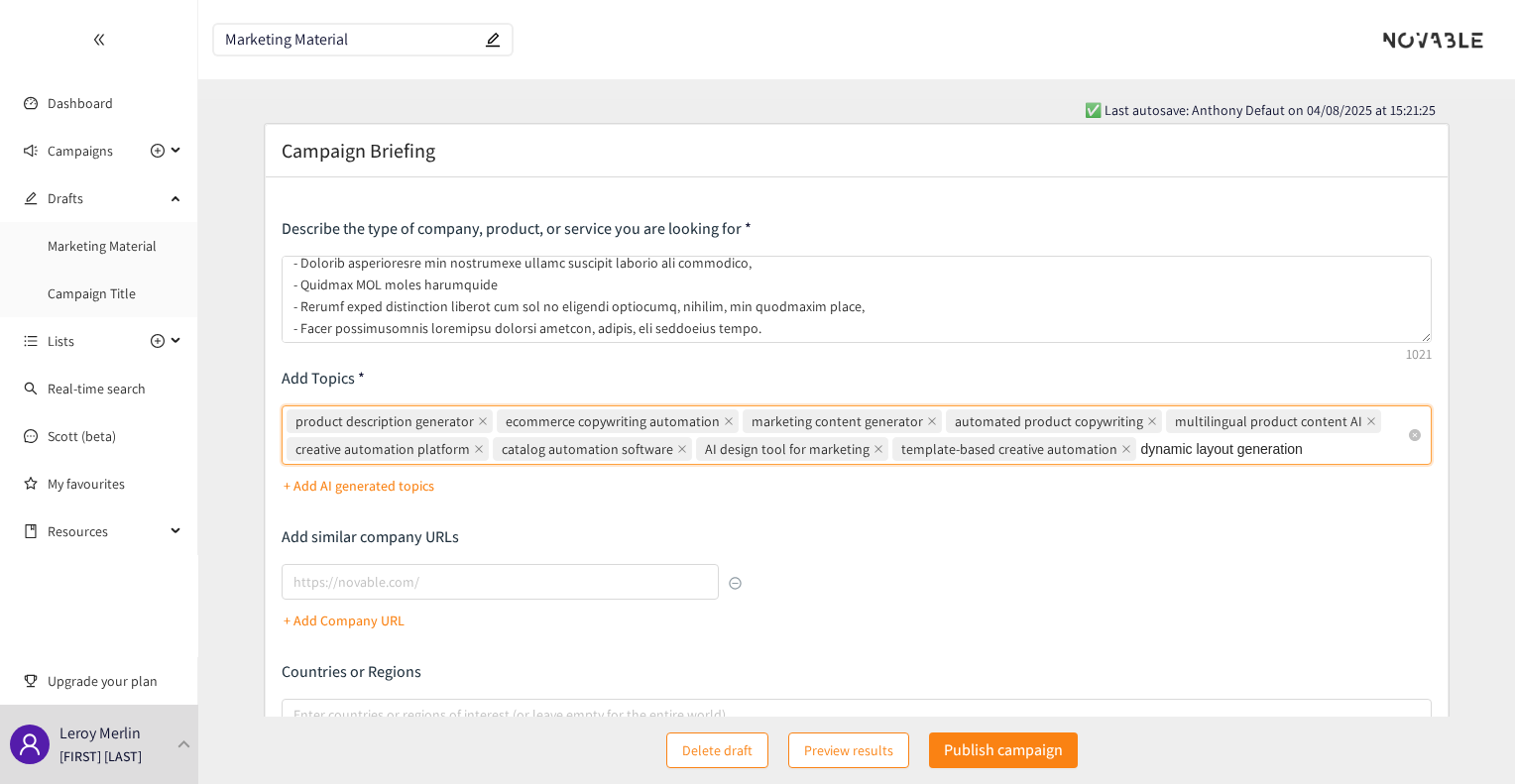type on "dynamic layout generation" 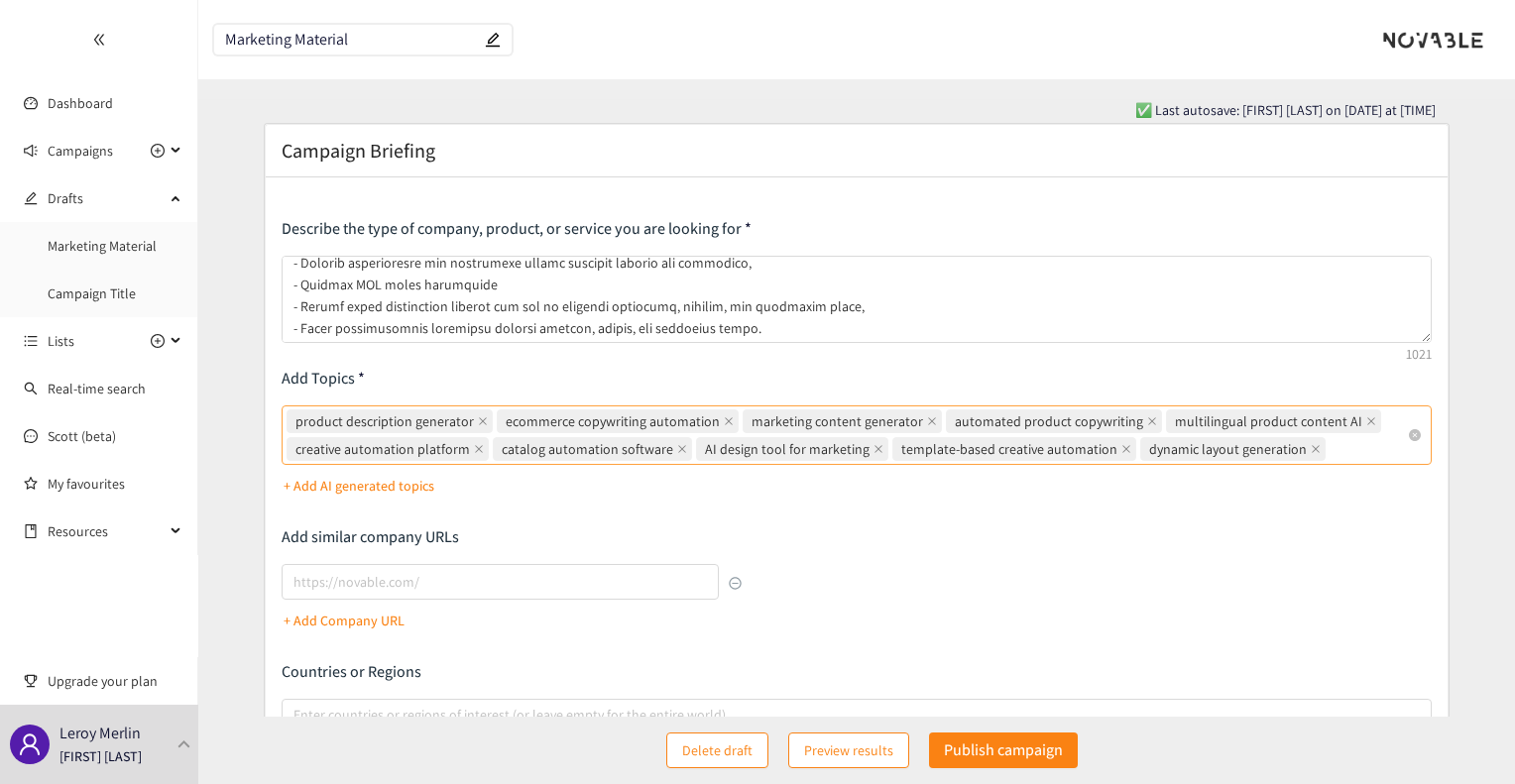 click on "product description generator ecommerce copywriting automation marketing content generator automated product copywriting multilingual product content AI creative automation platform catalog automation software AI design tool for marketing template-based creative automation dynamic layout generation" at bounding box center [846, 435] 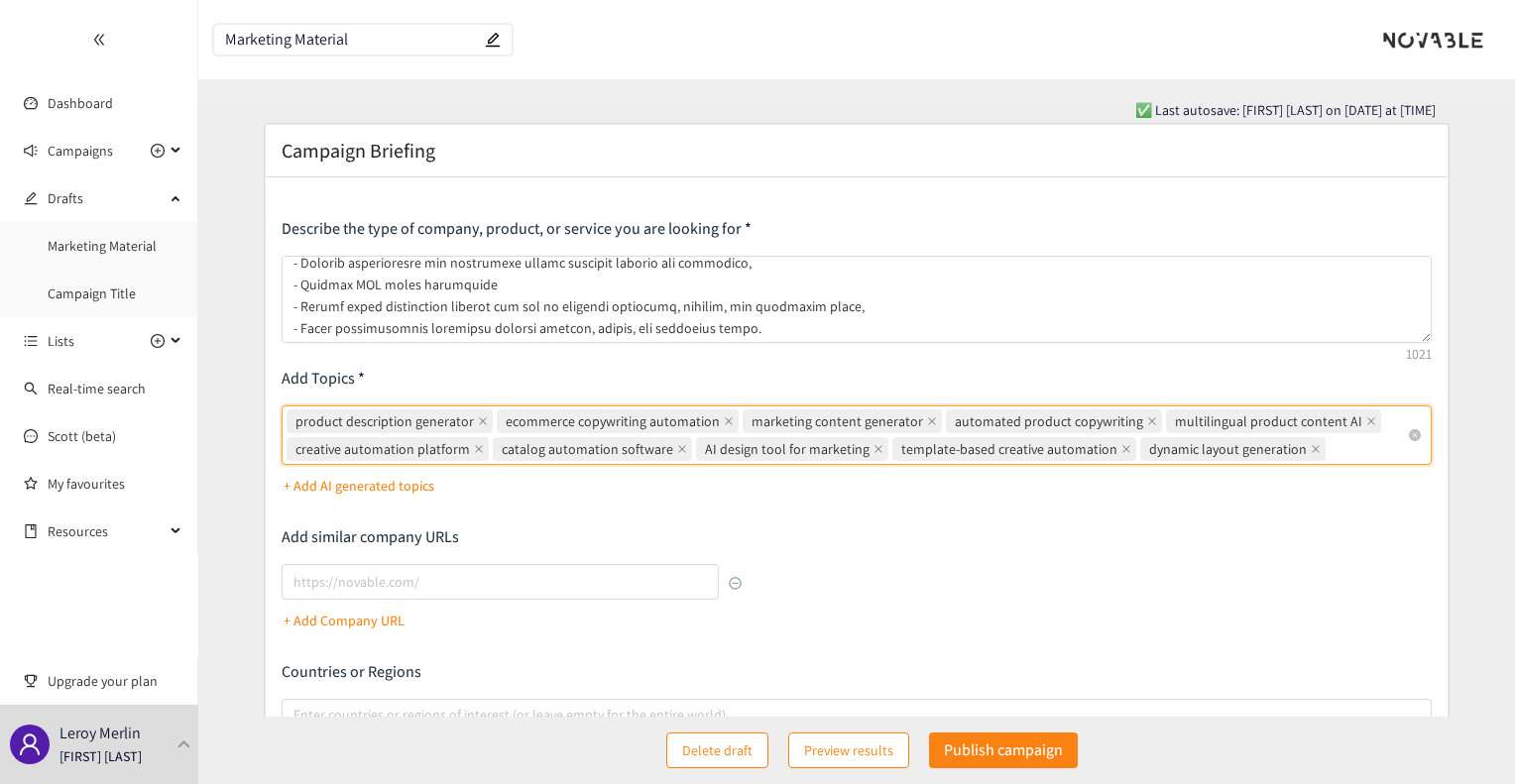 paste on "flyer and brochure design automation" 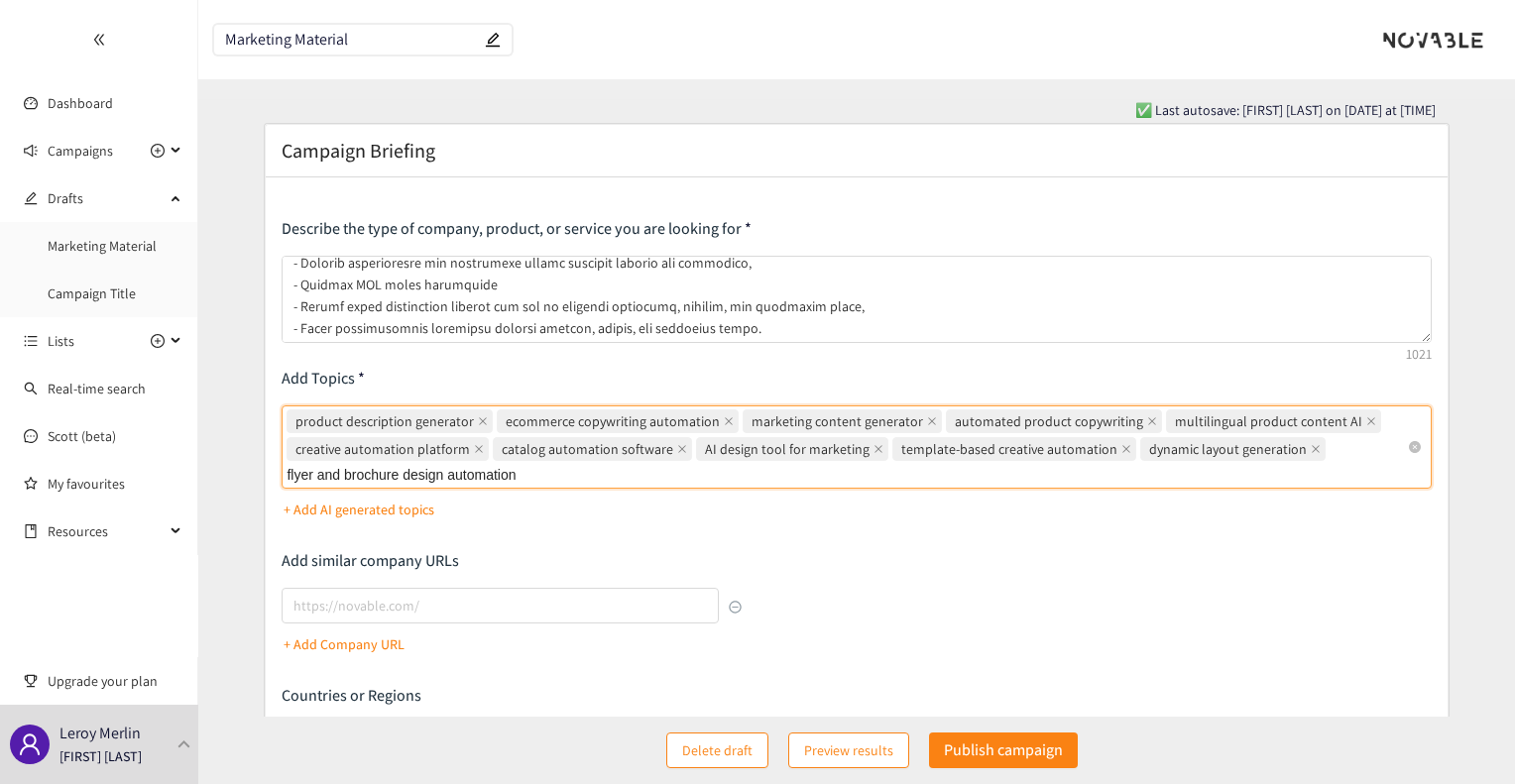 type on "flyer and brochure design automation" 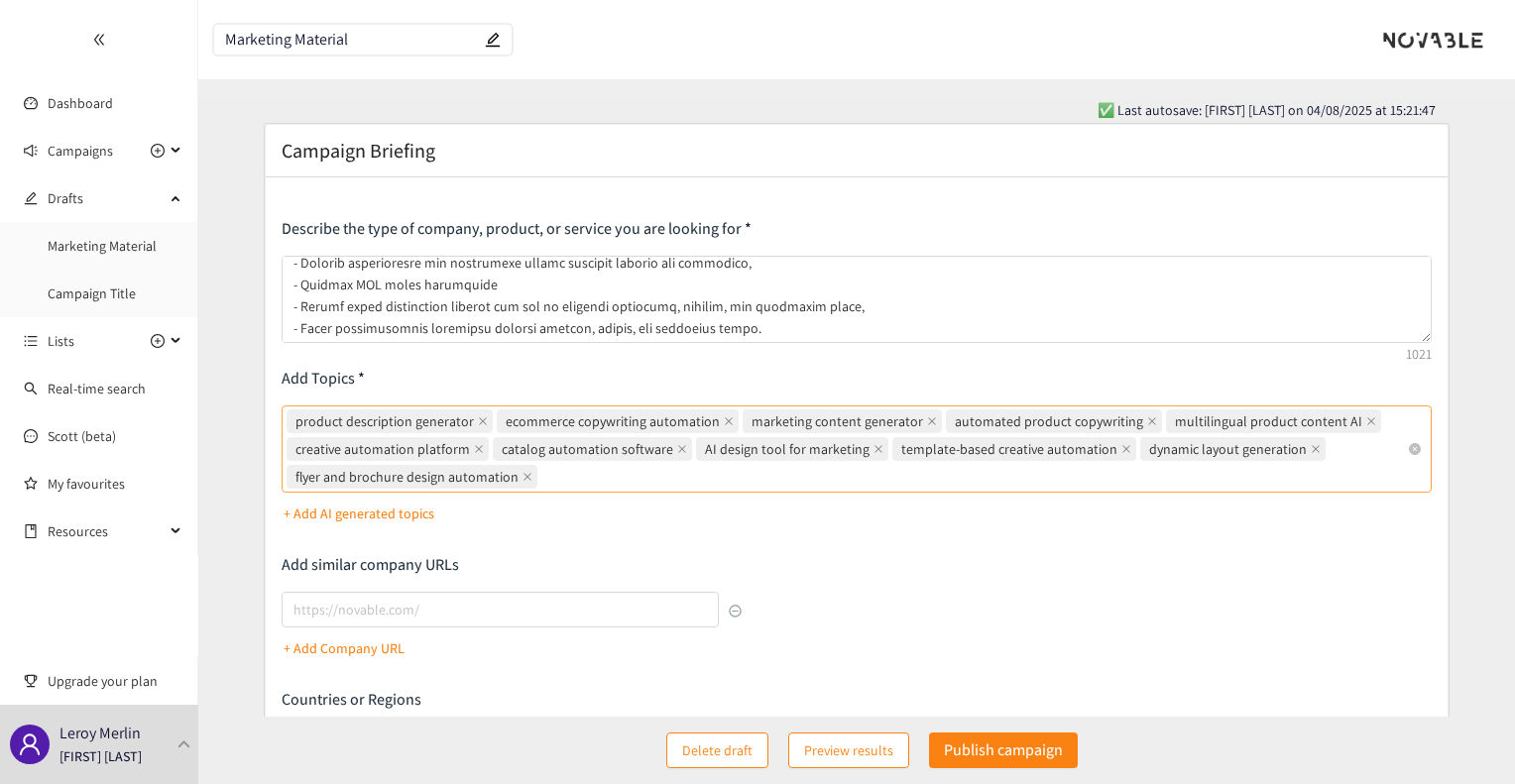 click on "product description generator ecommerce copywriting automation marketing content generator automated product copywriting multilingual product content AI creative automation platform catalog automation software AI design tool for marketing template-based creative automation dynamic layout generation flyer and brochure design automation" at bounding box center (846, 449) 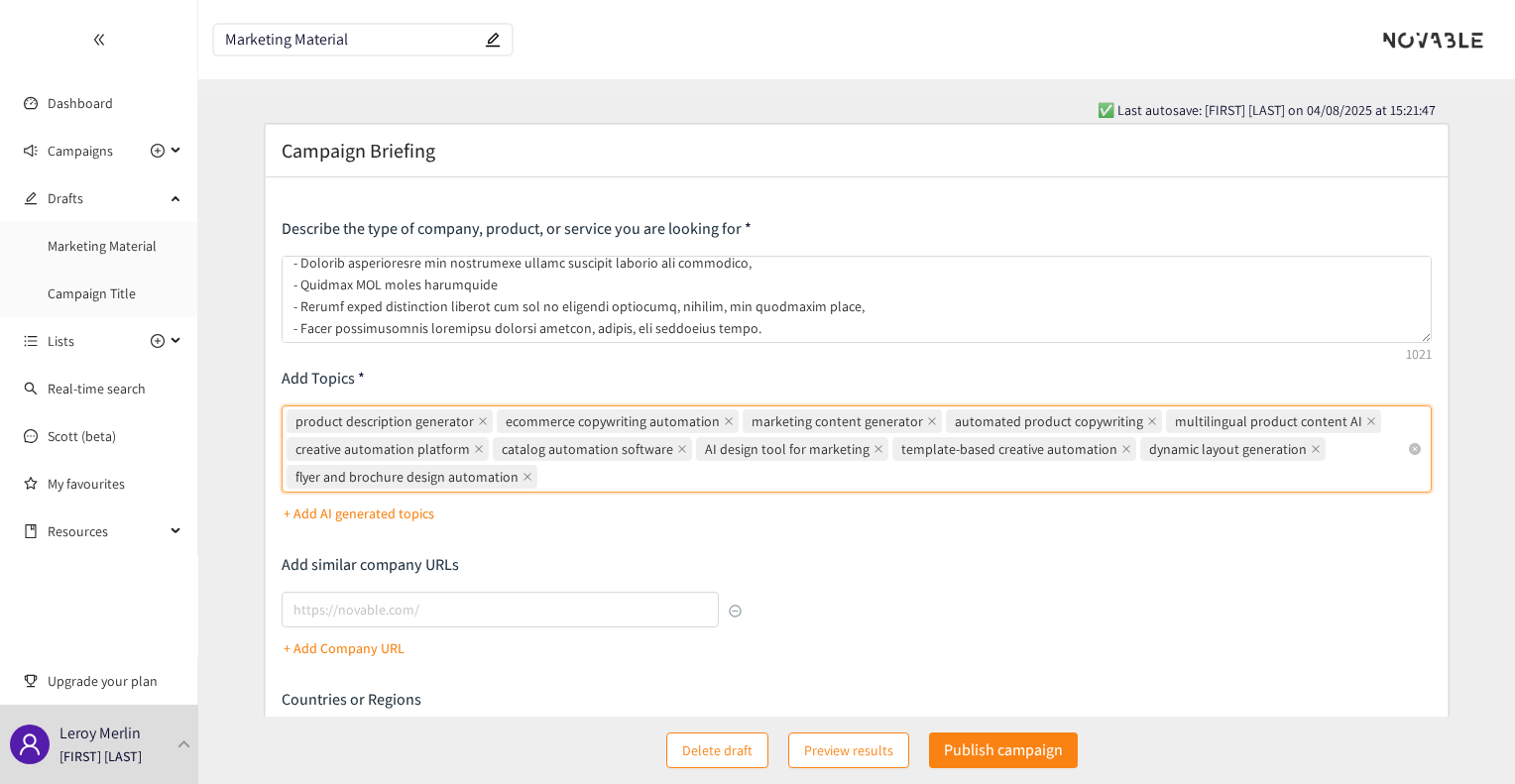 paste on "brand consistency" 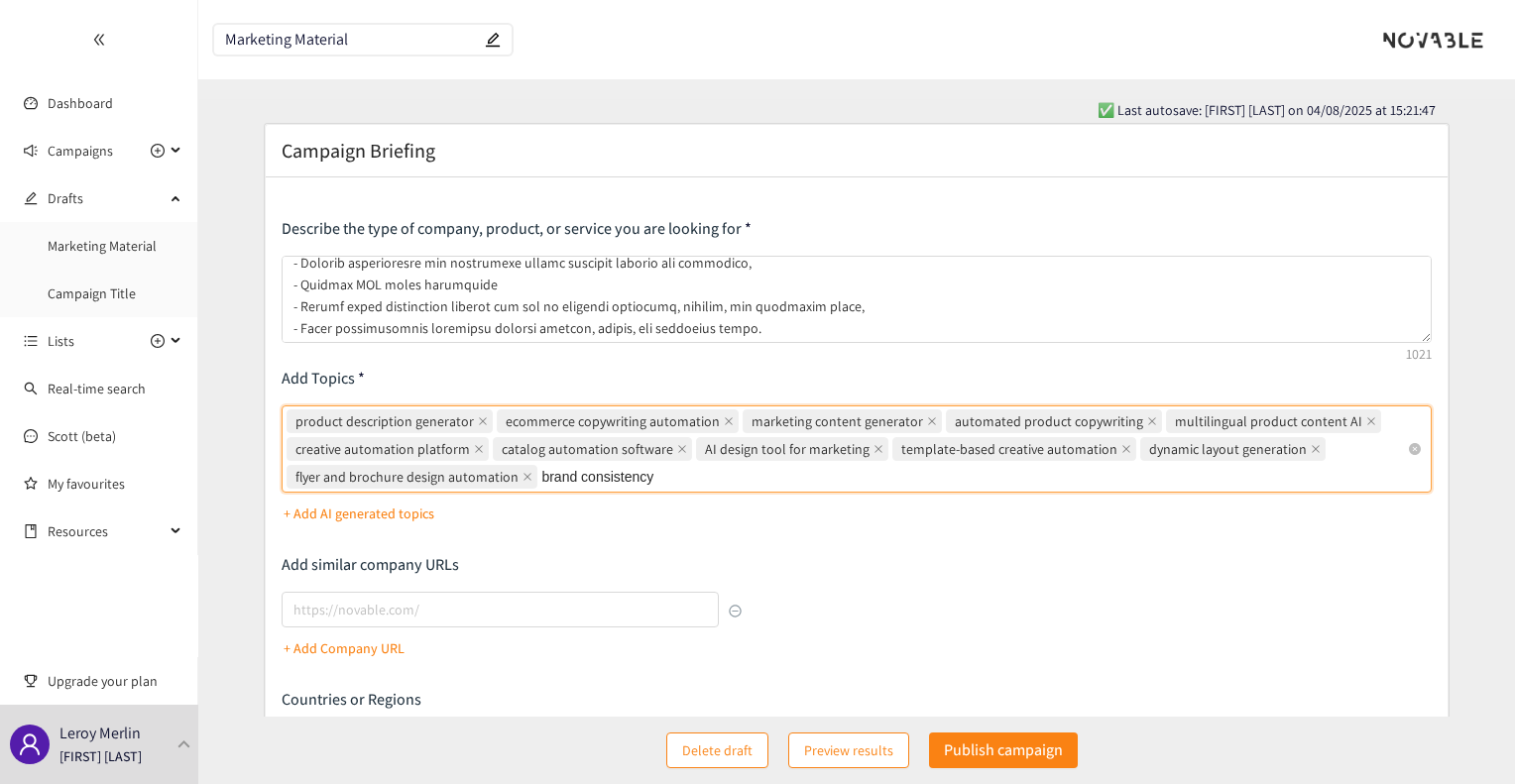type on "brand consistency" 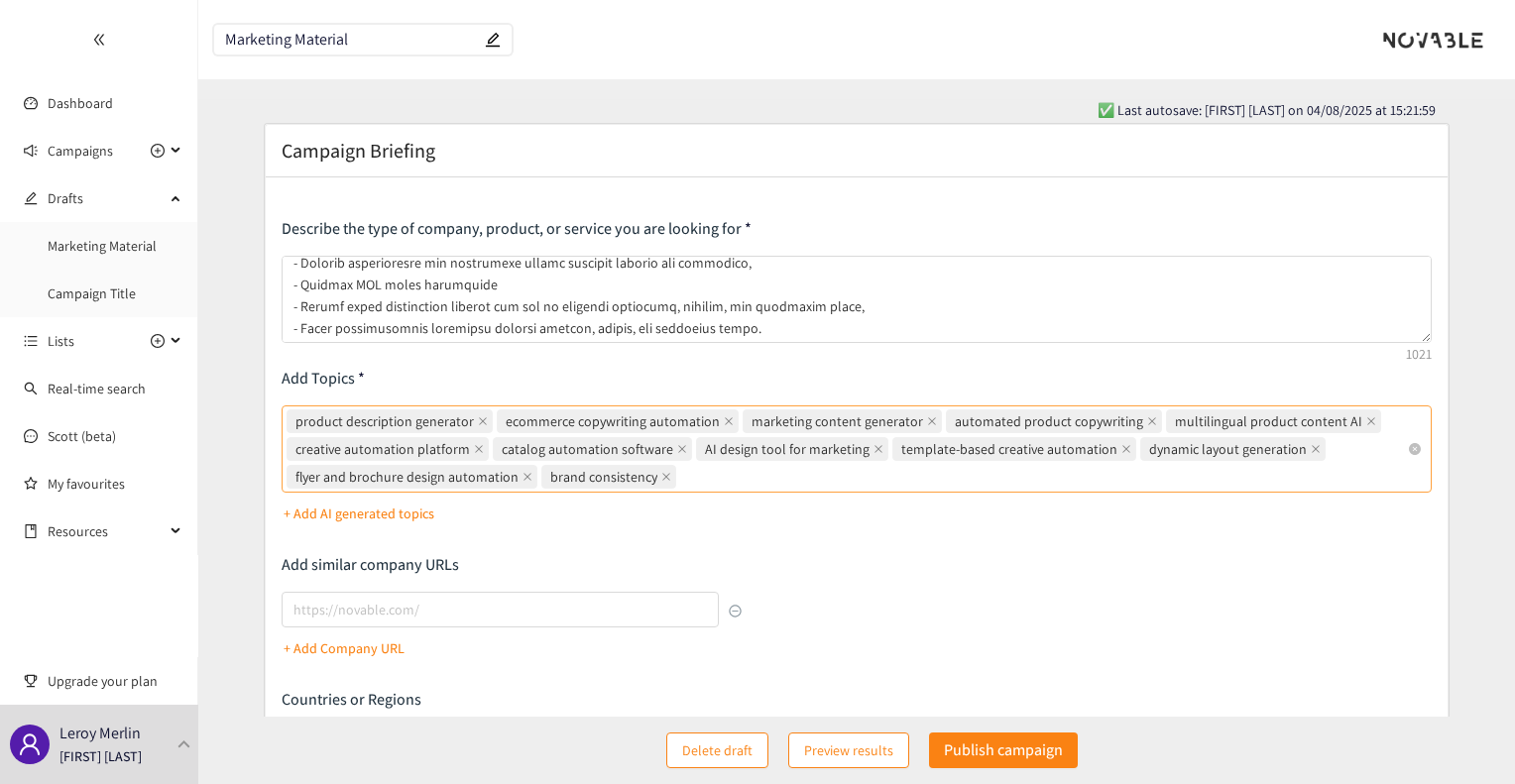 click on "product description generator ecommerce copywriting automation marketing content generator automated product copywriting multilingual product content AI creative automation platform catalog automation software AI design tool for marketing template-based creative automation dynamic layout generation flyer and brochure design automation brand consistency" at bounding box center [846, 449] 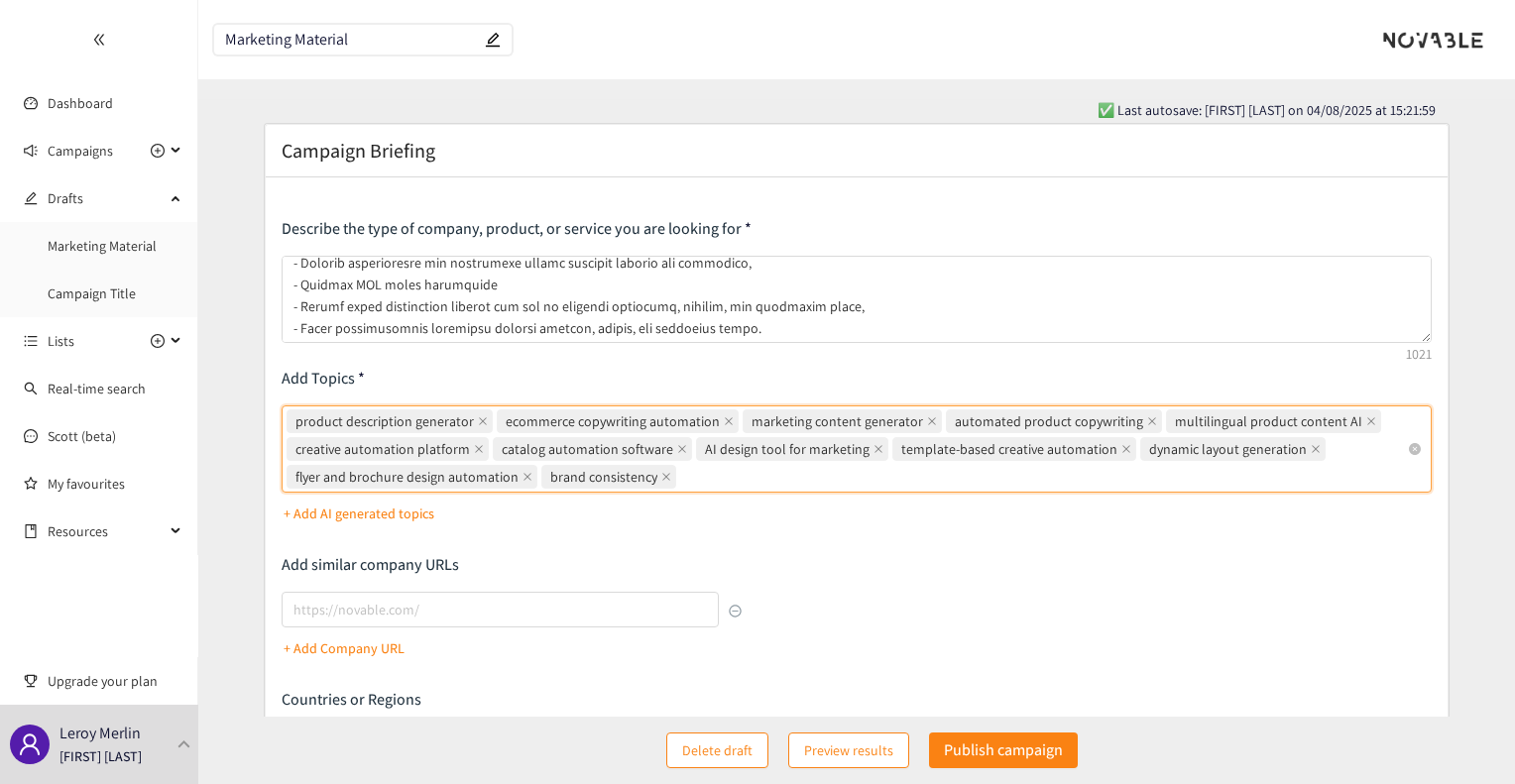 paste on "tone of voice AI" 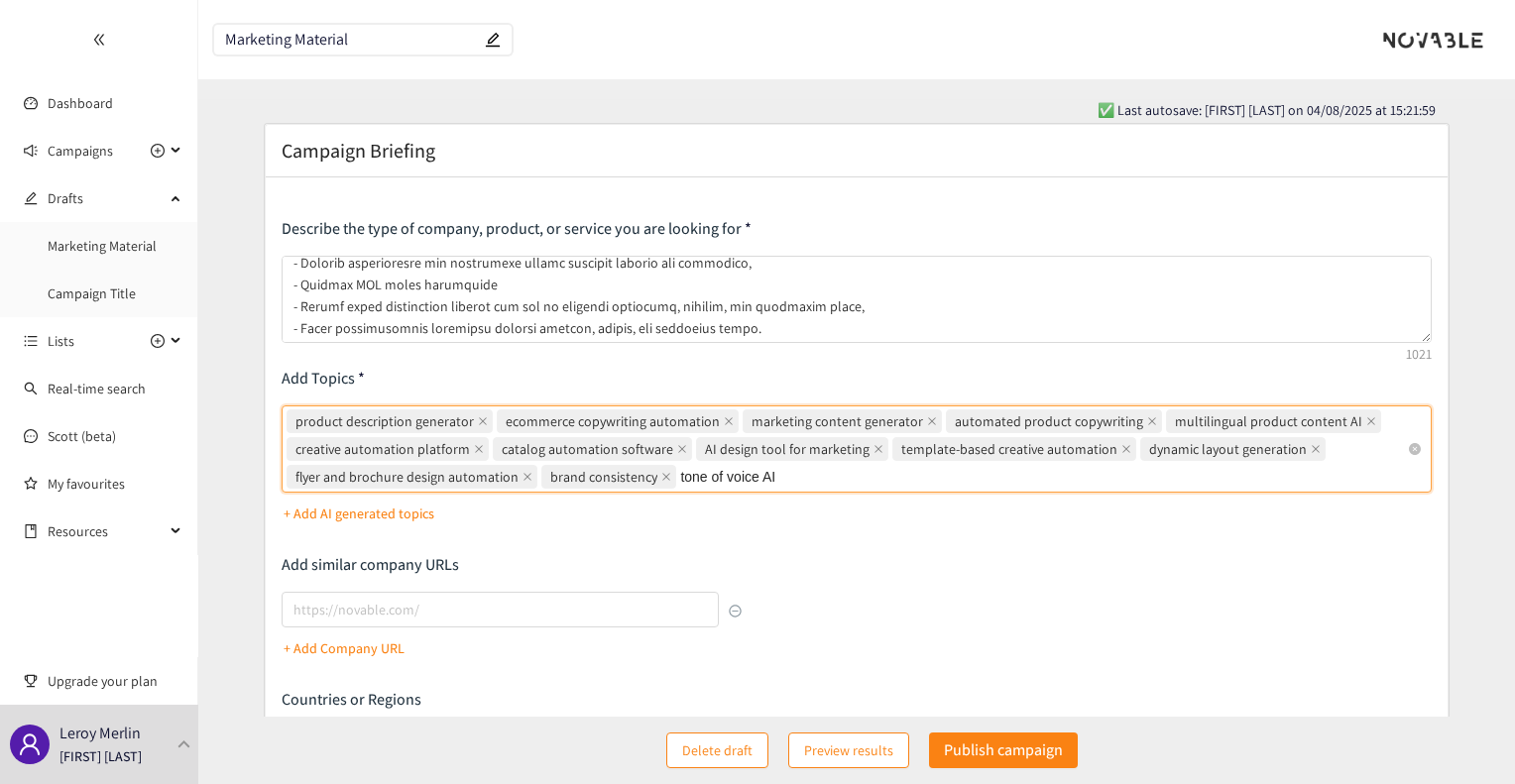 type on "tone of voice AI" 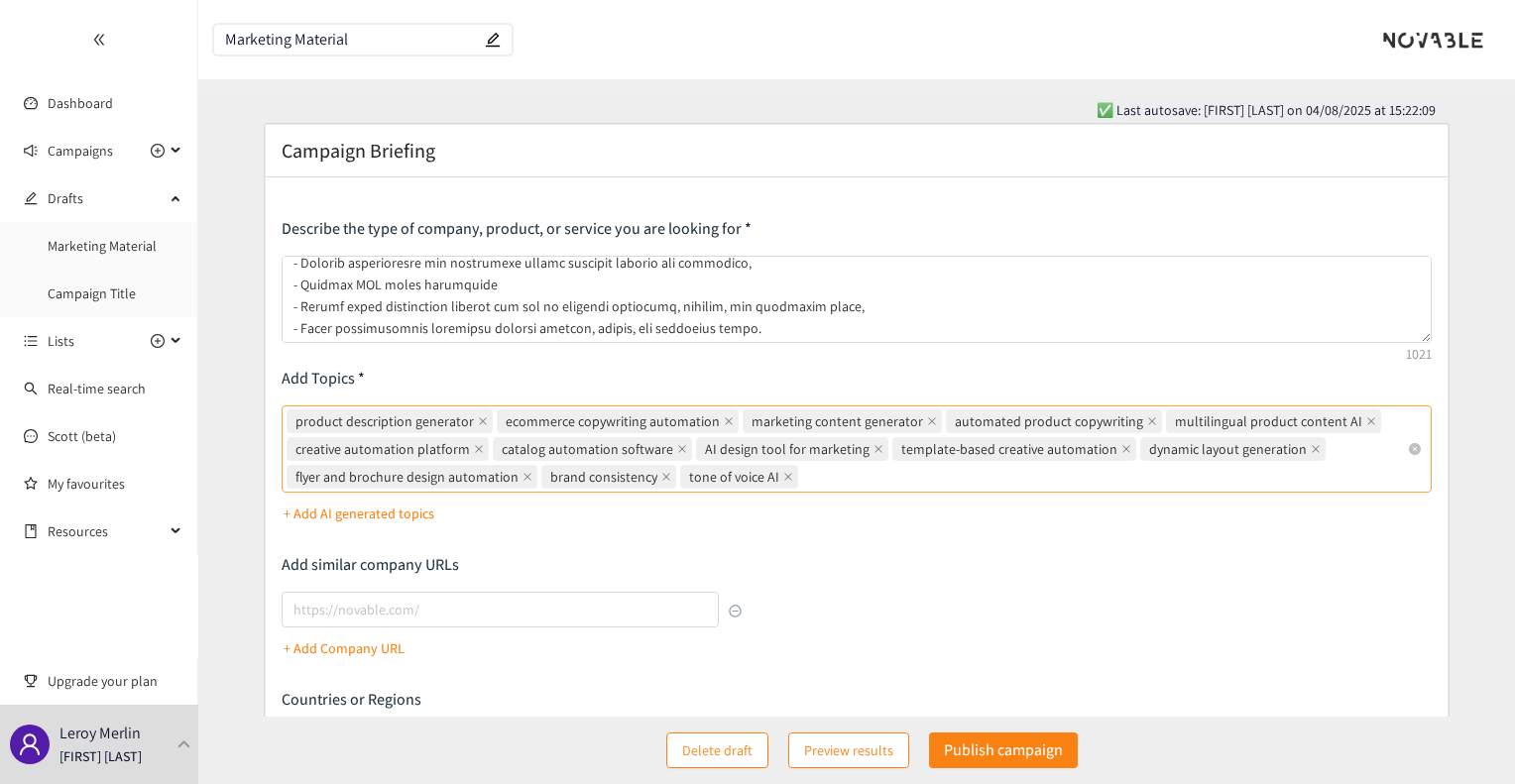click on "product description generator ecommerce copywriting automation marketing content generator automated product copywriting multilingual product content AI creative automation platform catalog automation software AI design tool for marketing template-based creative automation dynamic layout generation flyer and brochure design automation brand consistency tone of voice AI" at bounding box center [846, 449] 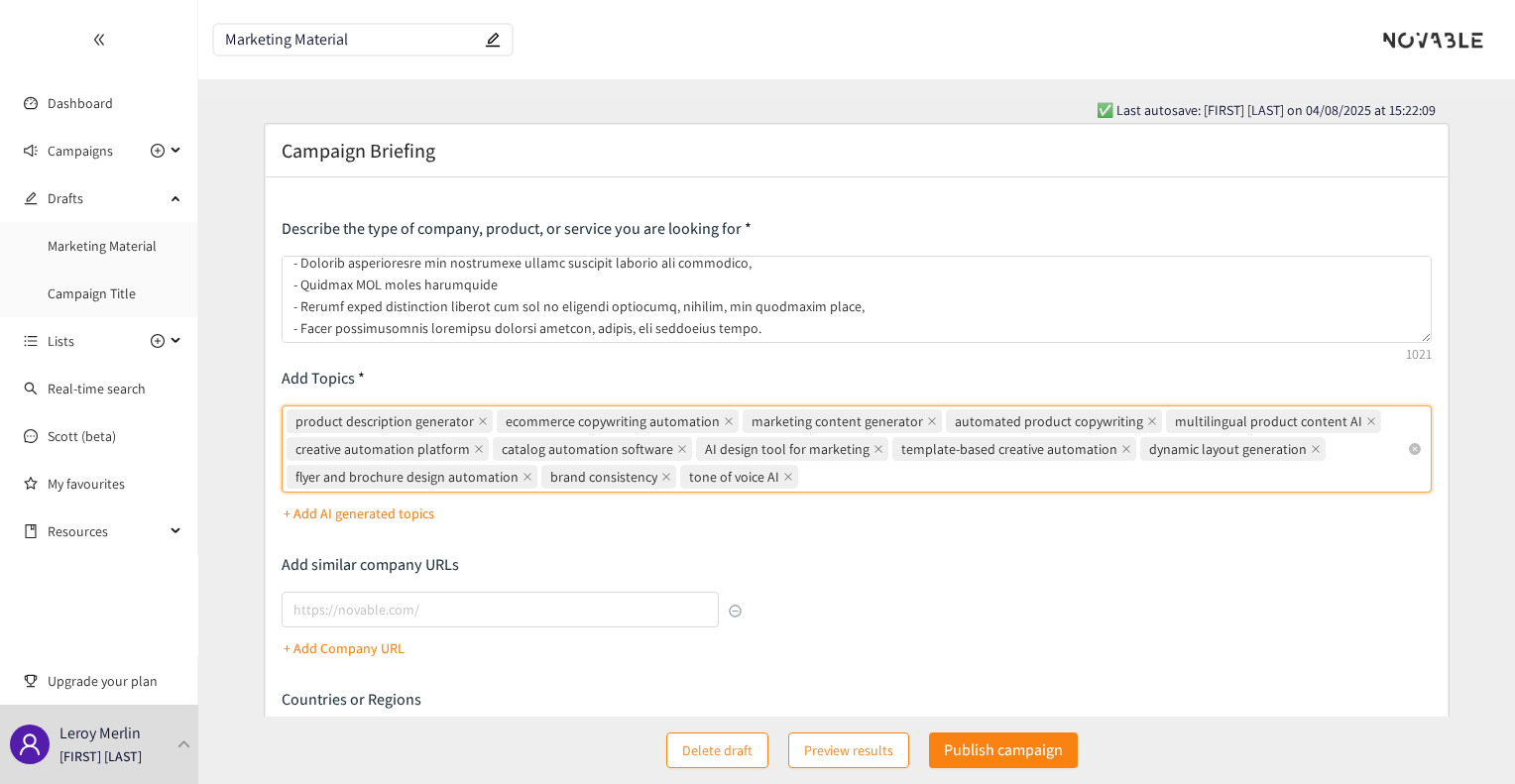 paste on "brand guidelines enforcement tool" 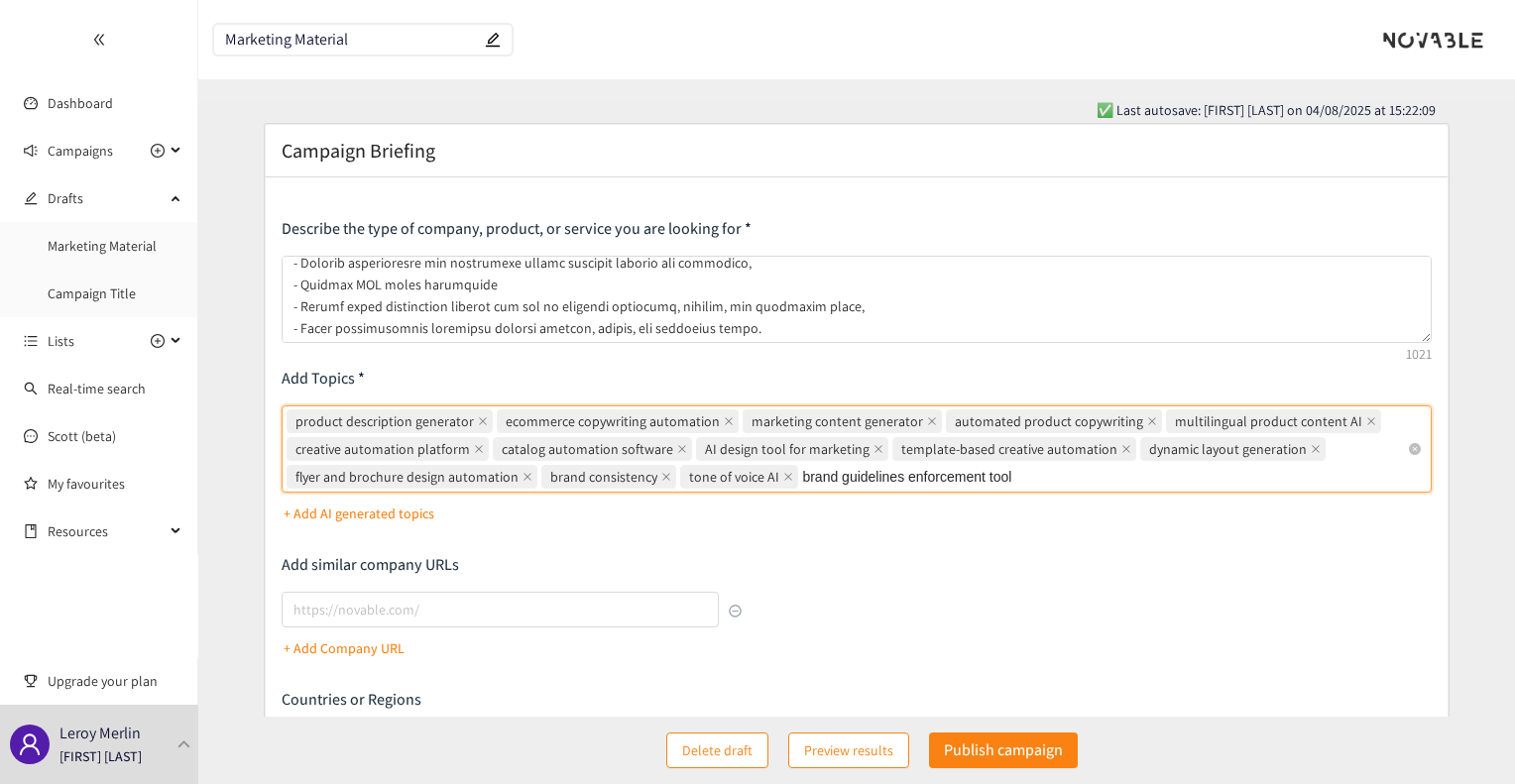type on "brand guidelines enforcement tool" 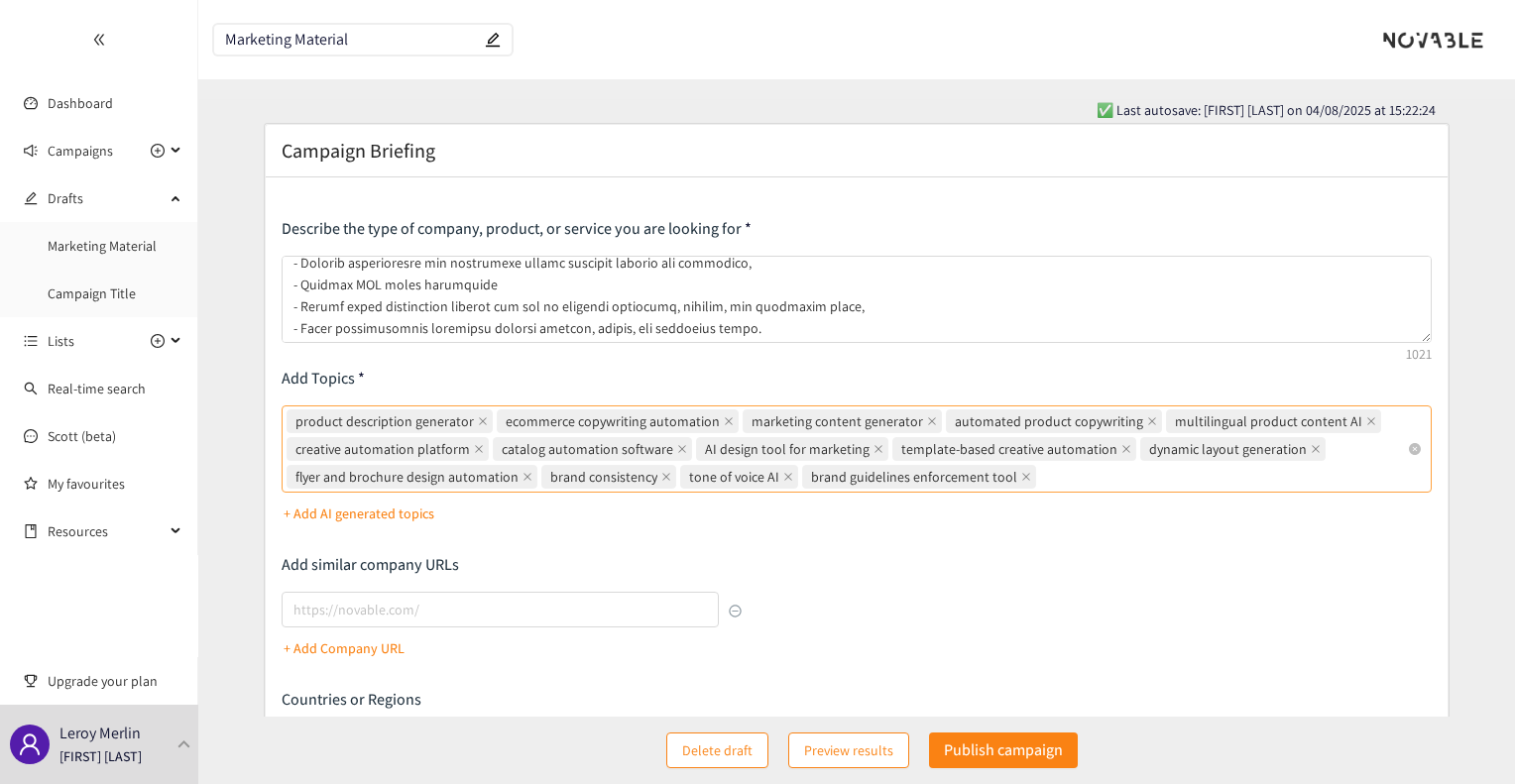 click on "product description generator ecommerce copywriting automation marketing content generator automated product copywriting multilingual product content AI creative automation platform catalog automation software AI design tool for marketing template-based creative automation dynamic layout generation flyer and brochure design automation brand consistency tone of voice AI brand guidelines enforcement tool" at bounding box center (846, 449) 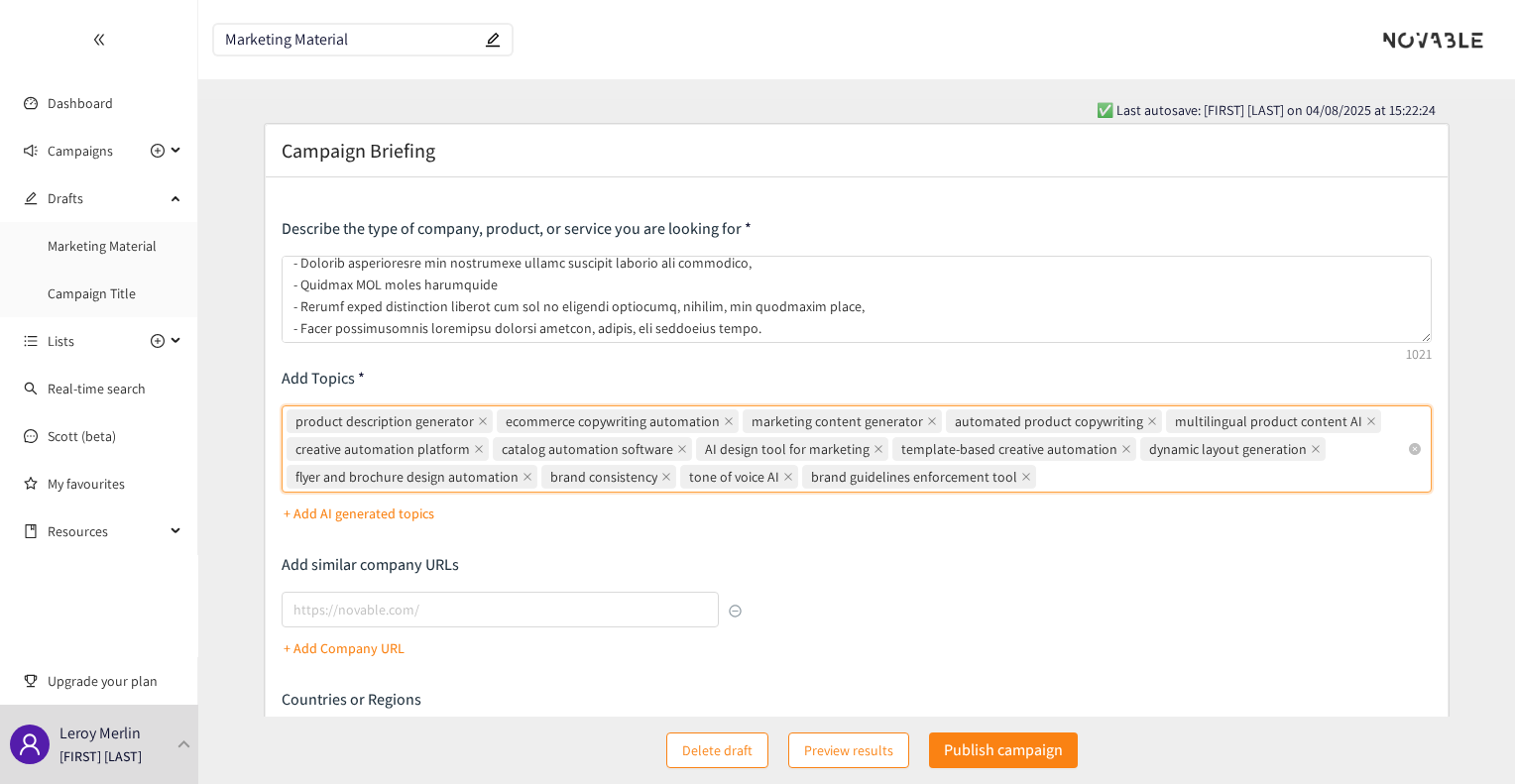 paste on "AI content with brand compliance" 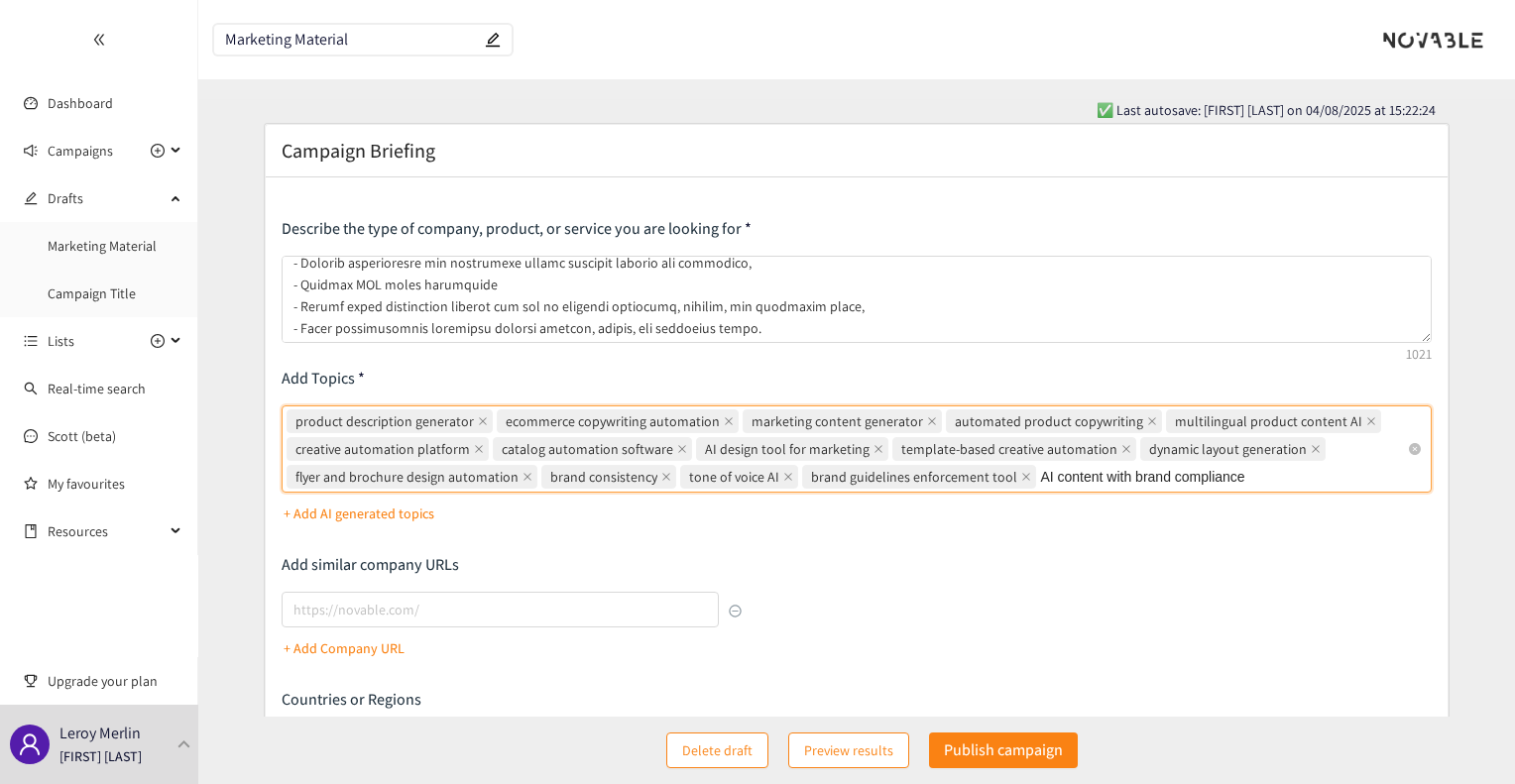 type on "AI content with brand compliance" 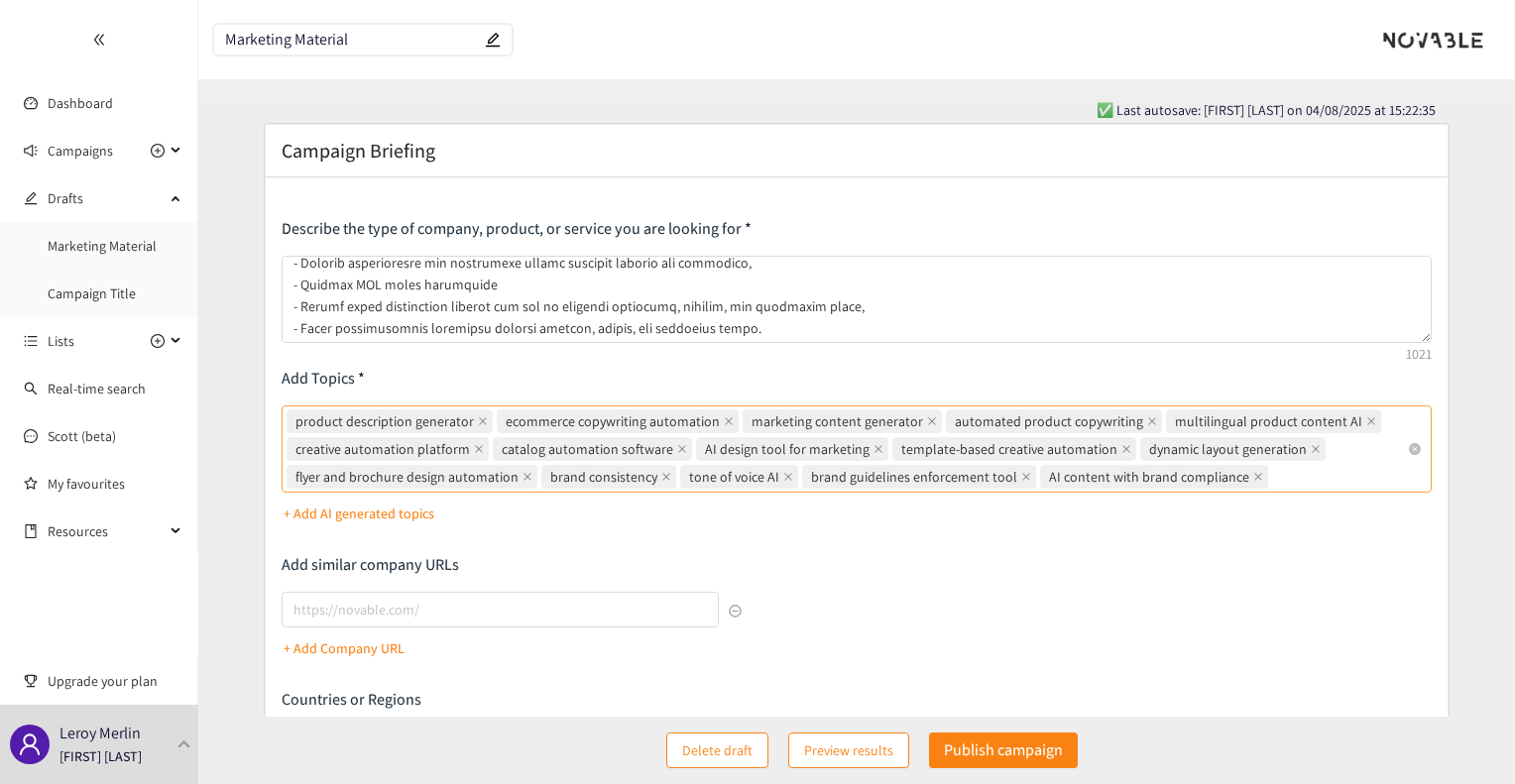 click on "product description generator ecommerce copywriting automation marketing content generator automated product copywriting multilingual product content AI creative automation platform catalog automation software AI design tool for marketing template-based creative automation dynamic layout generation flyer and brochure design automation brand consistency tone of voice AI brand guidelines enforcement tool AI content with brand compliance" at bounding box center (846, 449) 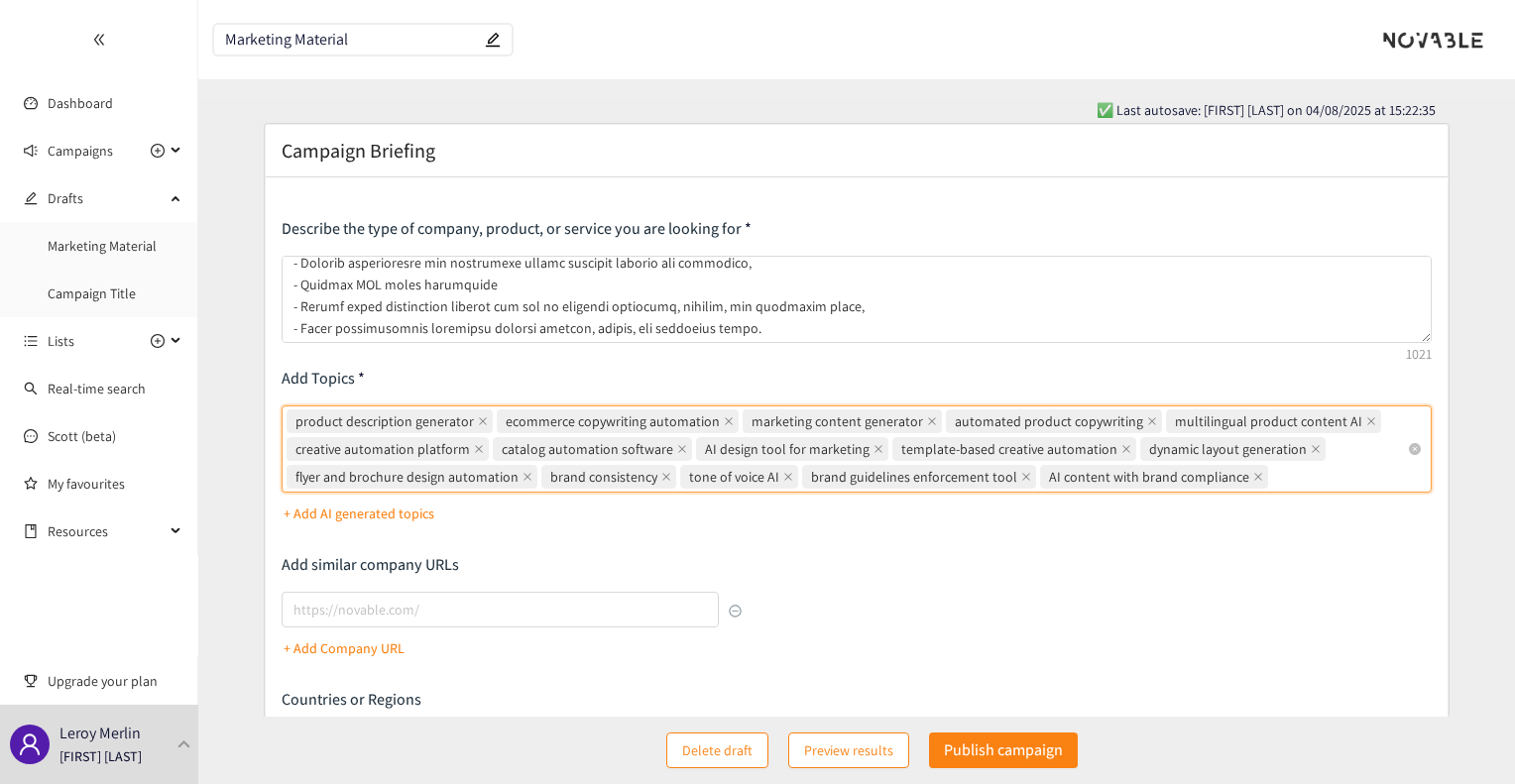 paste on "modular content platform" 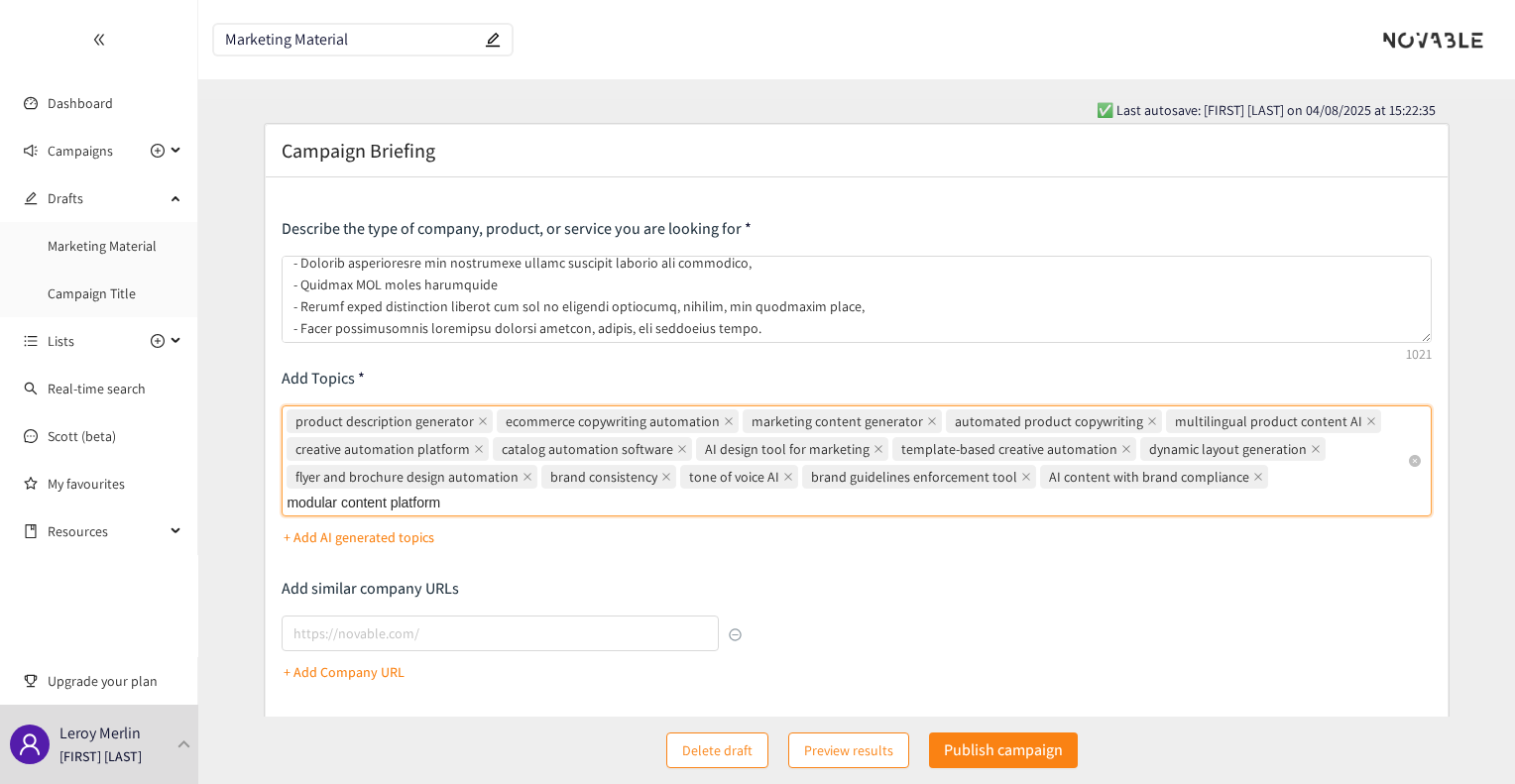 type on "modular content platform" 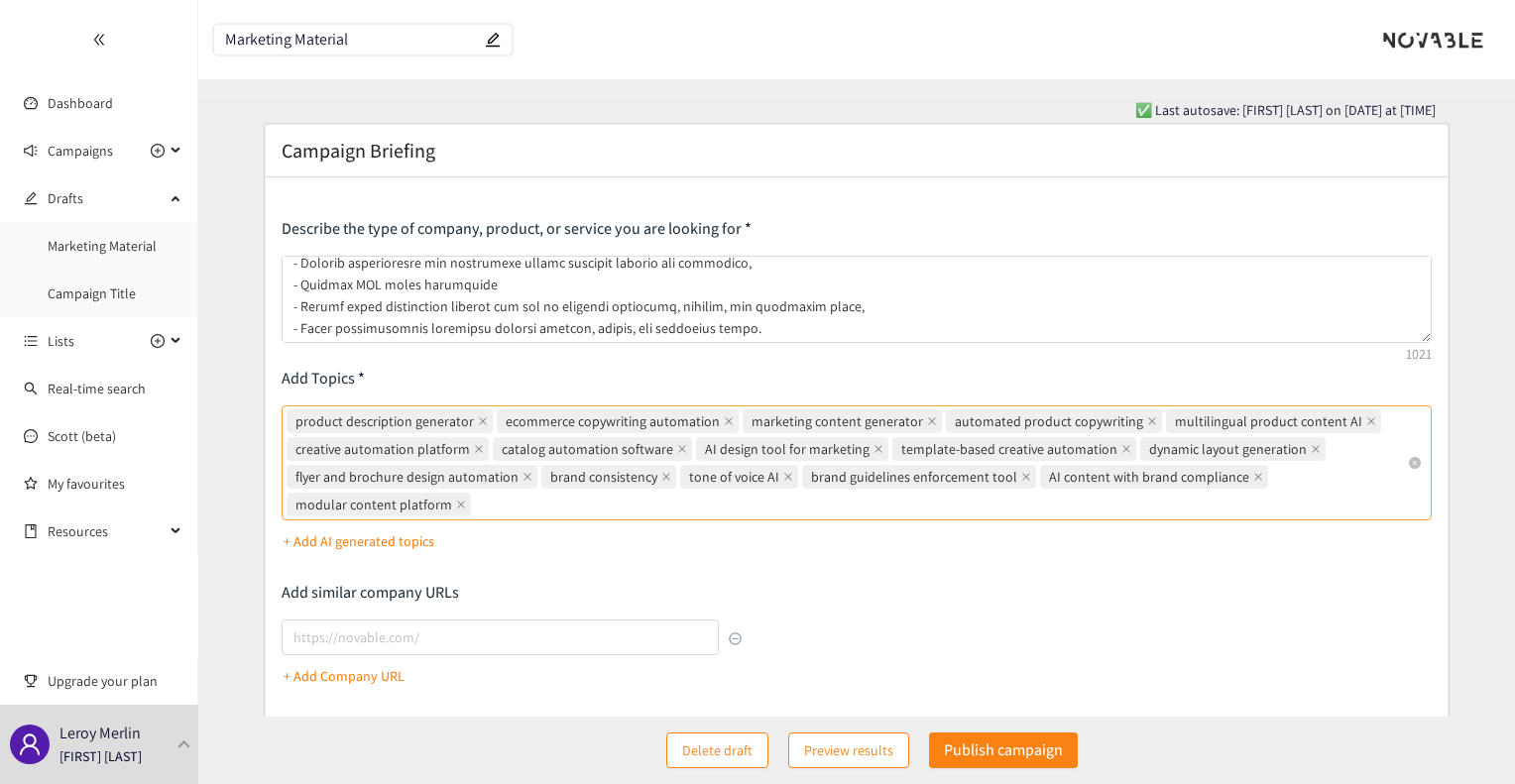 click on "product description generator ecommerce copywriting automation marketing content generator automated product copywriting multilingual product content AI creative automation platform catalog automation software AI design tool for marketing template-based creative automation dynamic layout generation flyer and brochure design automation brand consistency tone of voice AI brand guidelines enforcement tool AI content with brand compliance modular content platform" at bounding box center [846, 463] 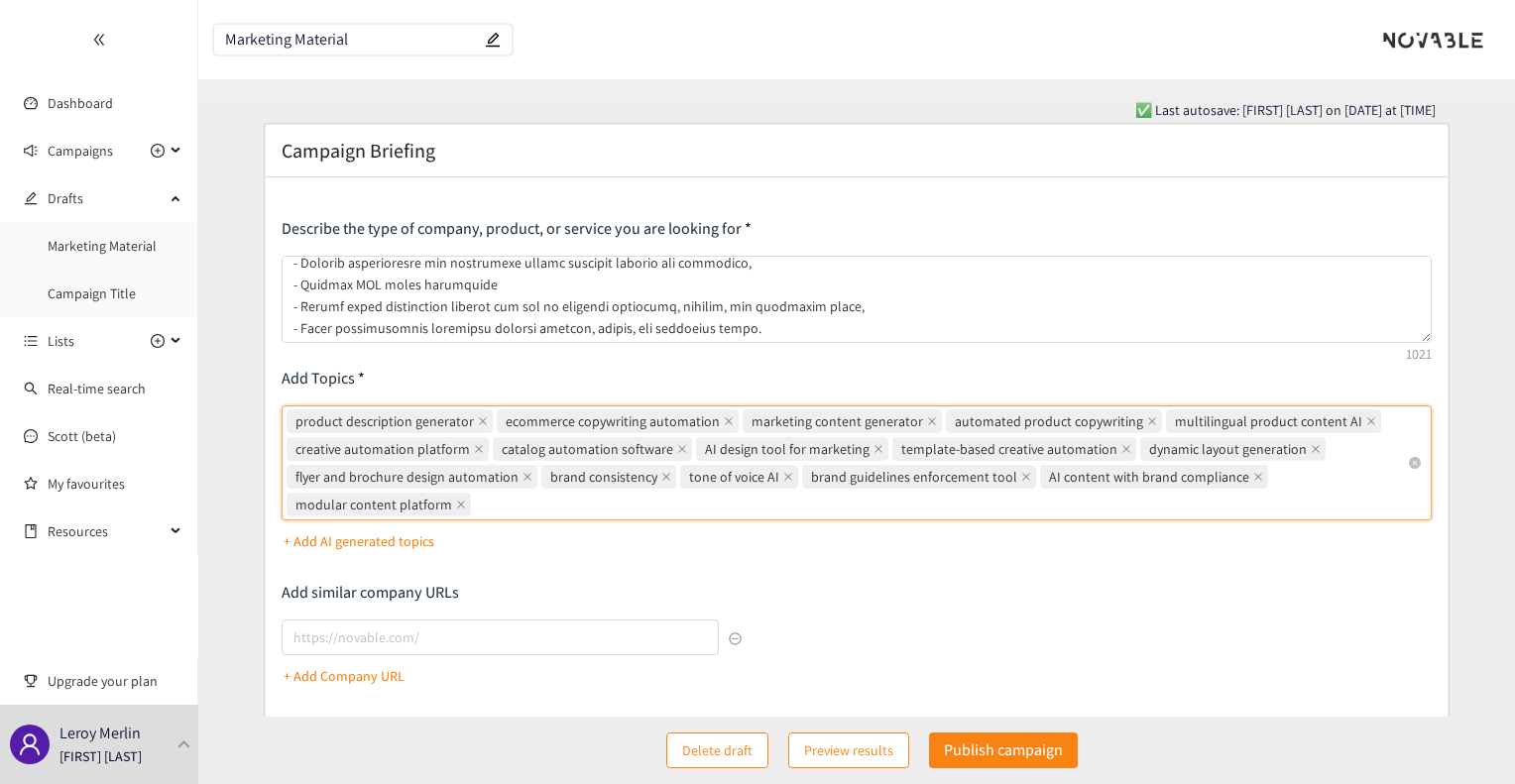 paste on "brand governance automation" 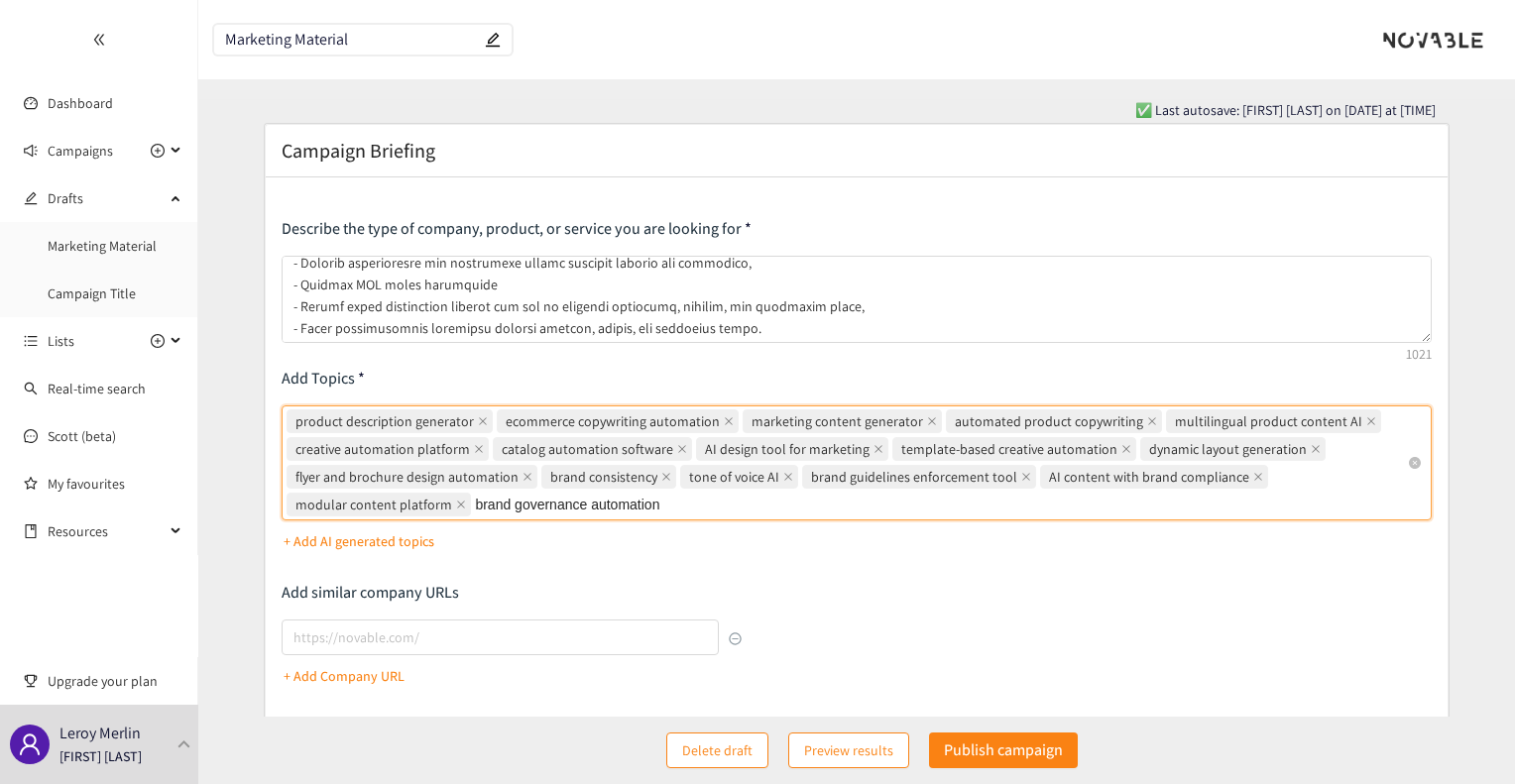 type on "brand governance automation" 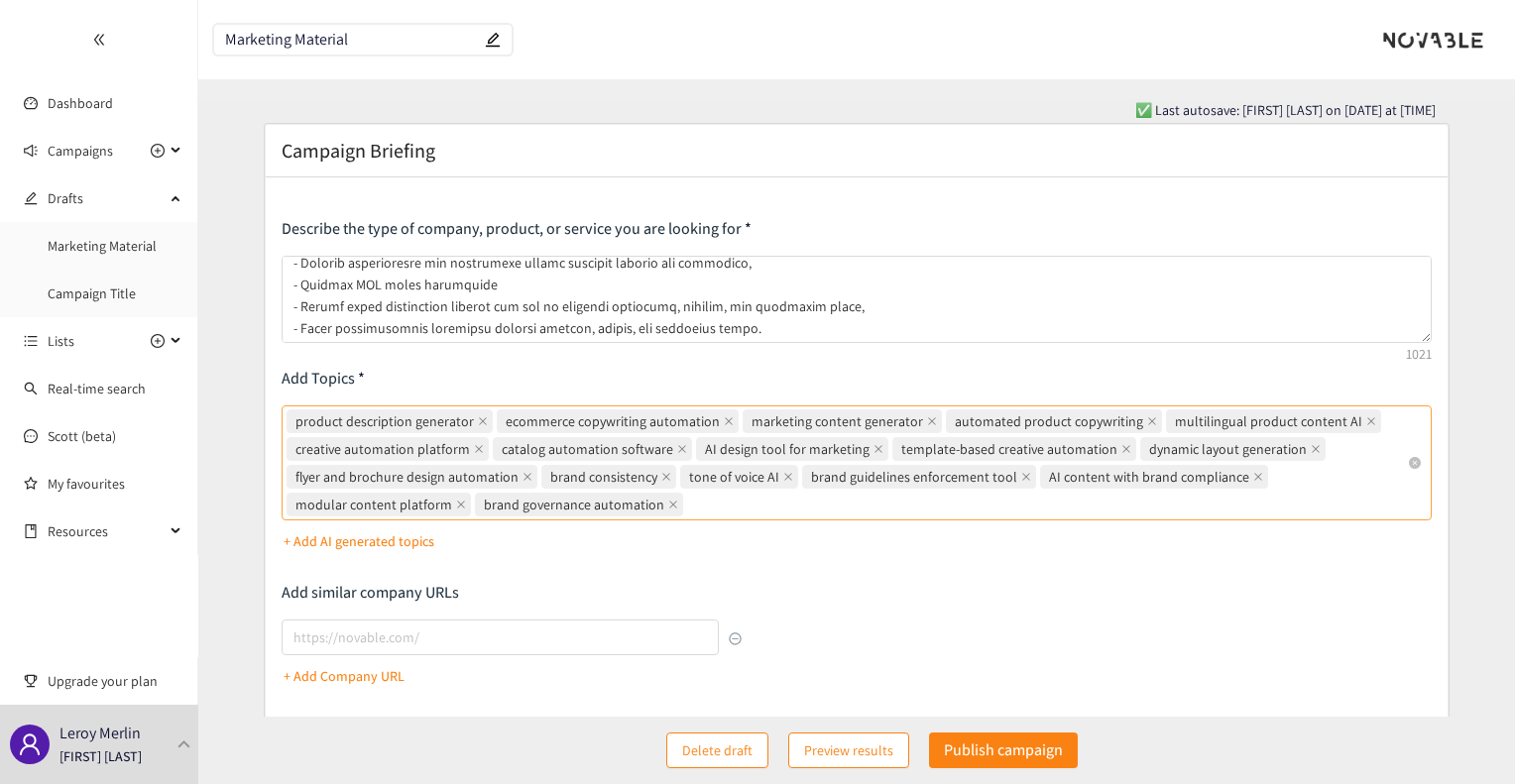 click on "product description generator ecommerce copywriting automation marketing content generator automated product copywriting multilingual product content AI creative automation platform catalog automation software AI design tool for marketing template-based creative automation dynamic layout generation flyer and brochure design automation brand consistency tone of voice AI brand guidelines enforcement tool AI content with brand compliance modular content platform brand governance automation" at bounding box center (846, 463) 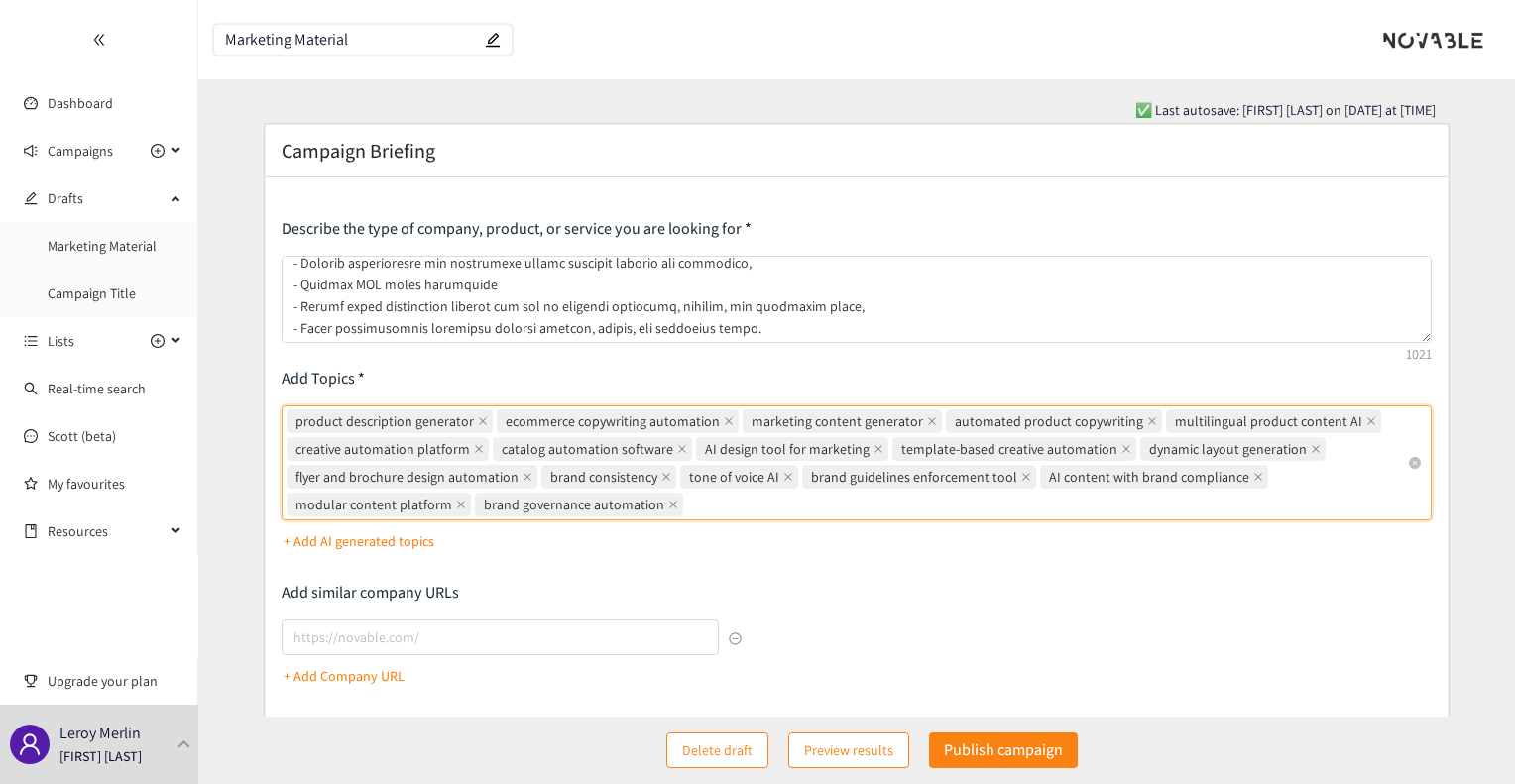 paste on "template management system" 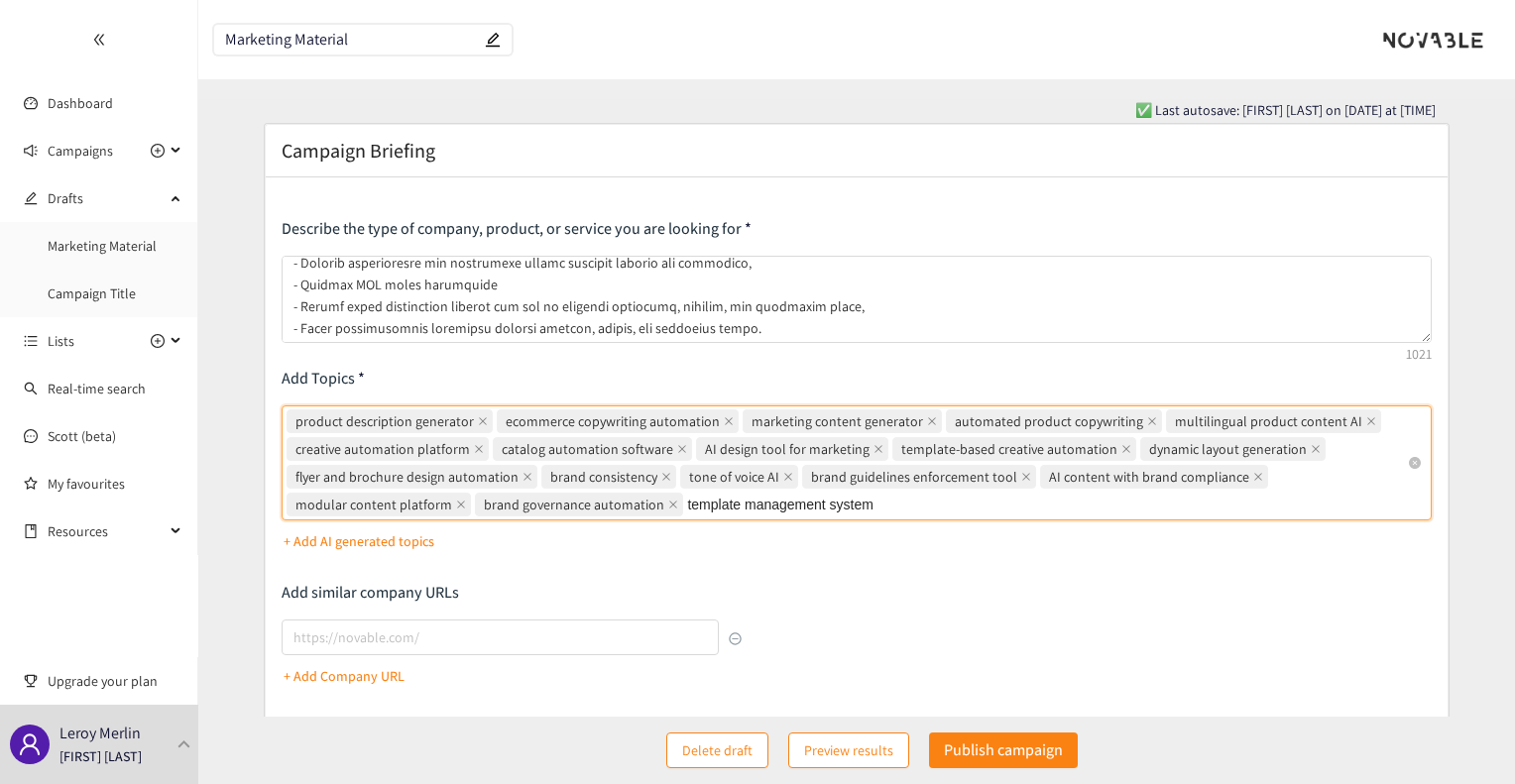 type on "template management system" 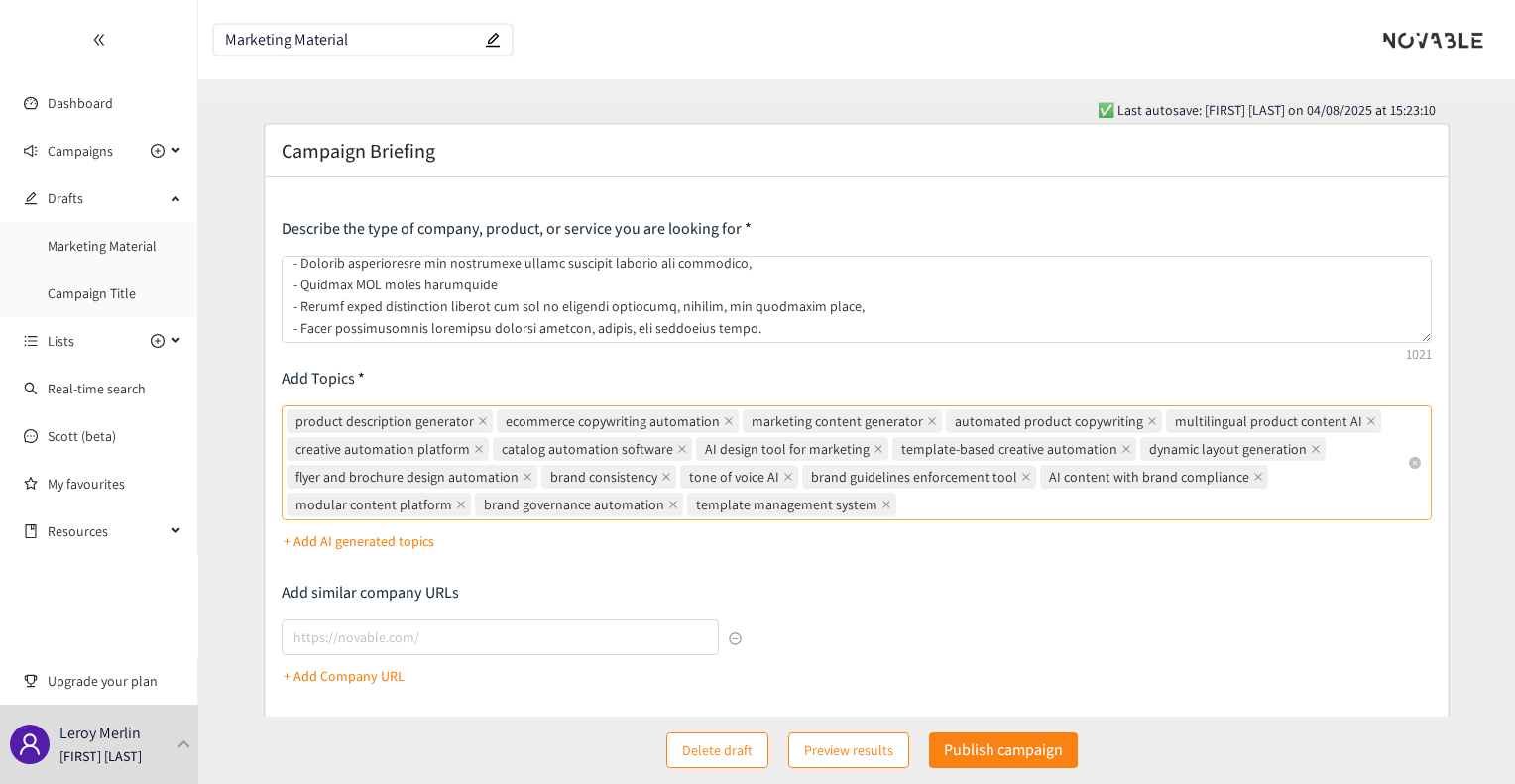 click on "product description generator ecommerce copywriting automation marketing content generator automated product copywriting multilingual product content AI creative automation platform catalog automation software AI design tool for marketing template-based creative automation dynamic layout generation flyer and brochure design automation brand consistency tone of voice AI brand guidelines enforcement tool AI content with brand compliance modular content platform brand governance automation template management system" at bounding box center [846, 463] 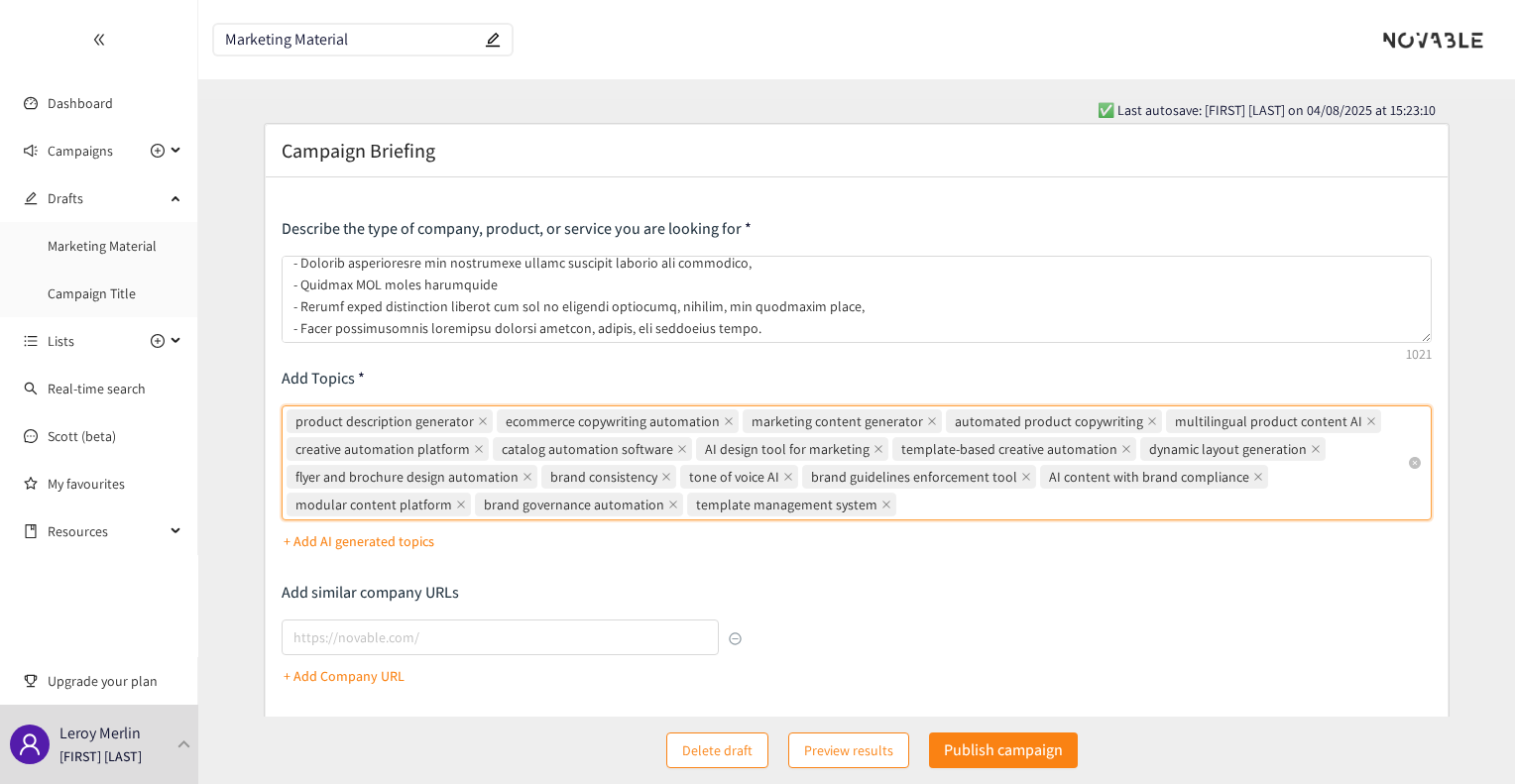 paste on "AI content style control" 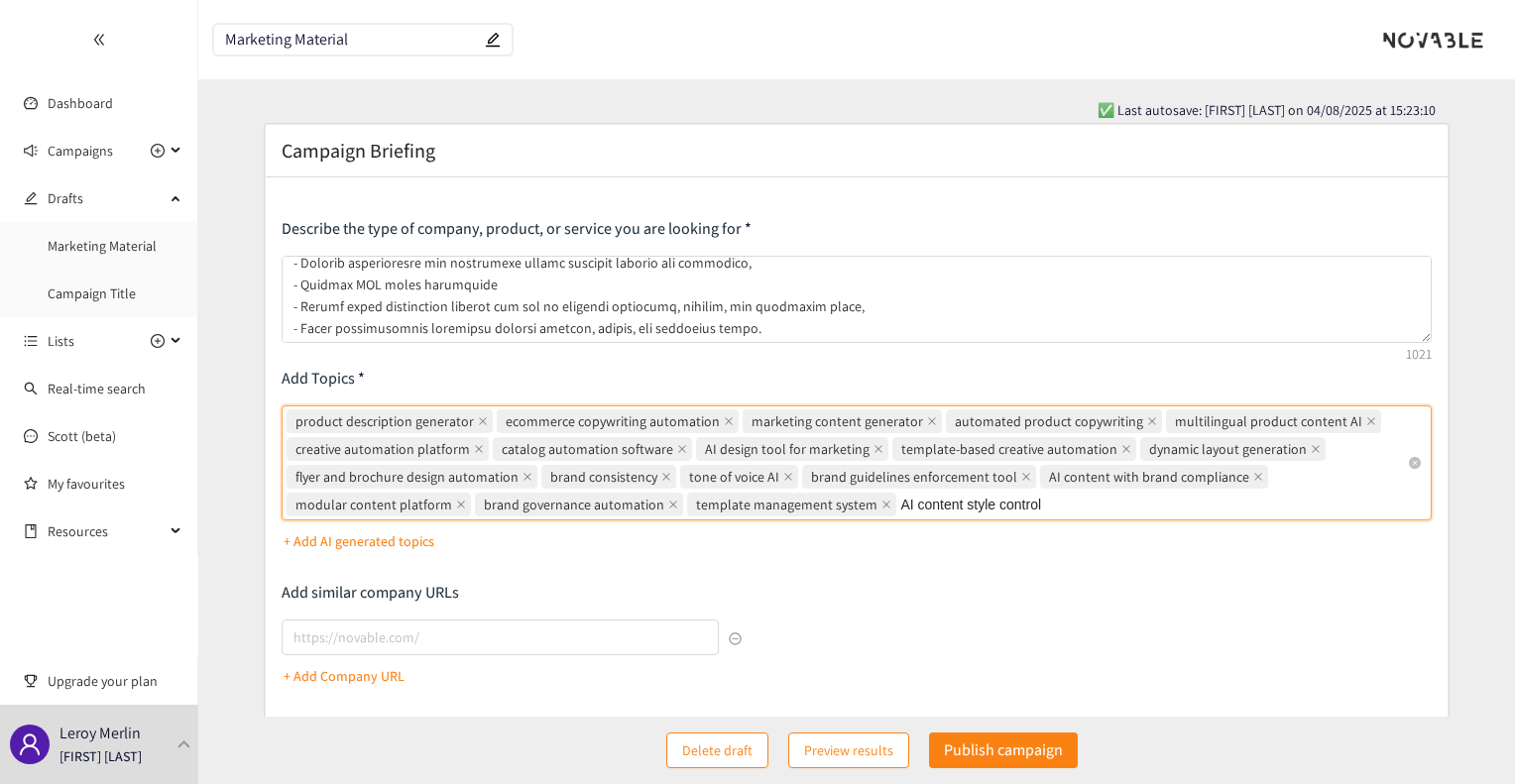 type on "AI content style control" 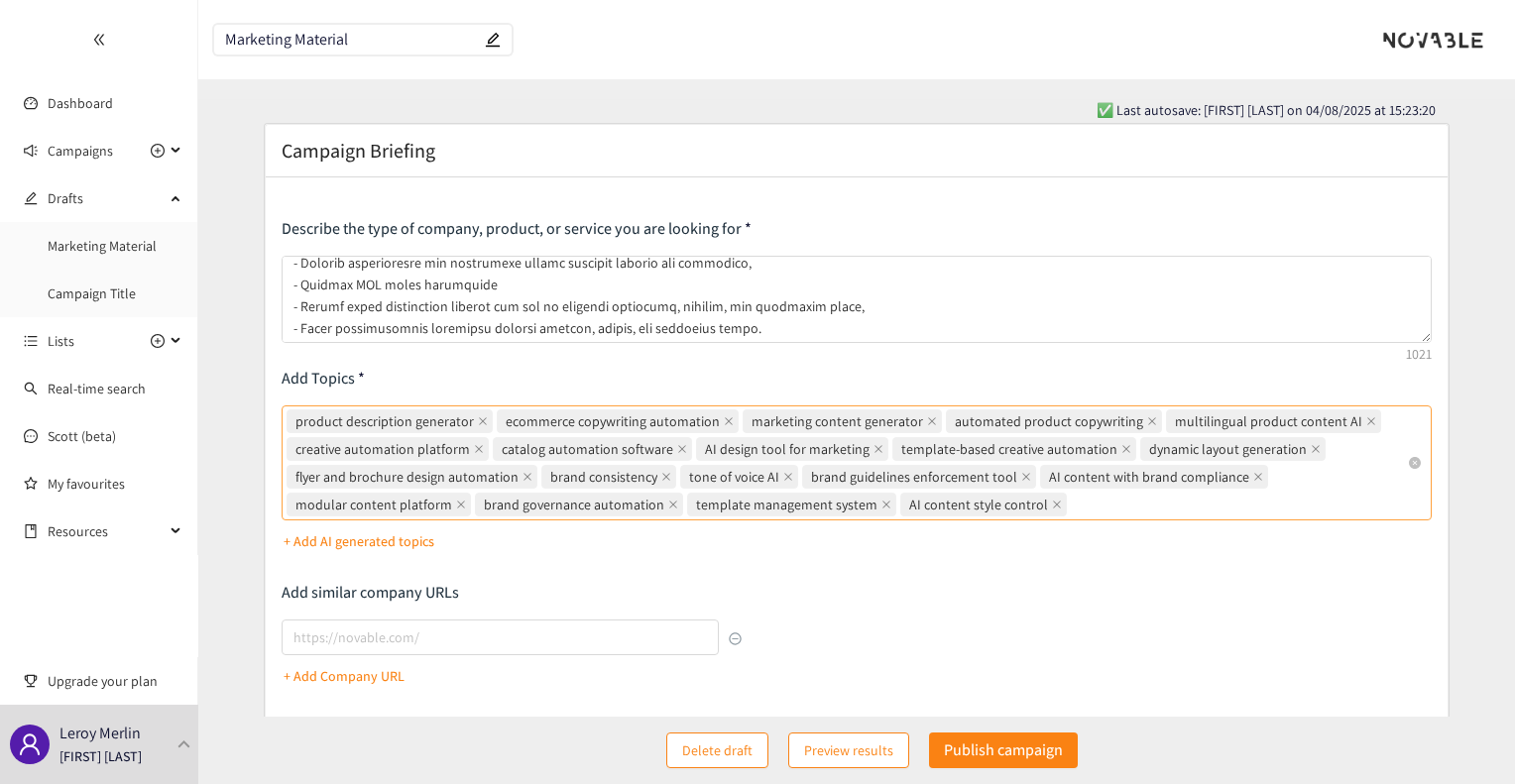 click on "product description generator ecommerce copywriting automation marketing content generator automated product copywriting multilingual product content AI creative automation platform catalog automation software AI design tool for marketing template-based creative automation dynamic layout generation flyer and brochure design automation brand consistency tone of voice AI brand guidelines enforcement tool AI content with brand compliance modular content platform brand governance automation template management system AI content style control" at bounding box center [846, 463] 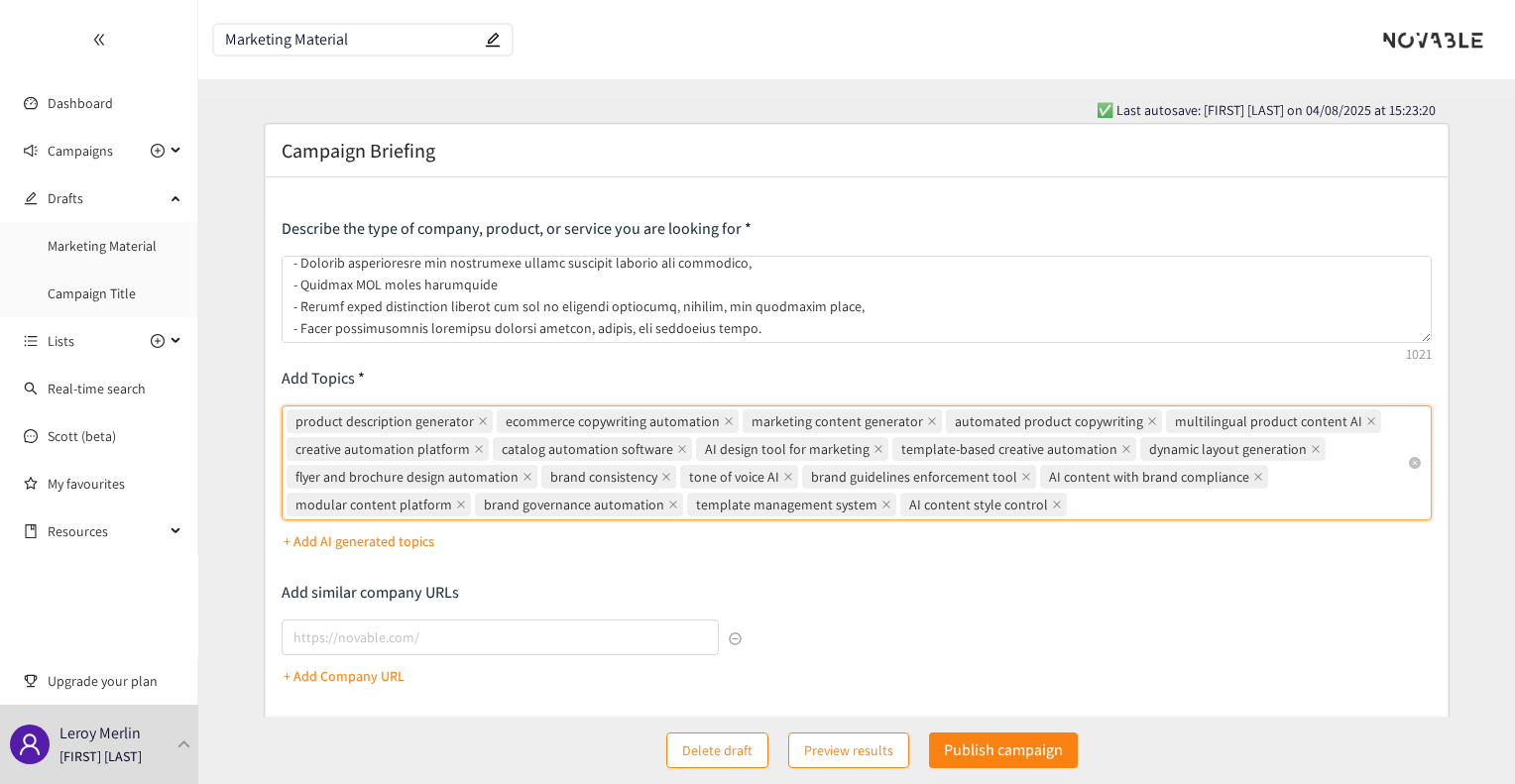 paste on "scalable content production tool" 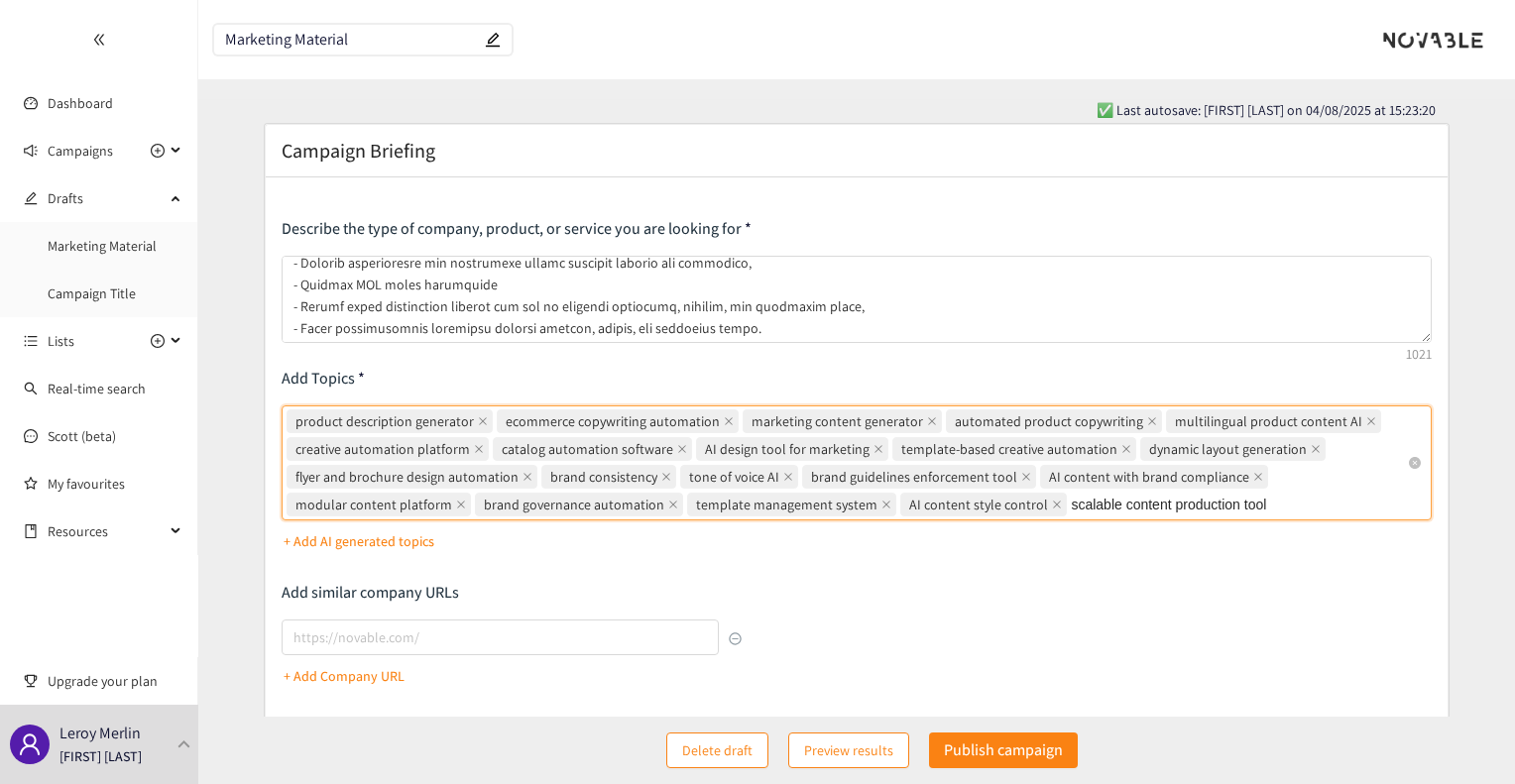 type on "scalable content production tool" 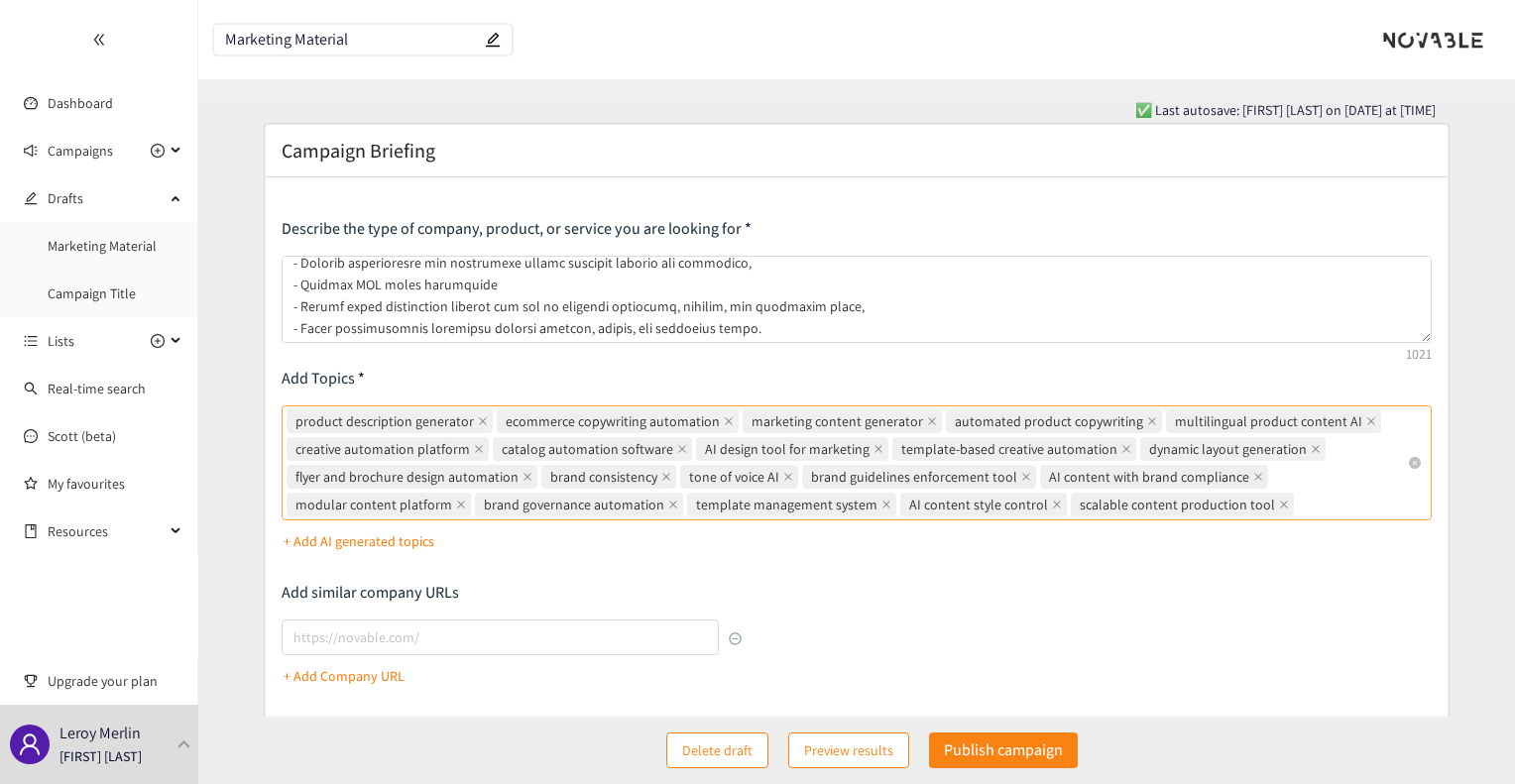 click on "product description generator ecommerce copywriting automation marketing content generator automated product copywriting multilingual product content AI creative automation platform catalog automation software AI design tool for marketing template-based creative automation dynamic layout generation flyer and brochure design automation brand consistency tone of voice AI brand guidelines enforcement tool AI content with brand compliance modular content platform brand governance automation template management system AI content style control scalable content production tool" at bounding box center [846, 463] 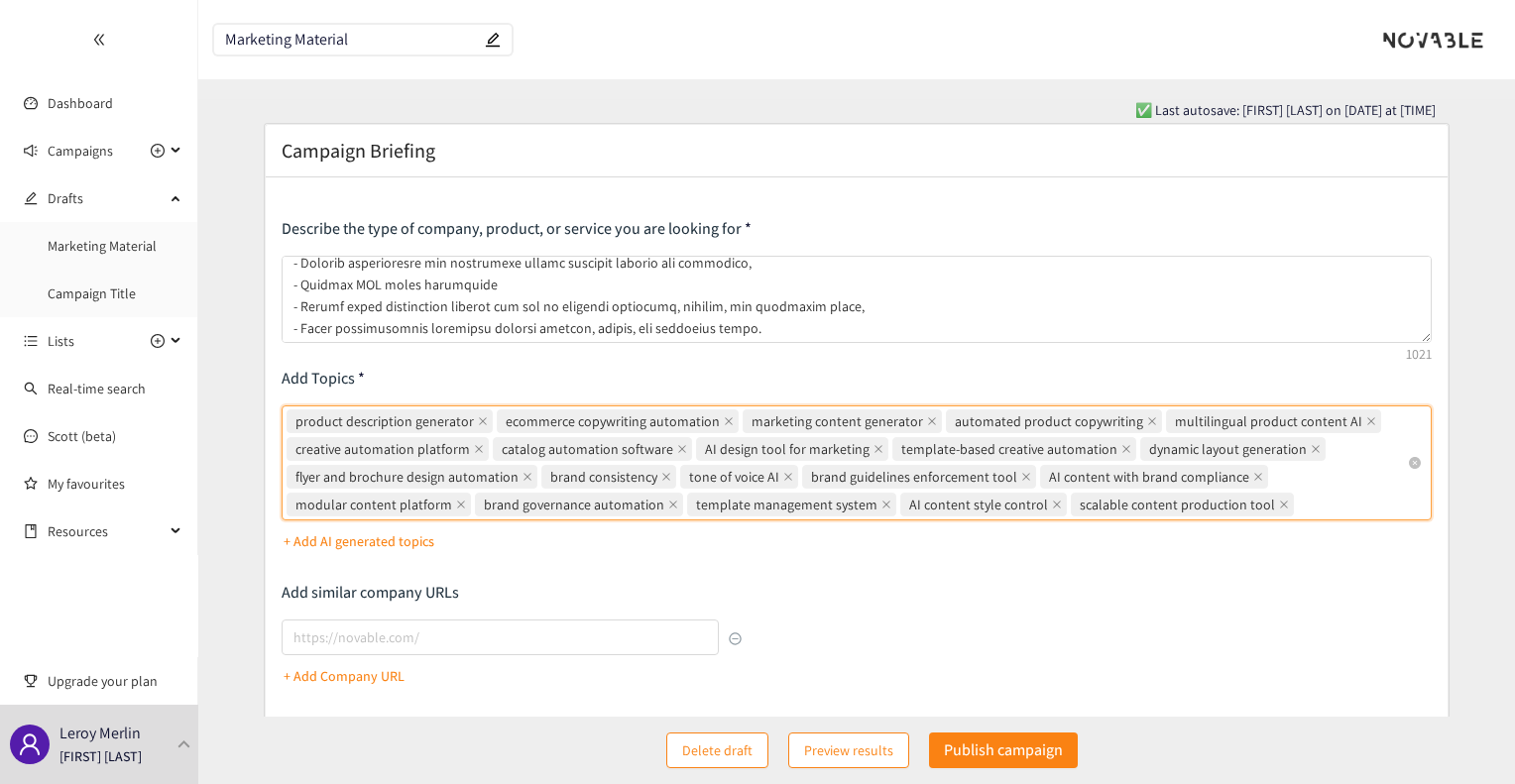 paste on "content localization AI" 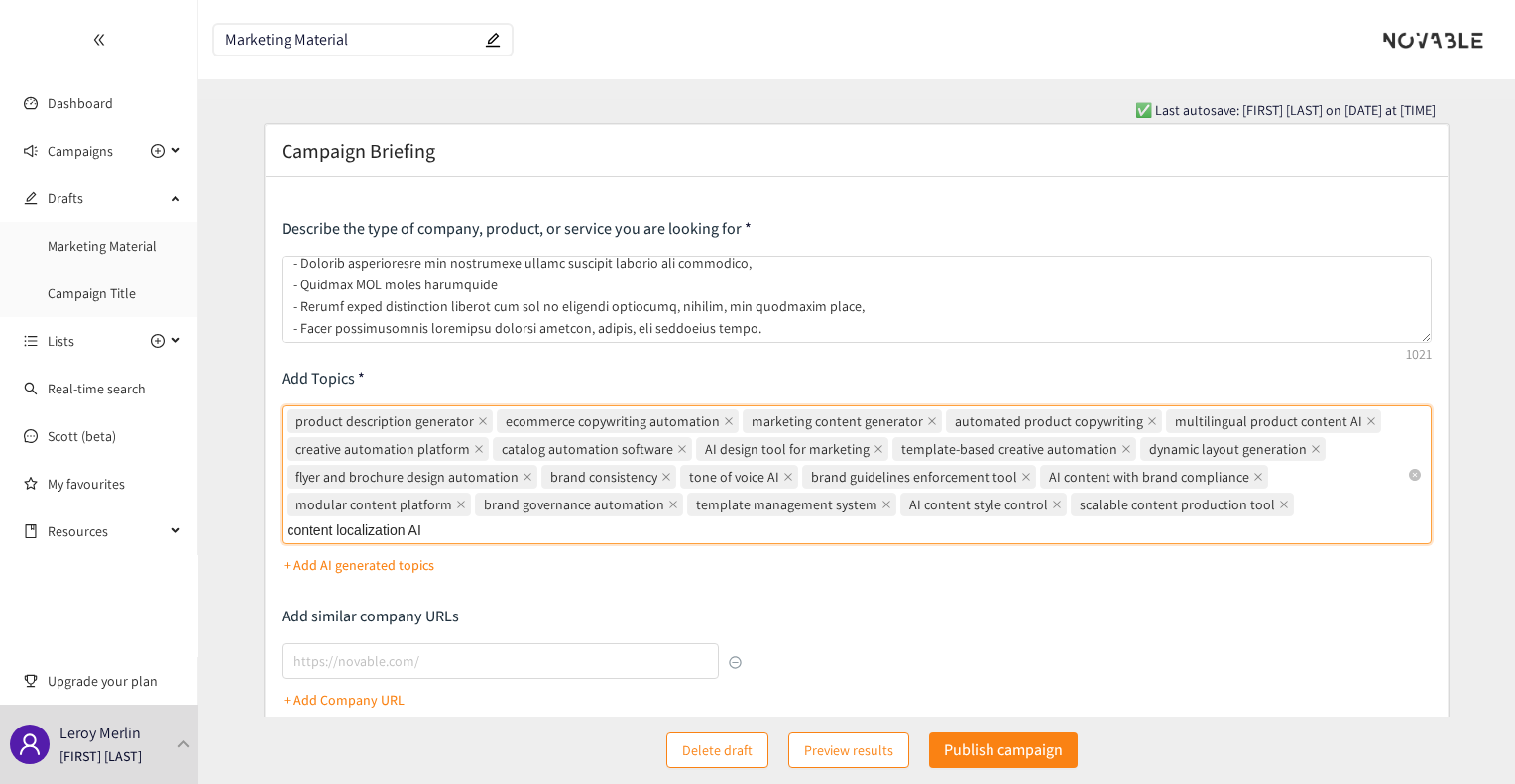 type on "content localization AI" 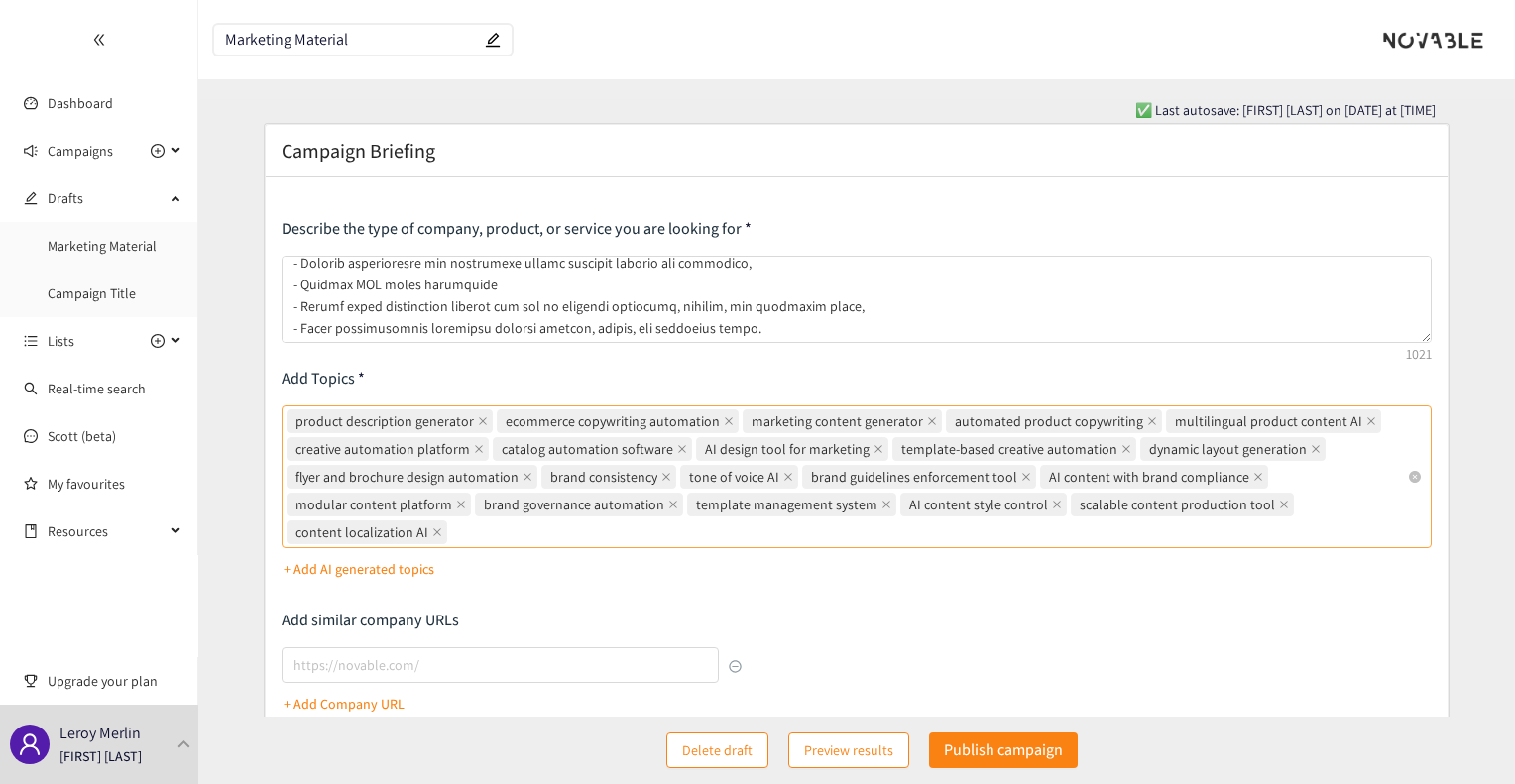 click on "product description generator ecommerce copywriting automation marketing content generator automated product copywriting multilingual product content AI creative automation platform catalog automation software AI design tool for marketing template-based creative automation dynamic layout generation flyer and brochure design automation brand consistency tone of voice AI brand guidelines enforcement tool AI content with brand compliance modular content platform brand governance automation template management system AI content style control scalable content production tool content localization AI" at bounding box center (846, 477) 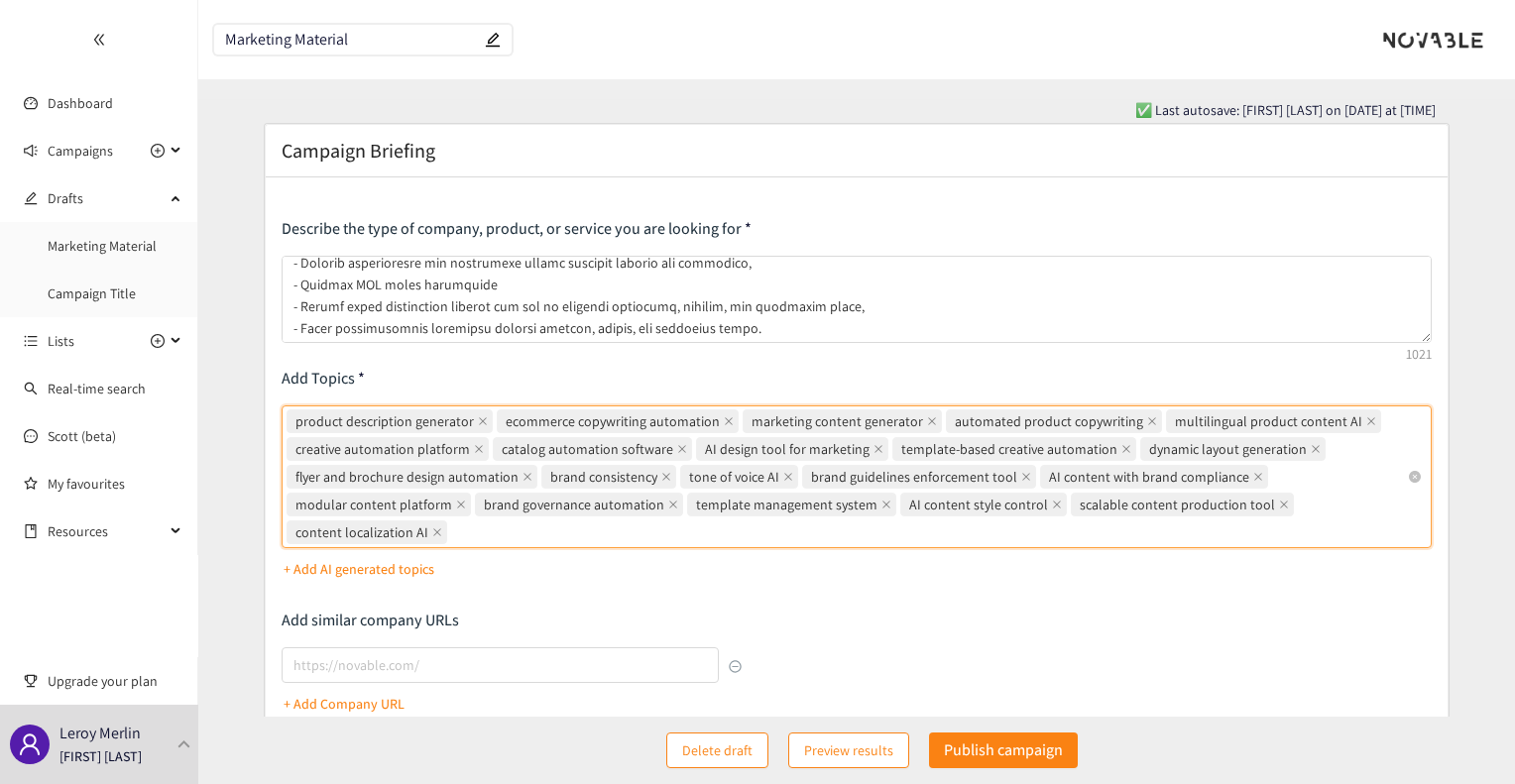 paste on "multi-language content automation" 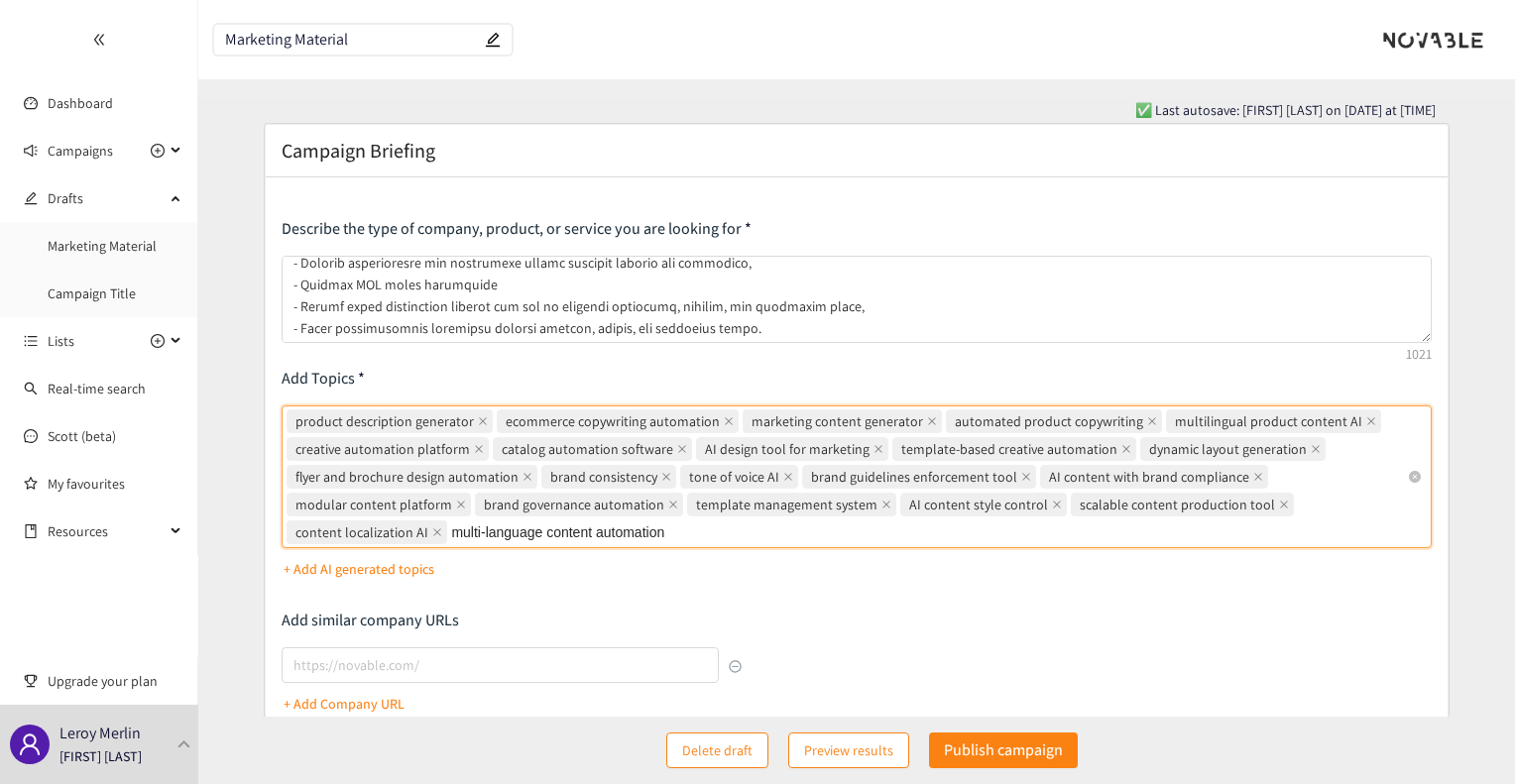 type on "multi-language content automation" 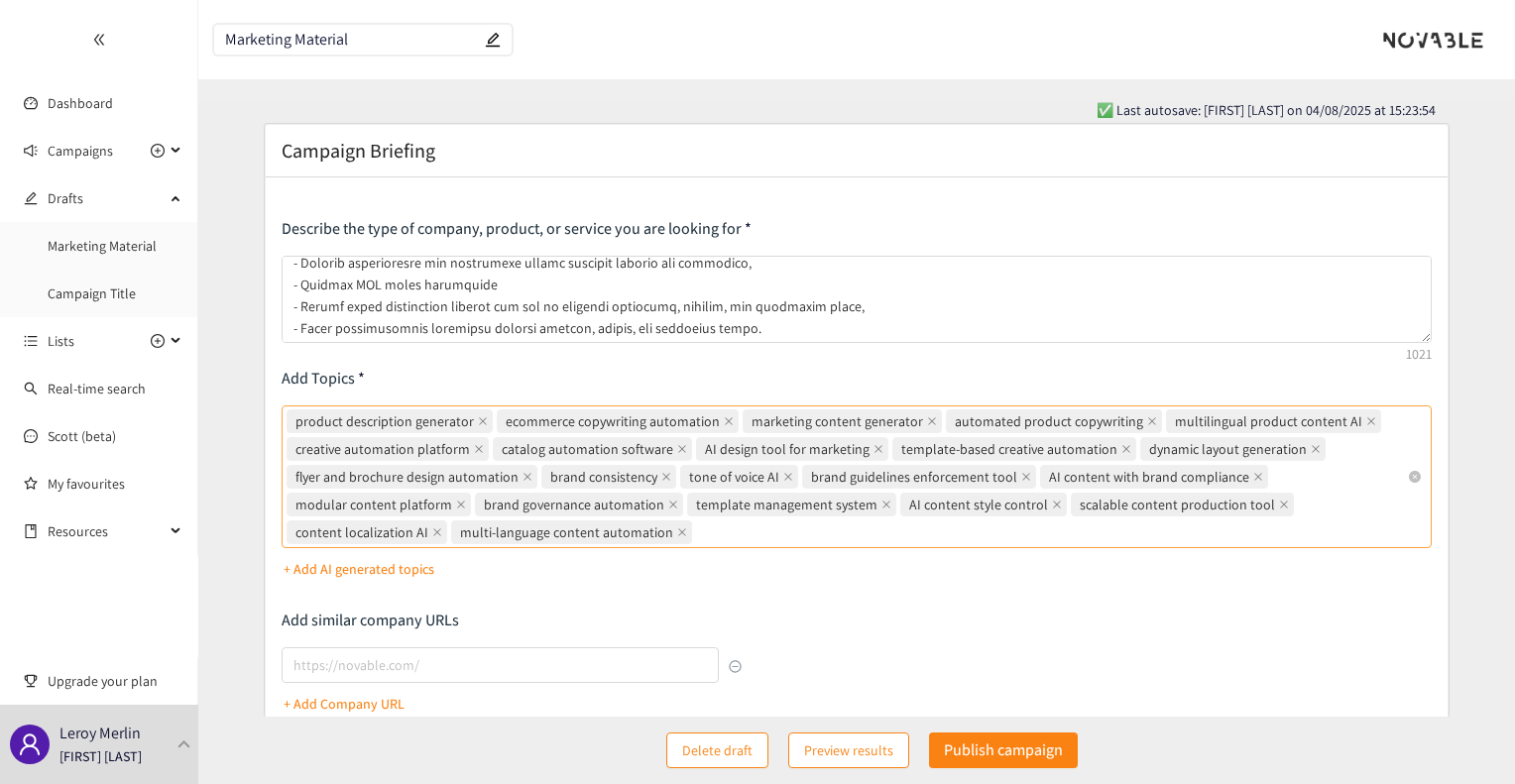 click on "product description generator ecommerce copywriting automation marketing content generator automated product copywriting multilingual product content AI creative automation platform catalog automation software AI design tool for marketing template-based creative automation dynamic layout generation flyer and brochure design automation brand consistency tone of voice AI brand guidelines enforcement tool AI content with brand compliance modular content platform brand governance automation template management system AI content style control scalable content production tool content localization AI multi-language content automation" at bounding box center [846, 477] 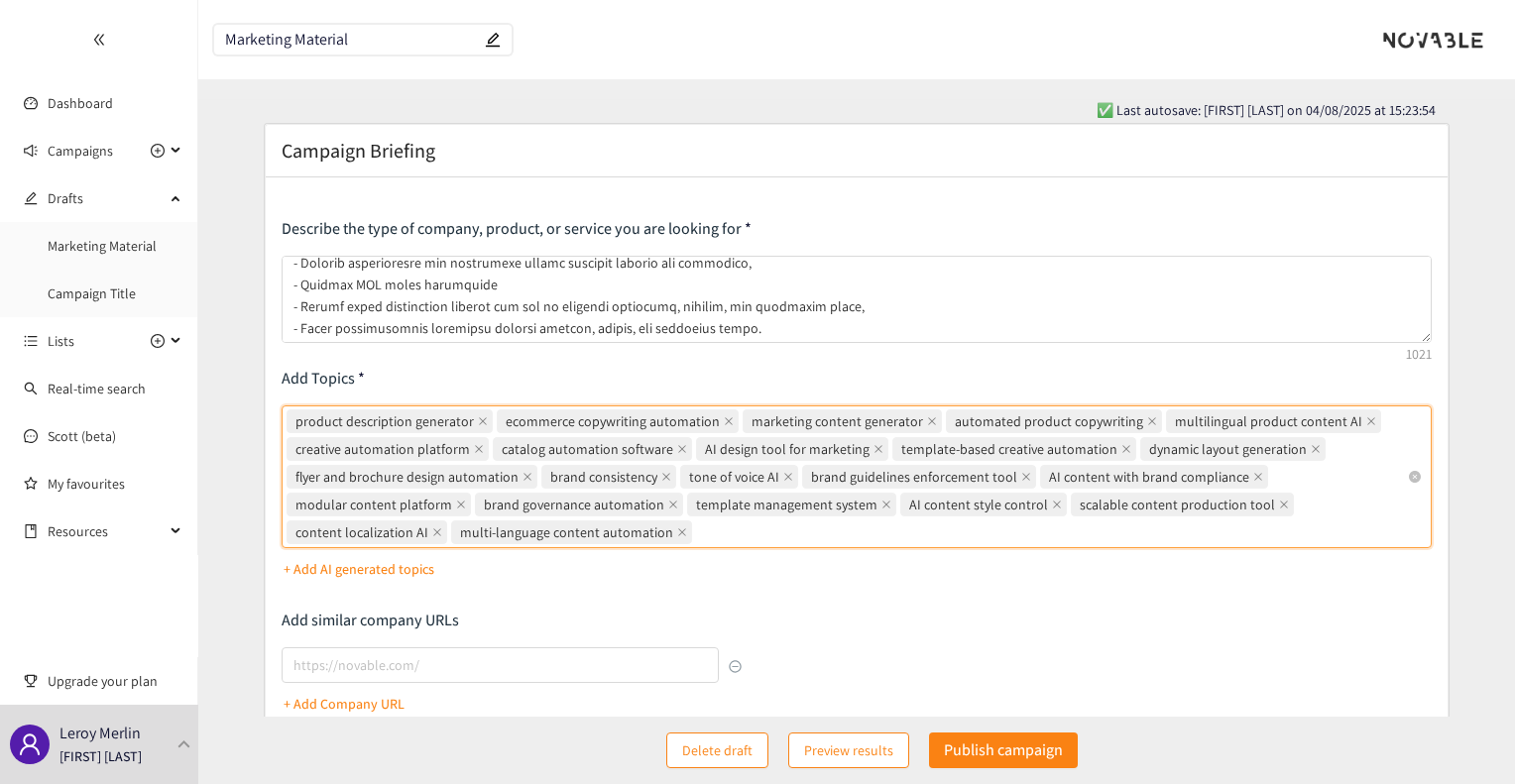 paste on "SEO compliance" 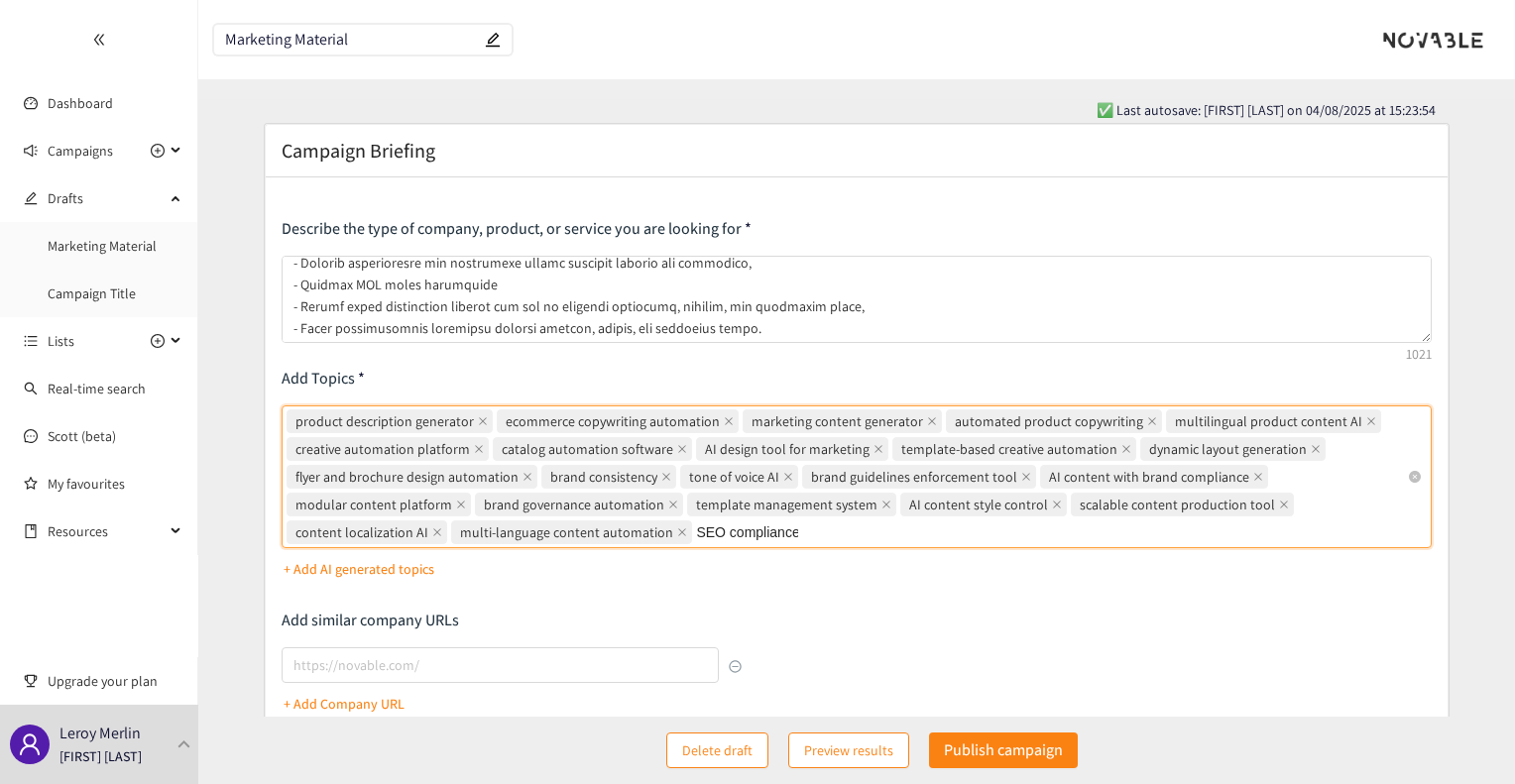 type on "SEO compliance" 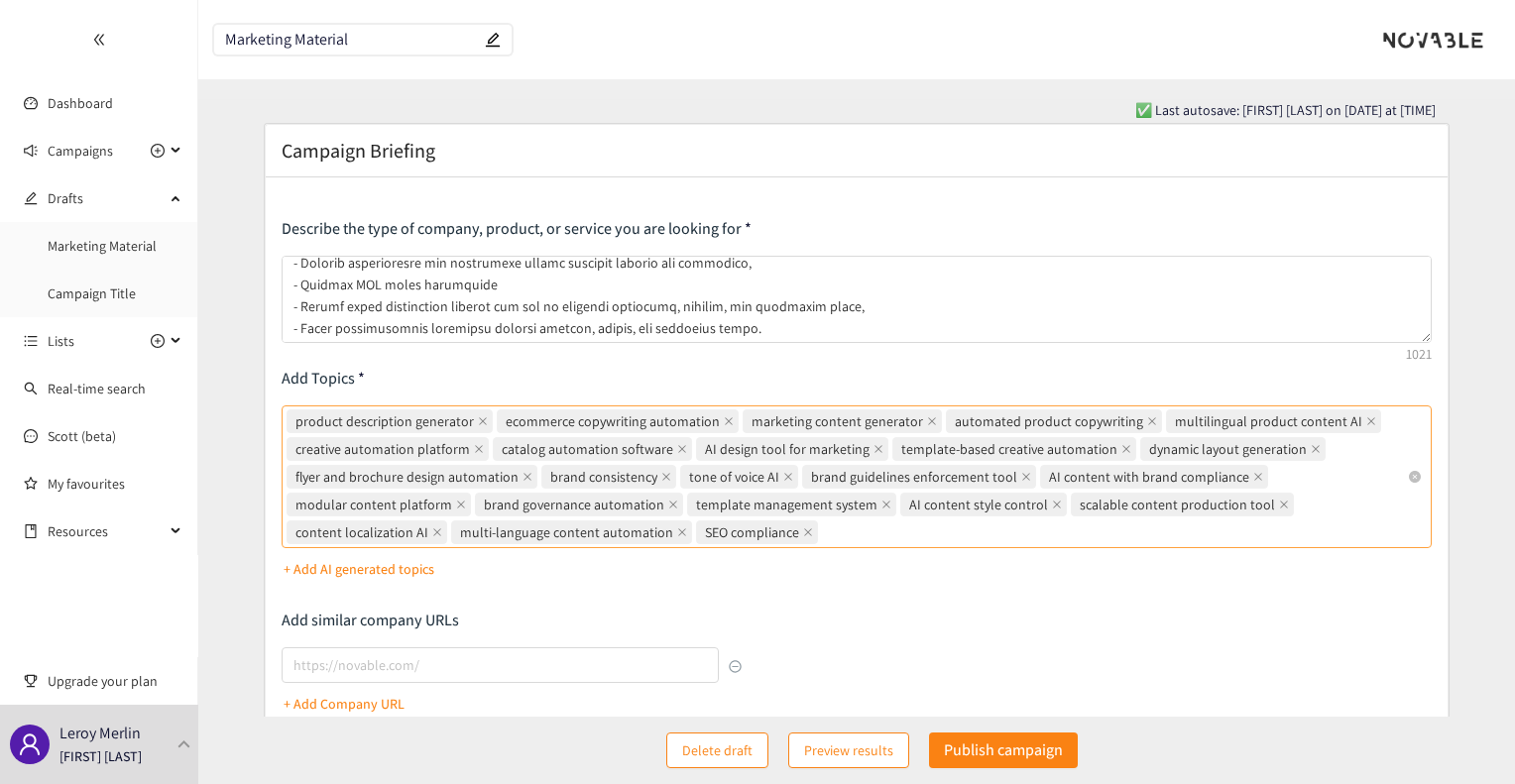click on "product description generator ecommerce copywriting automation marketing content generator automated product copywriting multilingual product content AI creative automation platform catalog automation software AI design tool for marketing template-based creative automation dynamic layout generation flyer and brochure design automation brand consistency tone of voice AI brand guidelines enforcement tool AI content with brand compliance modular content platform brand governance automation template management system AI content style control scalable content production tool content localization AI multi-language content automation SEO compliance" at bounding box center (846, 477) 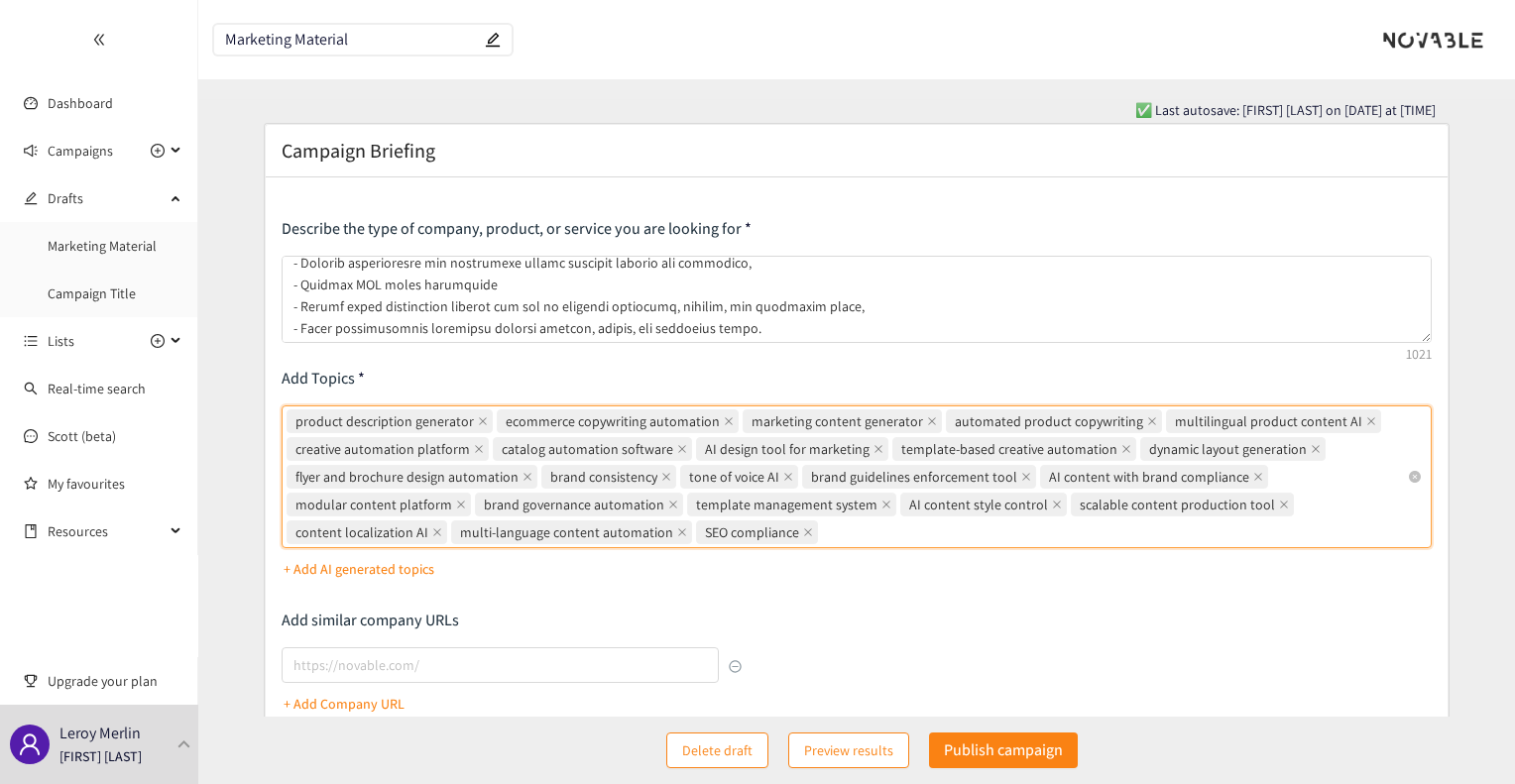 paste on "collaborative content creation platform" 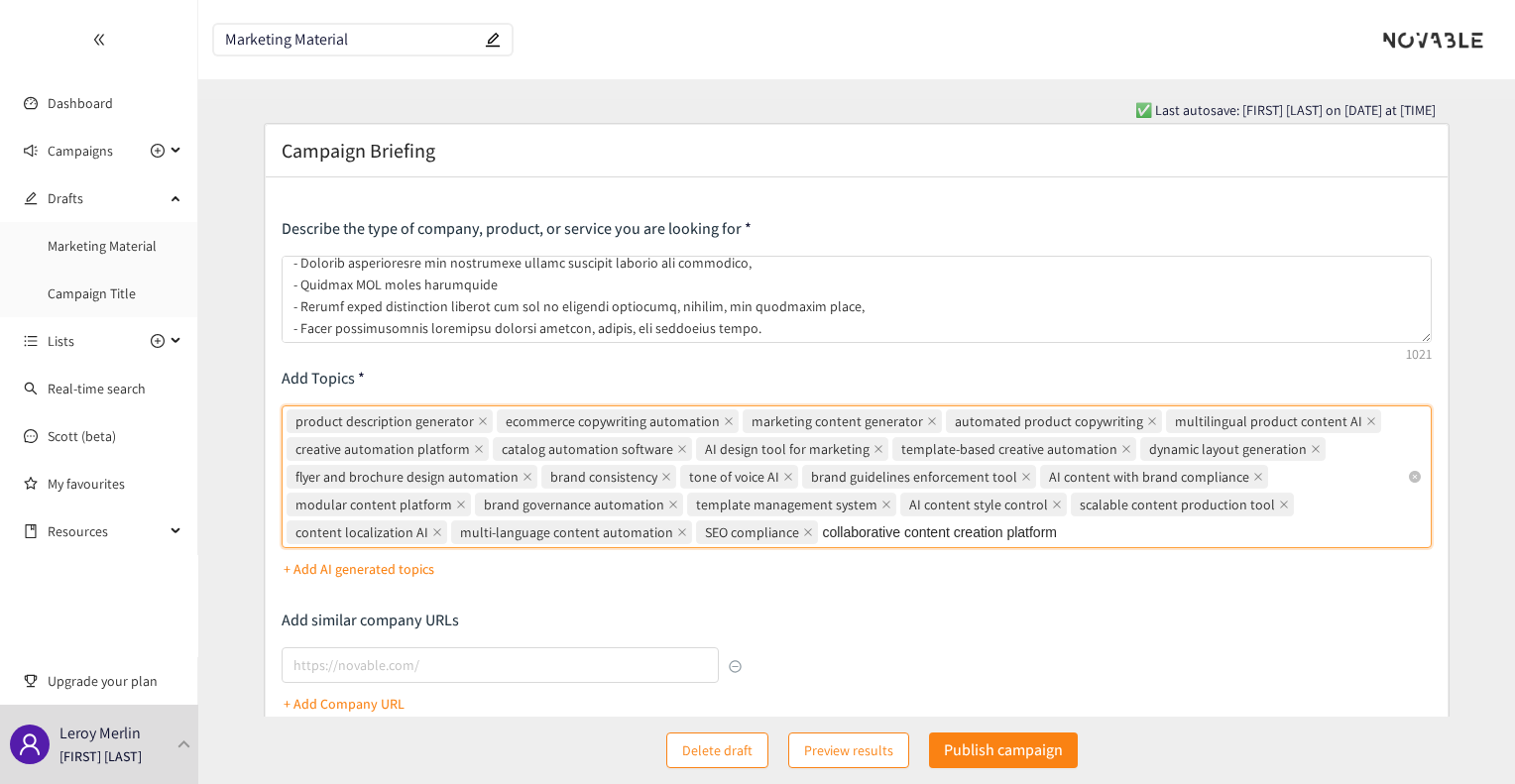 type on "collaborative content creation platform" 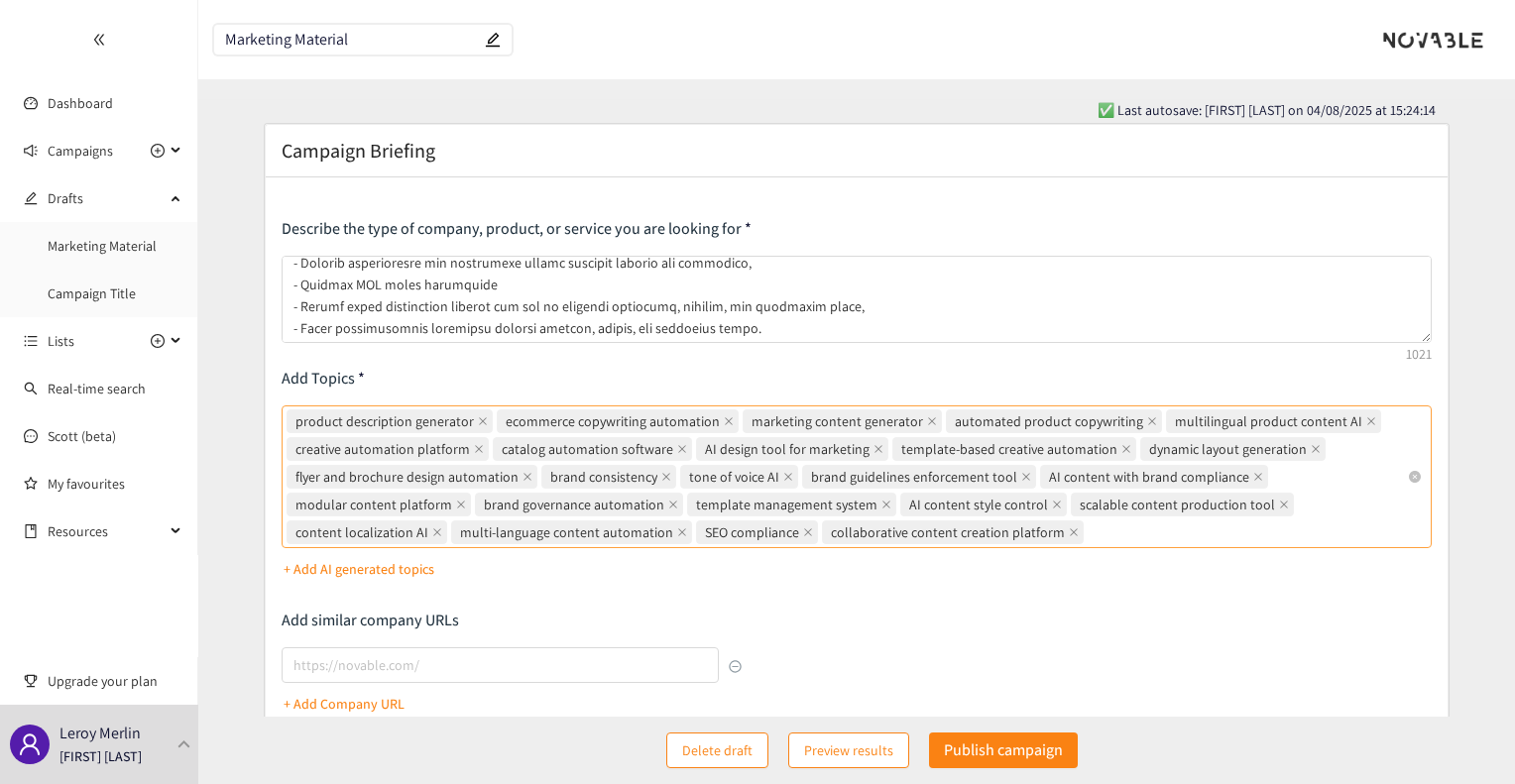 click on "product description generator ecommerce copywriting automation marketing content generator automated product copywriting multilingual product content AI creative automation platform catalog automation software AI design tool for marketing template-based creative automation dynamic layout generation flyer and brochure design automation brand consistency tone of voice AI brand guidelines enforcement tool AI content with brand compliance modular content platform brand governance automation template management system AI content style control scalable content production tool content localization AI multi-language content automation SEO compliance collaborative content creation platform" at bounding box center [846, 477] 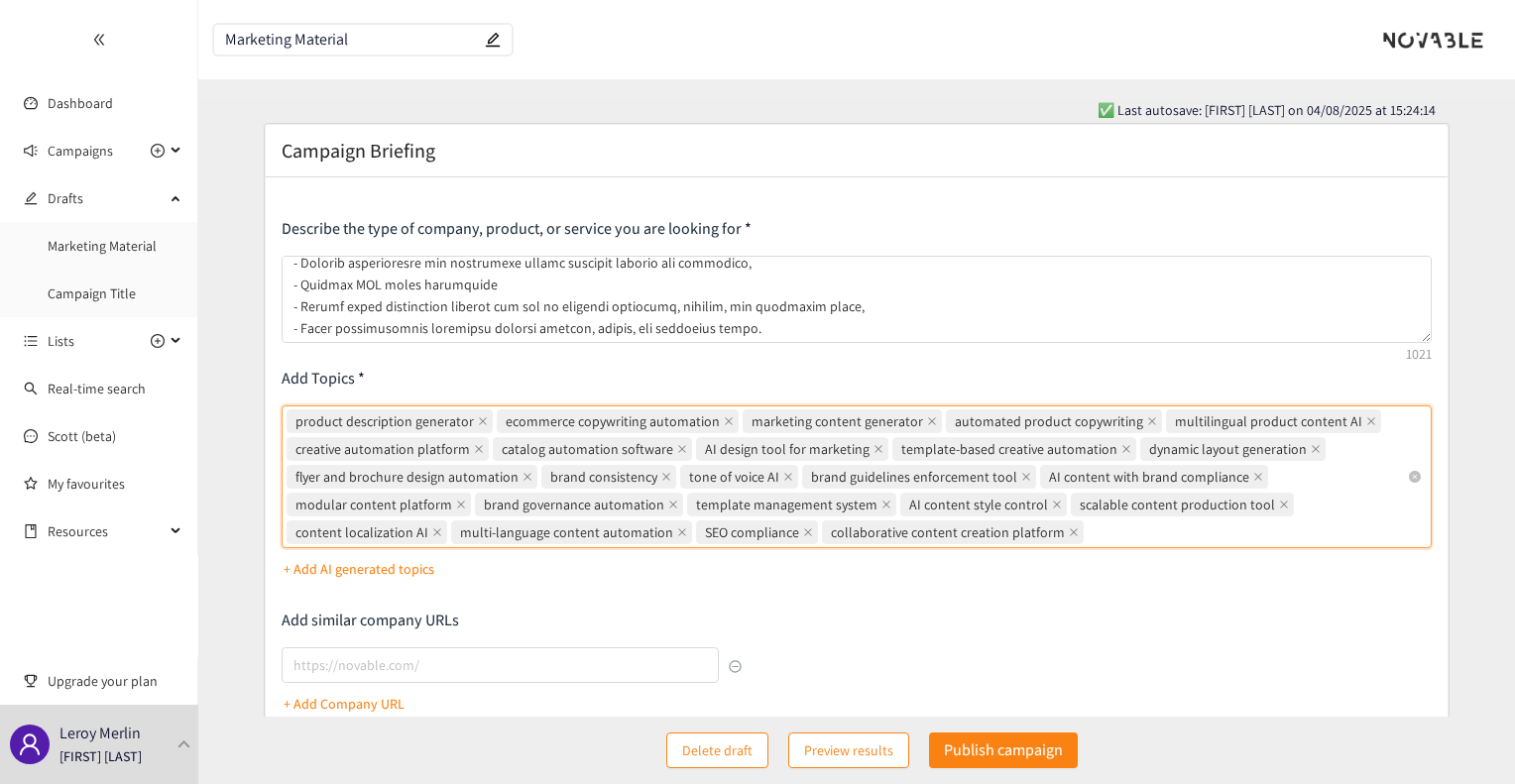paste on "creative workflow management" 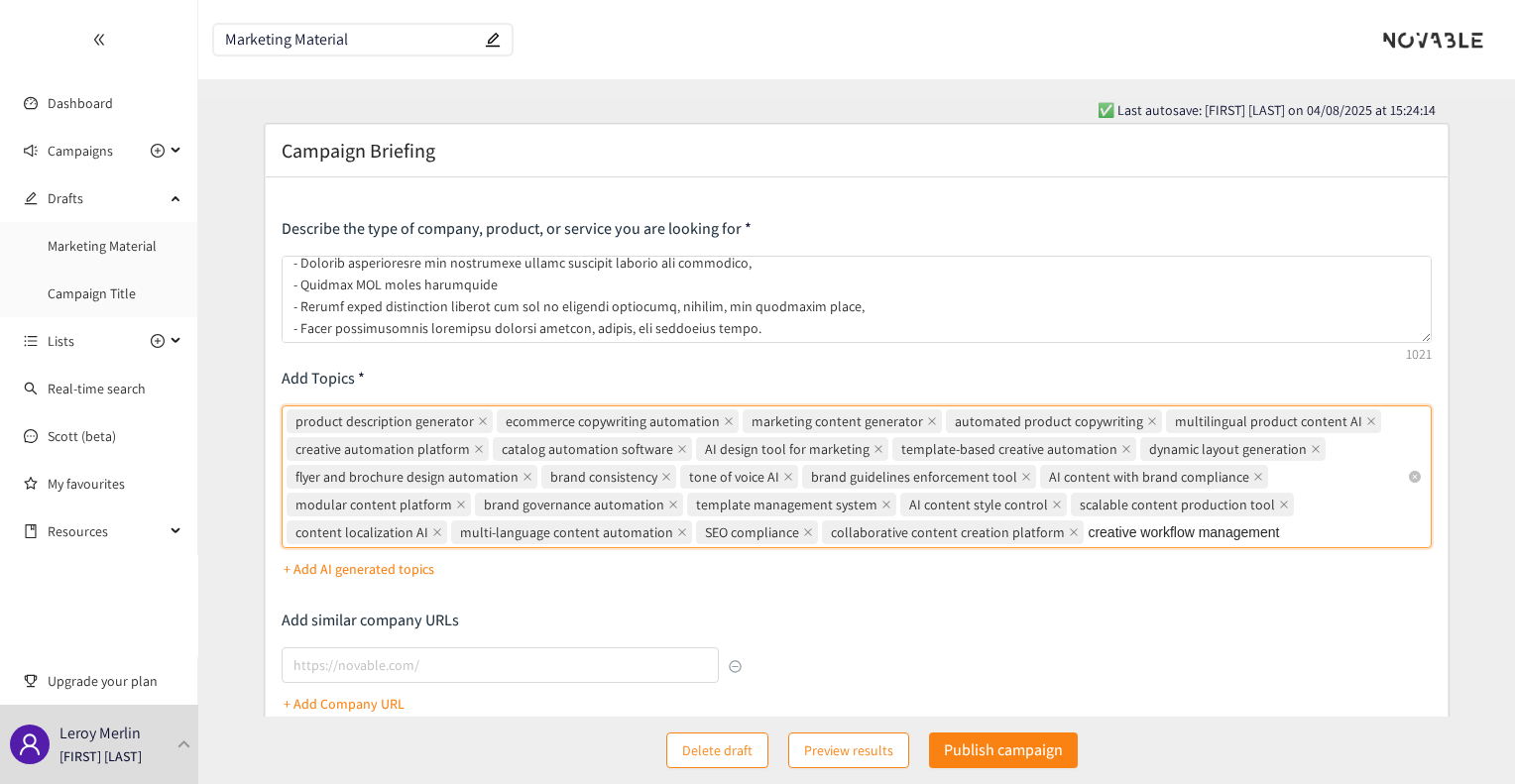 type on "creative workflow management" 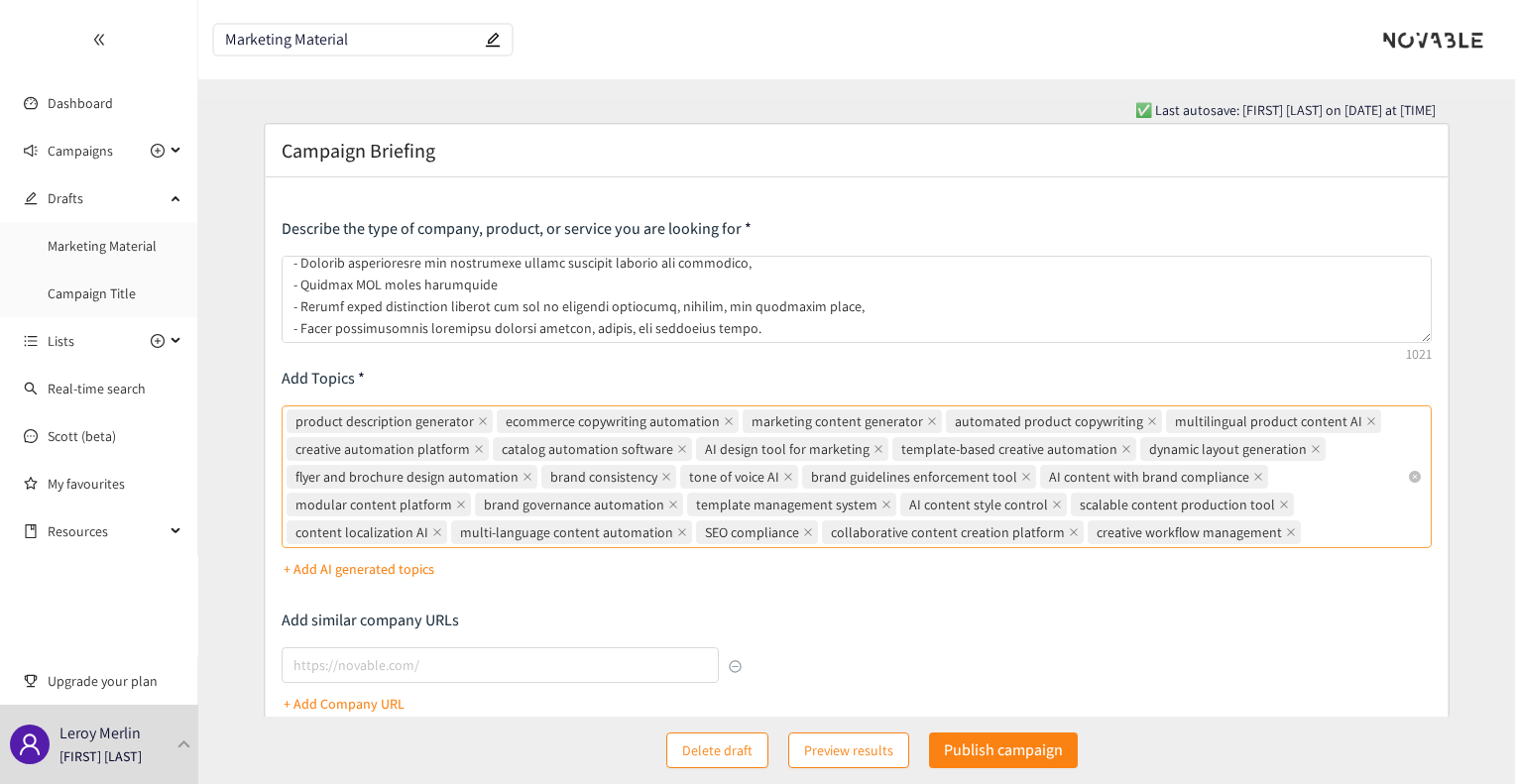 click on "product description generator ecommerce copywriting automation marketing content generator automated product copywriting multilingual product content AI creative automation platform catalog automation software AI design tool for marketing template-based creative automation dynamic layout generation flyer and brochure design automation brand consistency tone of voice AI brand guidelines enforcement tool AI content with brand compliance modular content platform brand governance automation template management system AI content style control" at bounding box center (846, 477) 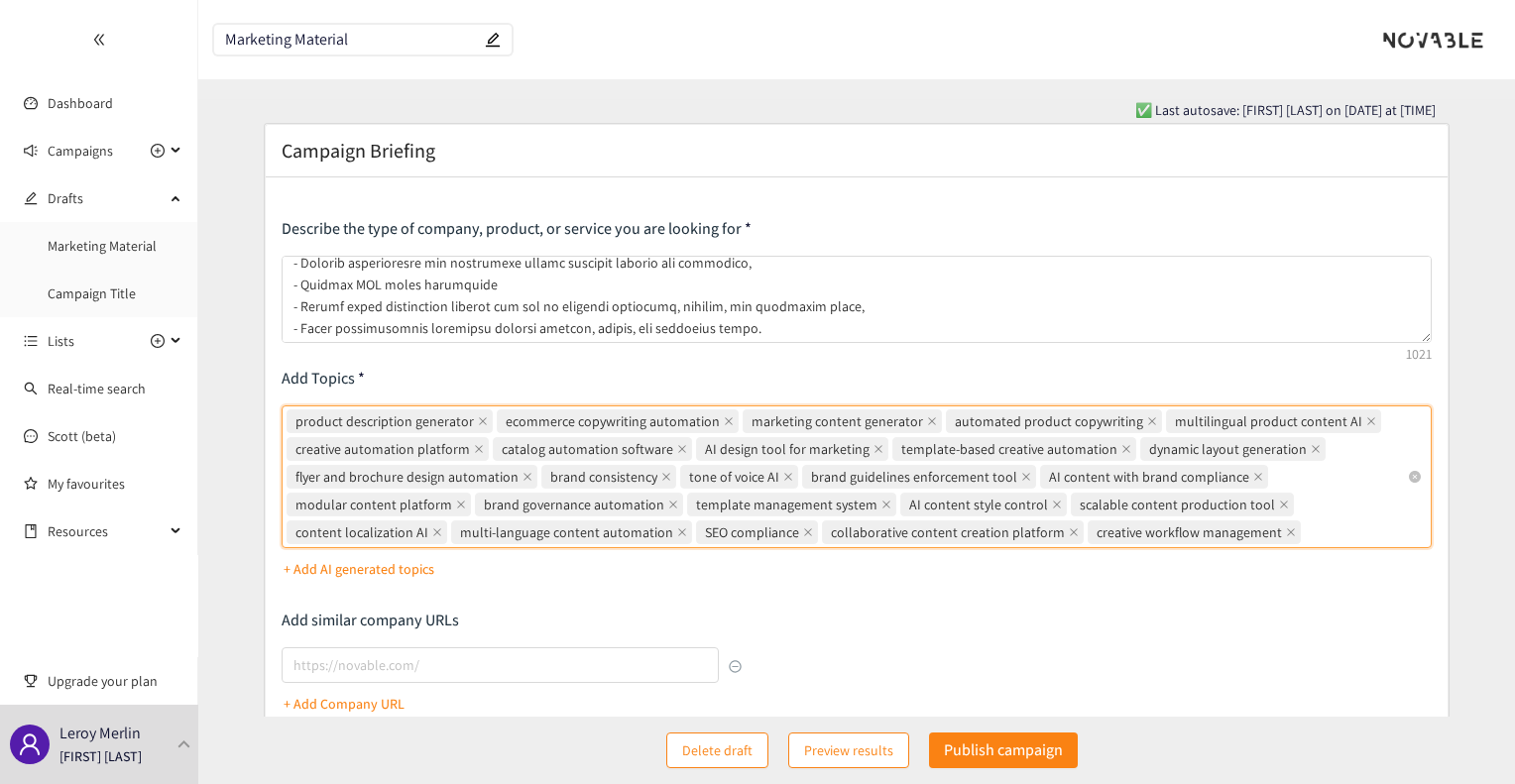 paste on "content creation DAM integration" 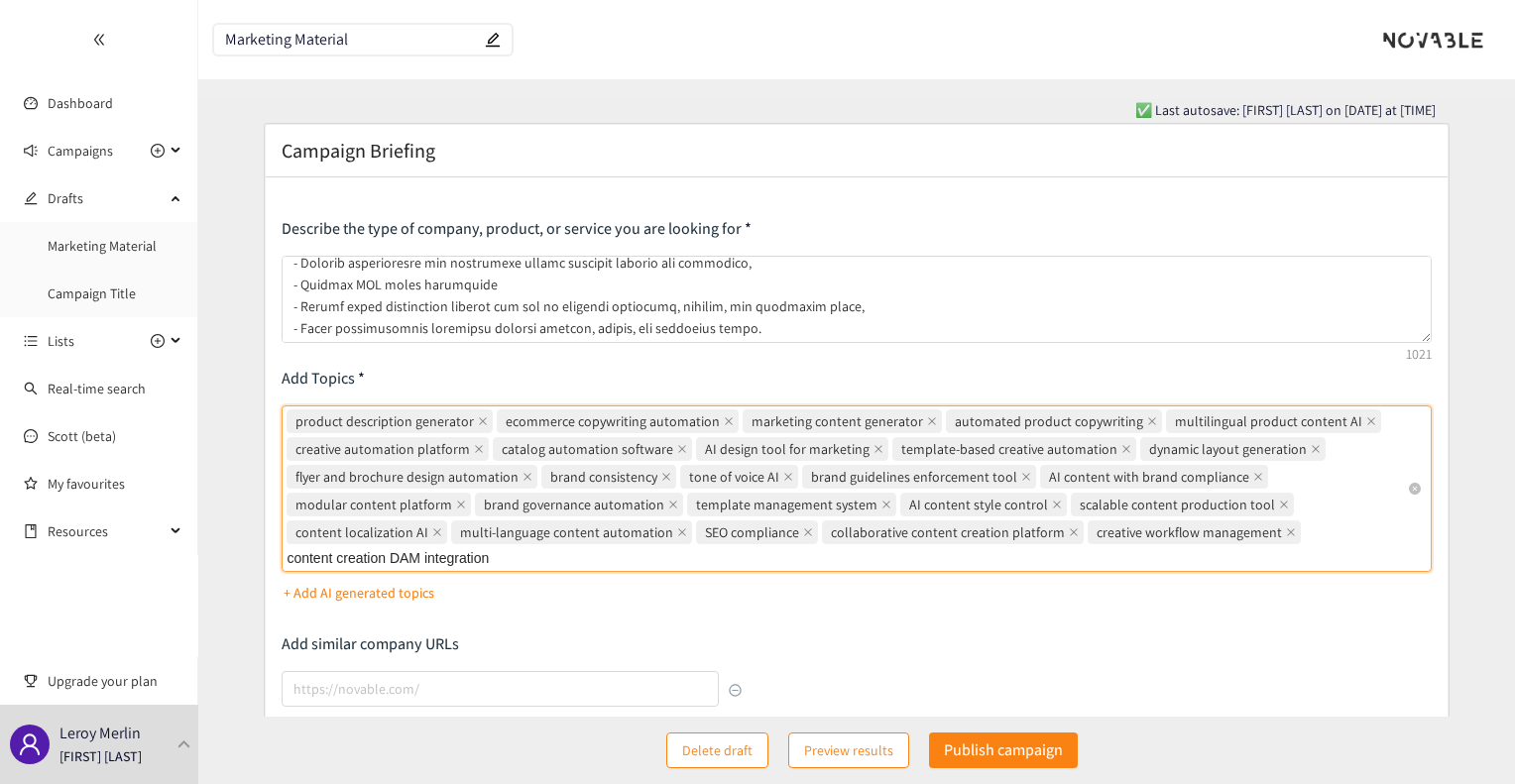 type on "content creation DAM integration" 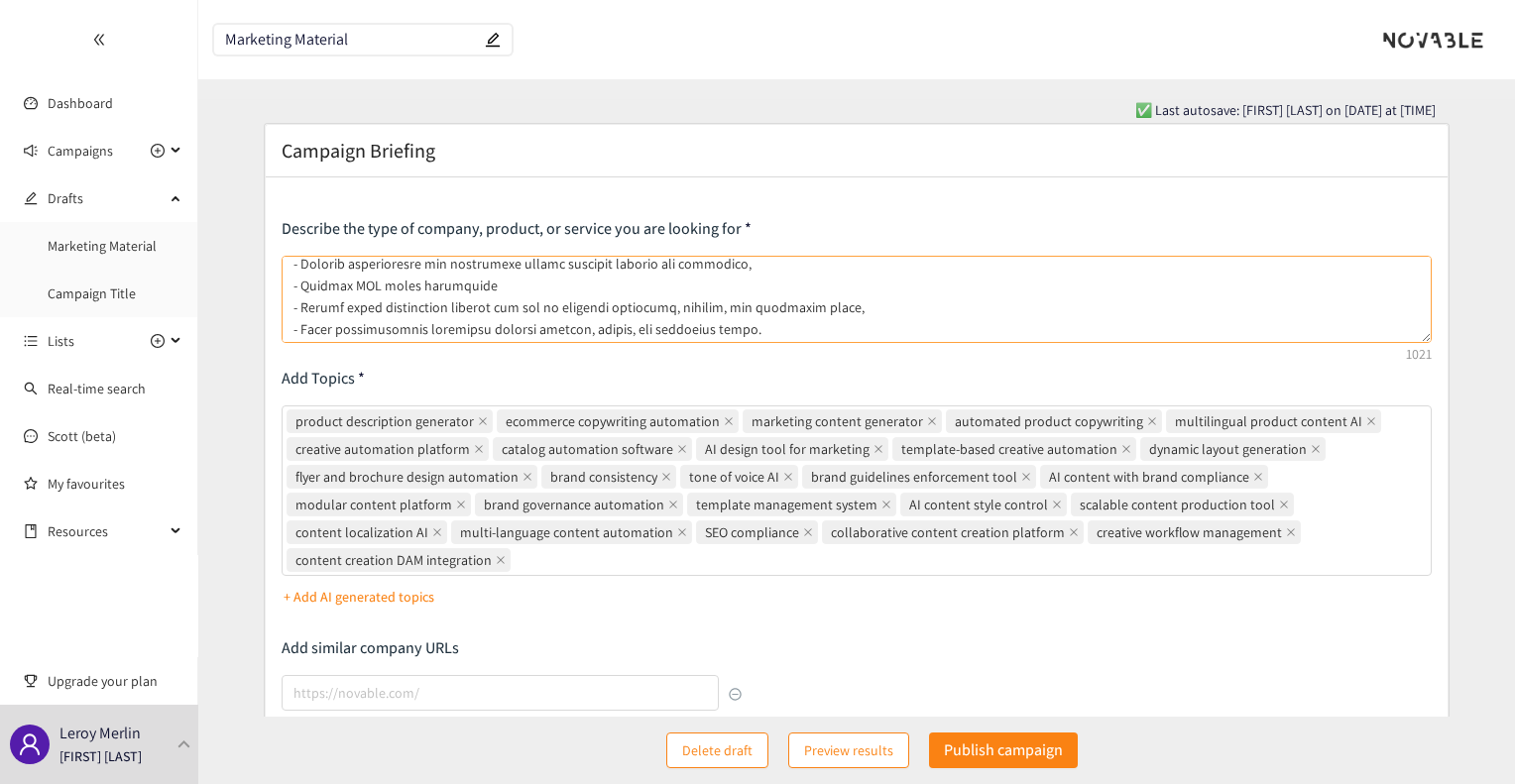 scroll, scrollTop: 140, scrollLeft: 0, axis: vertical 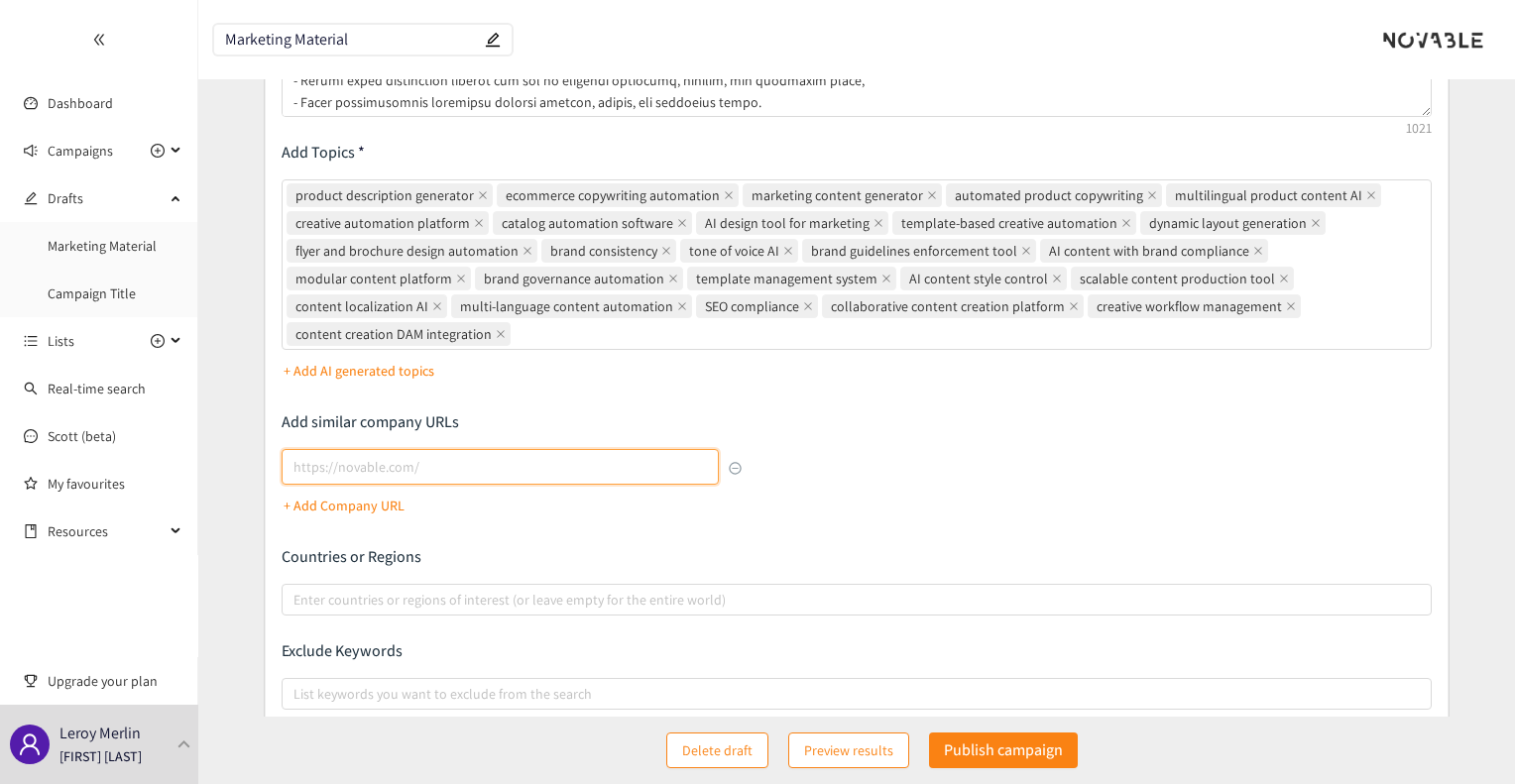 click at bounding box center (500, 467) 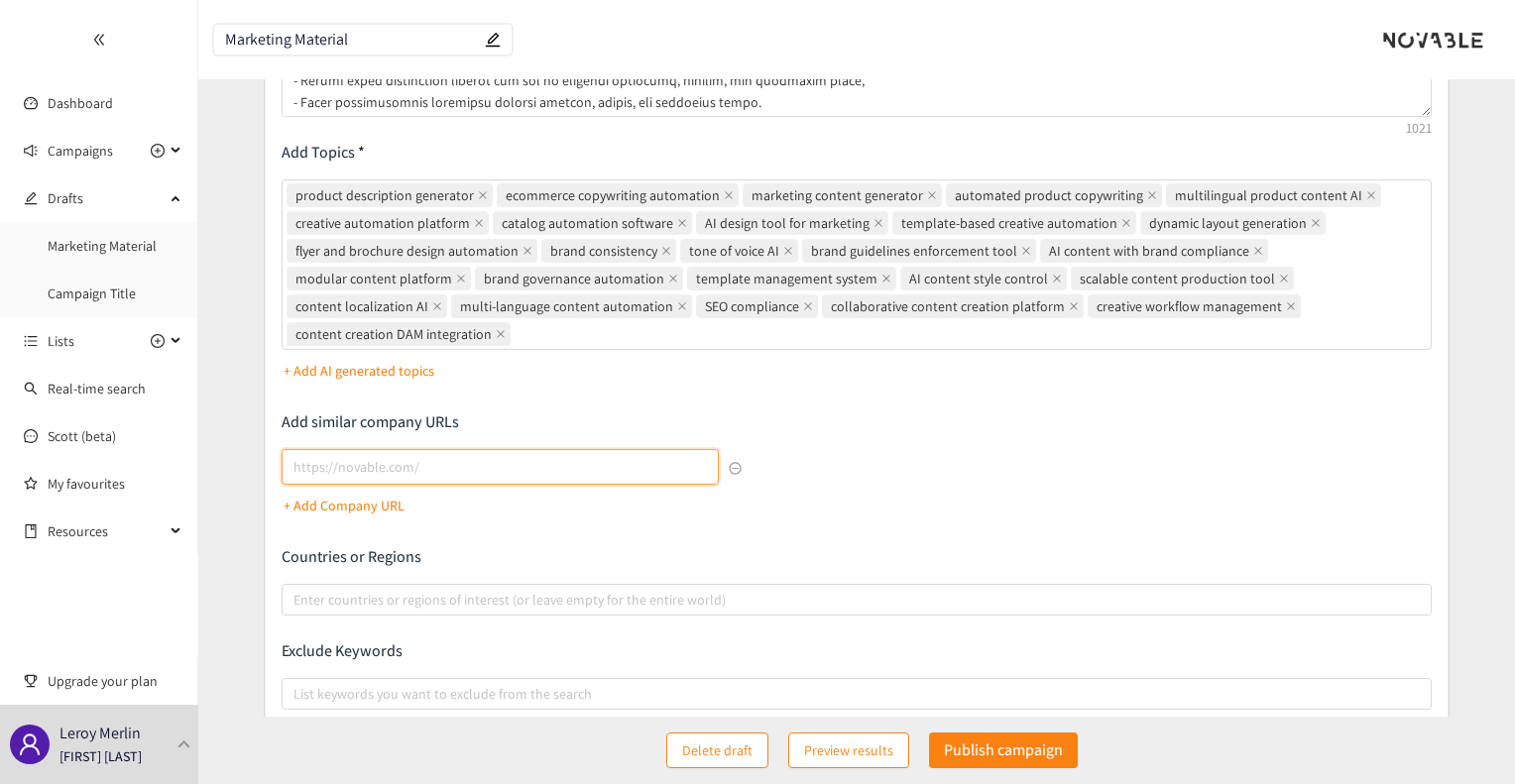 click at bounding box center (500, 467) 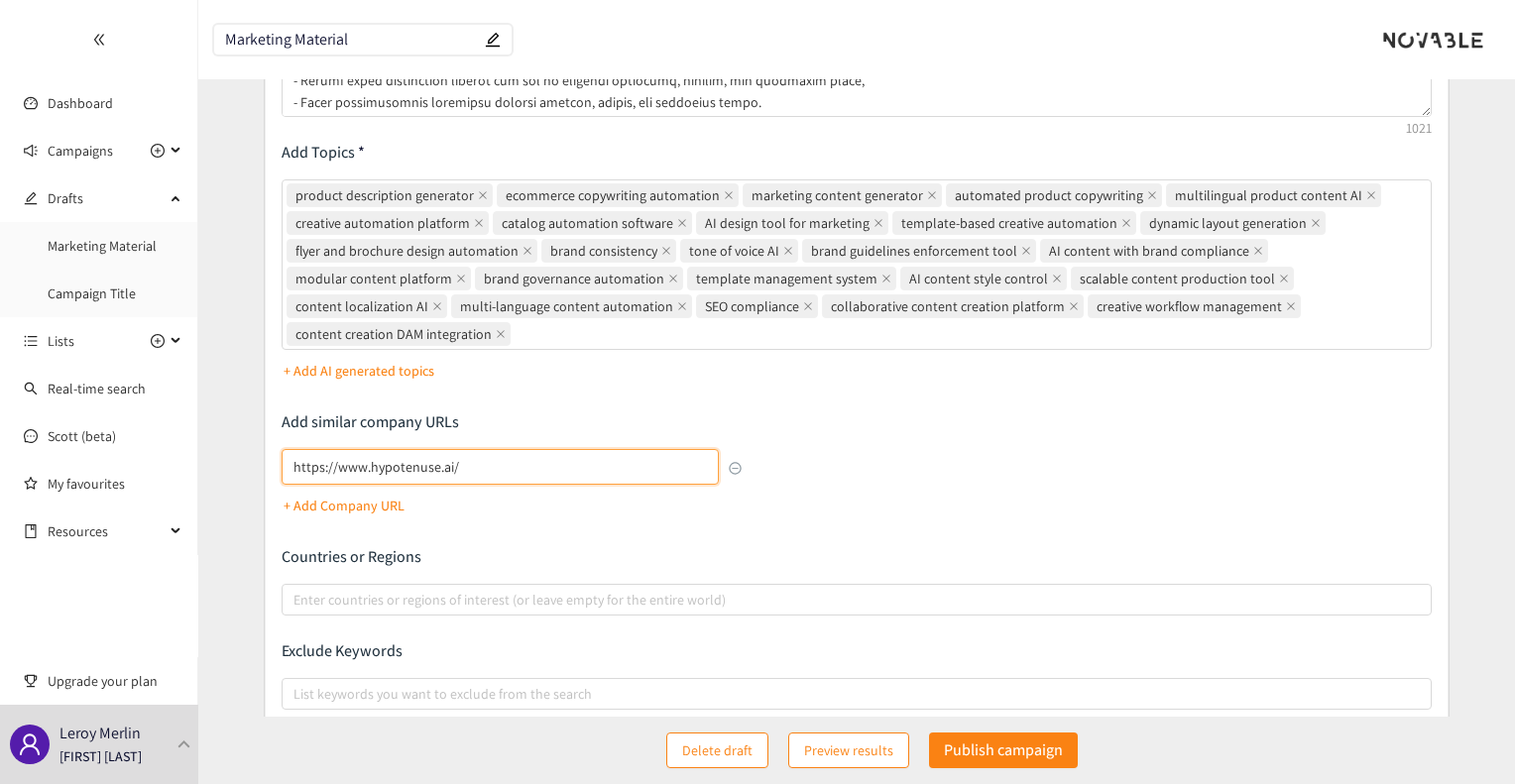 type on "https://www.hypotenuse.ai/" 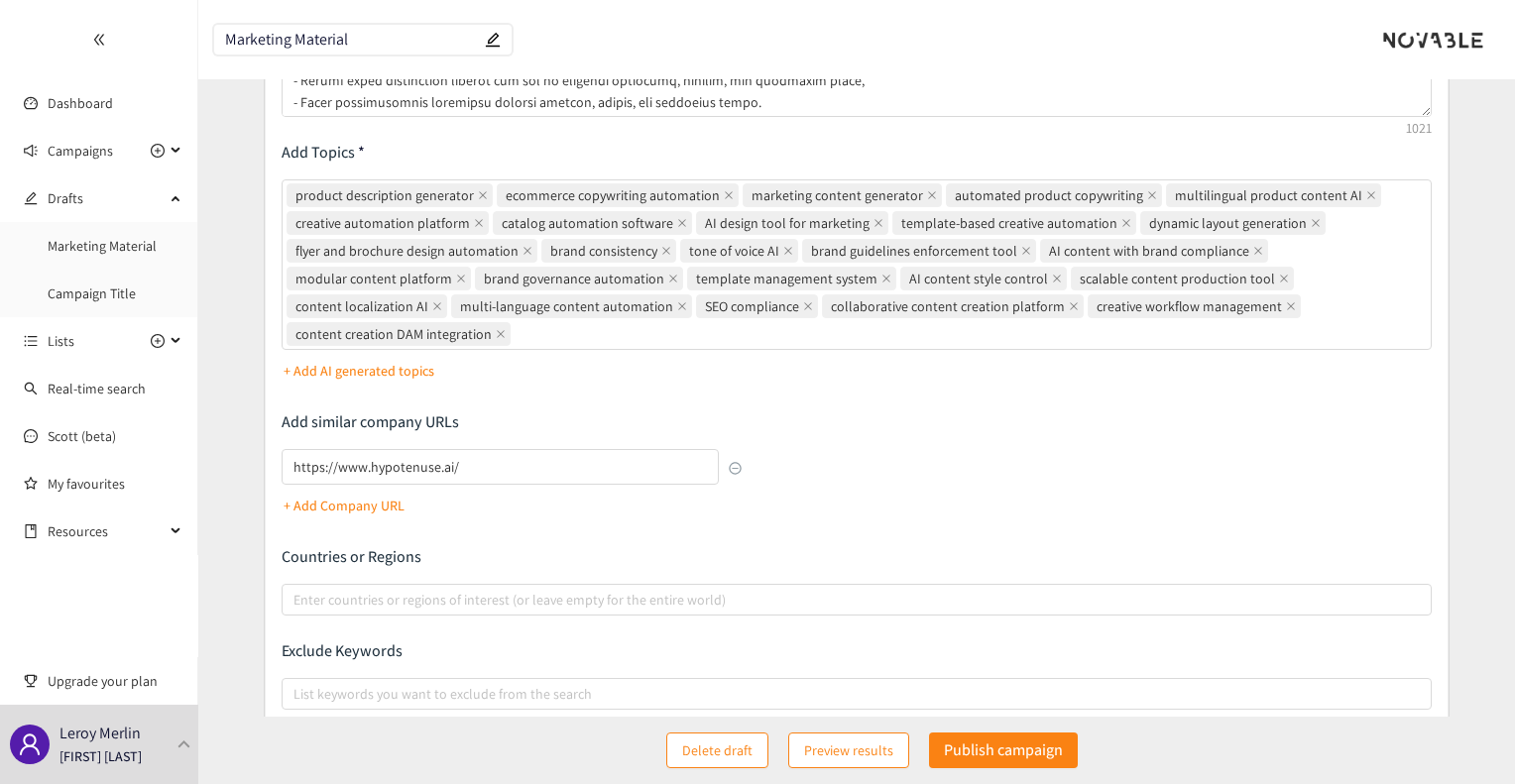 type 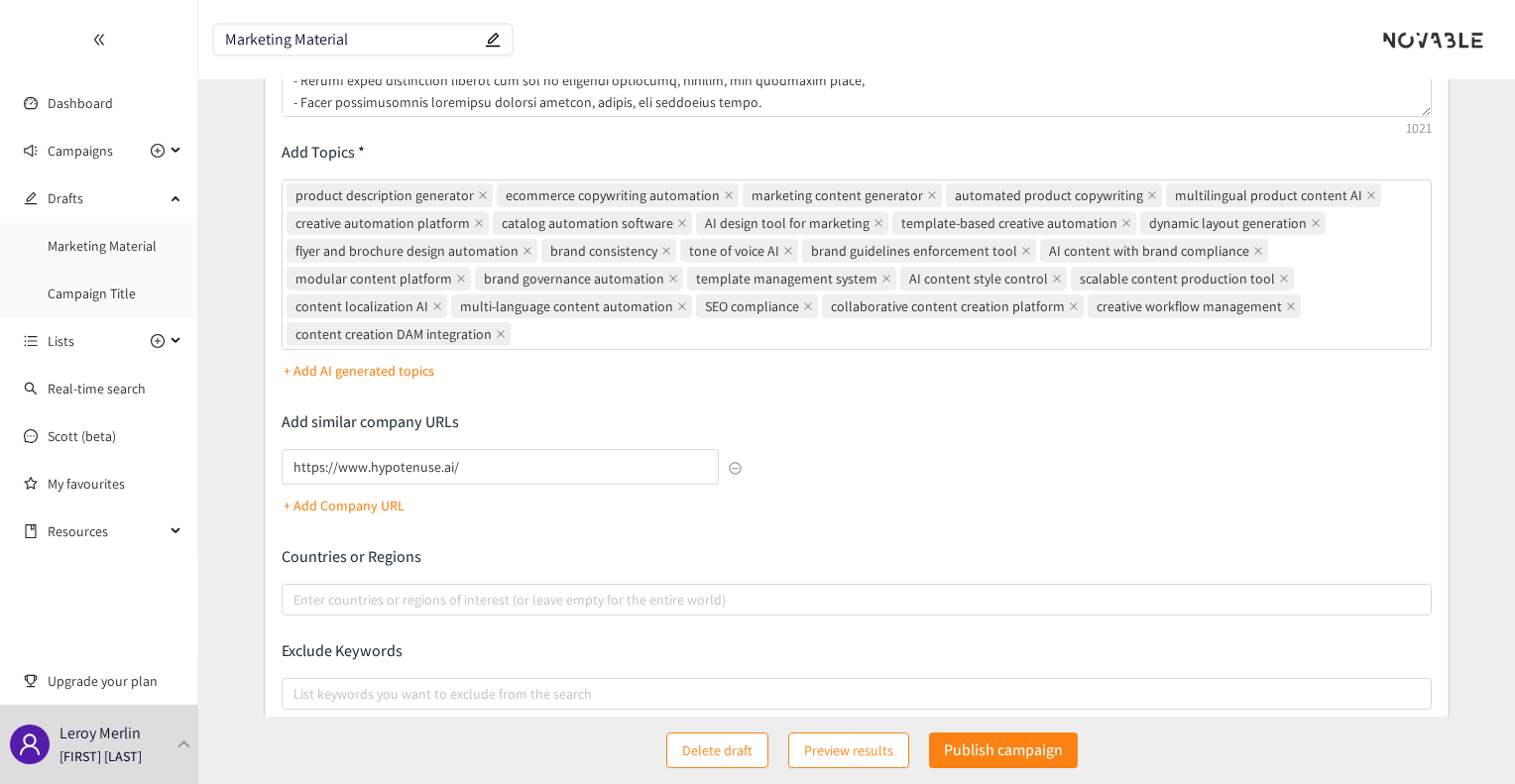 click on "+ Add Company URL" at bounding box center [344, 505] 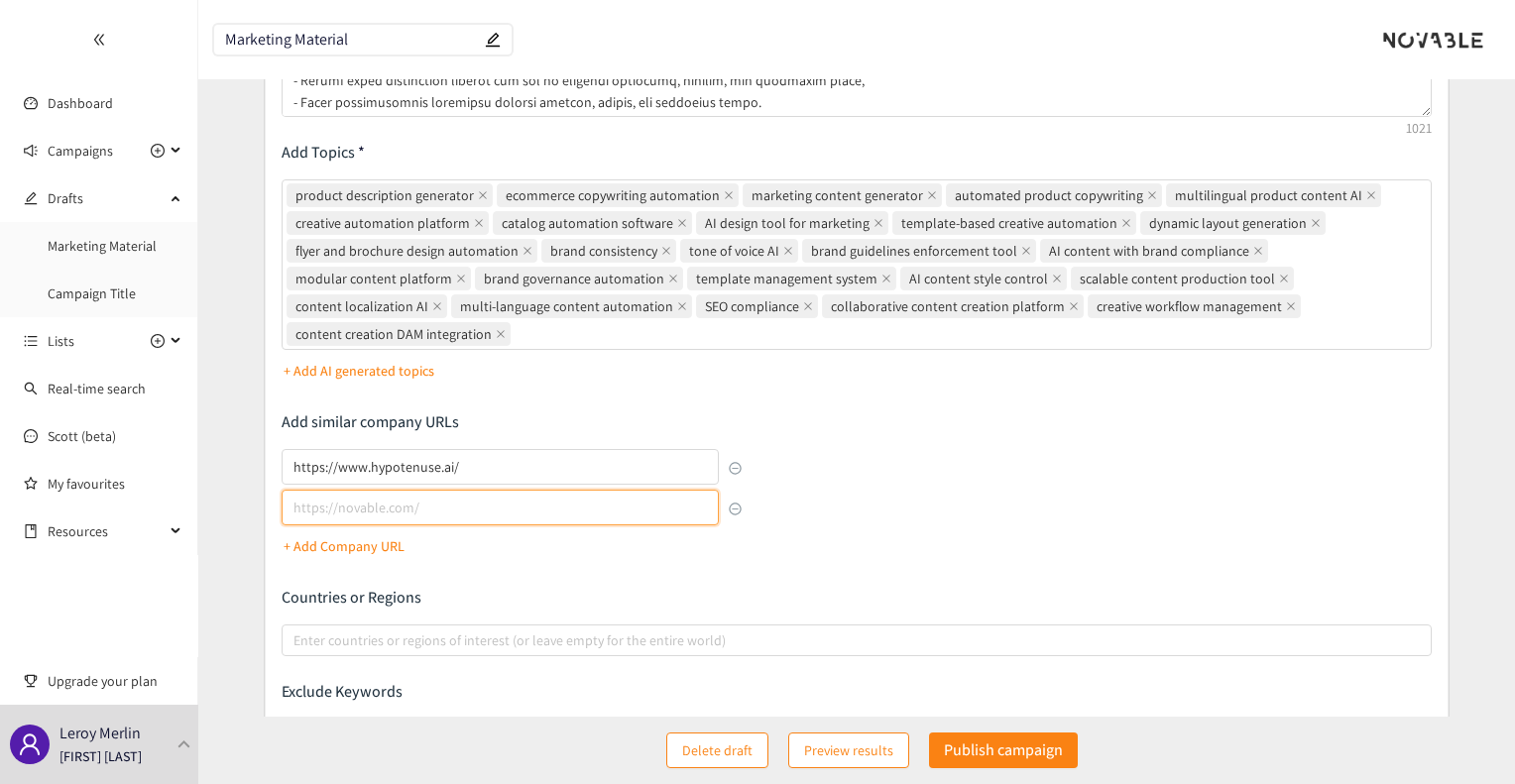 click at bounding box center (500, 507) 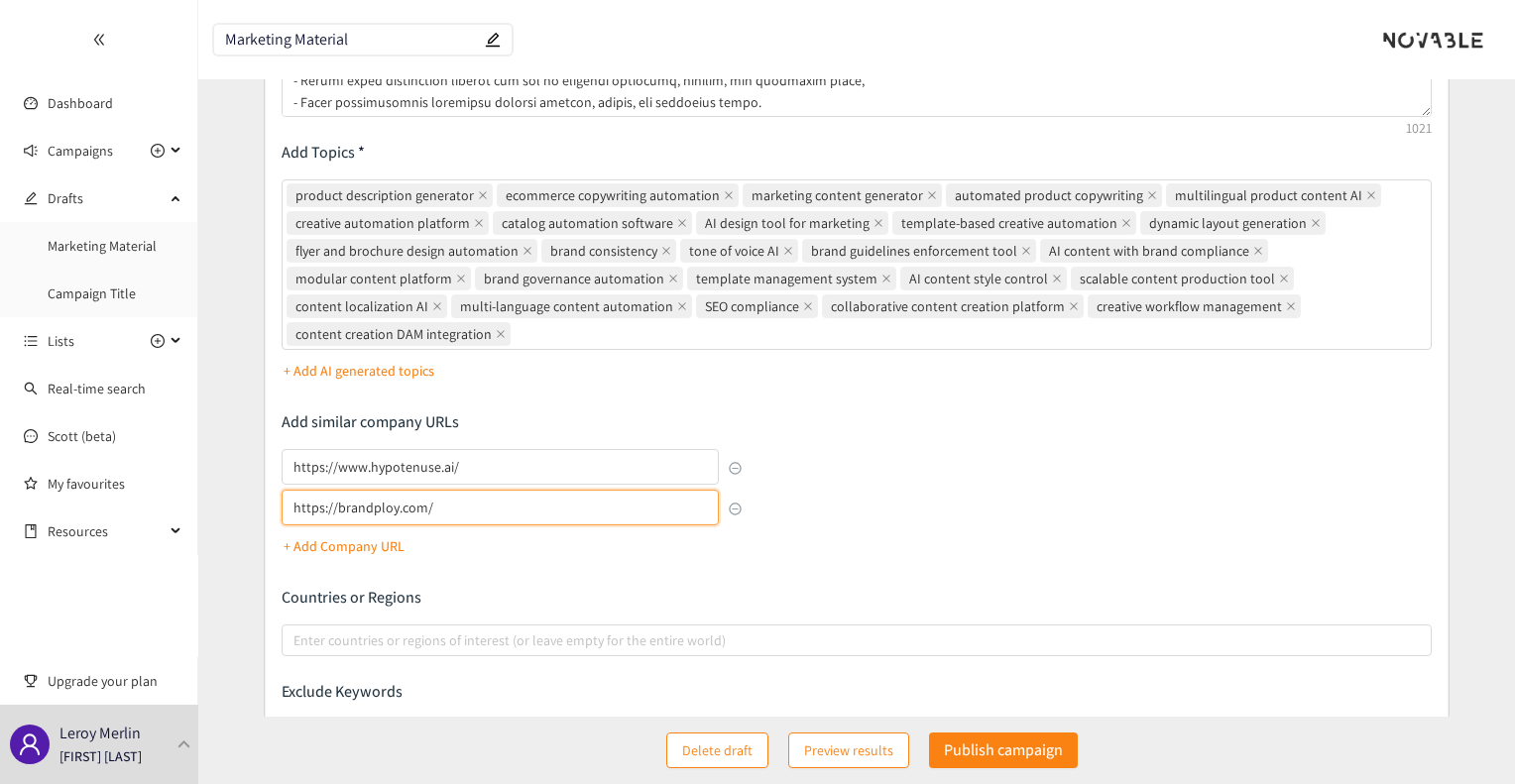 type on "https://brandploy.com/" 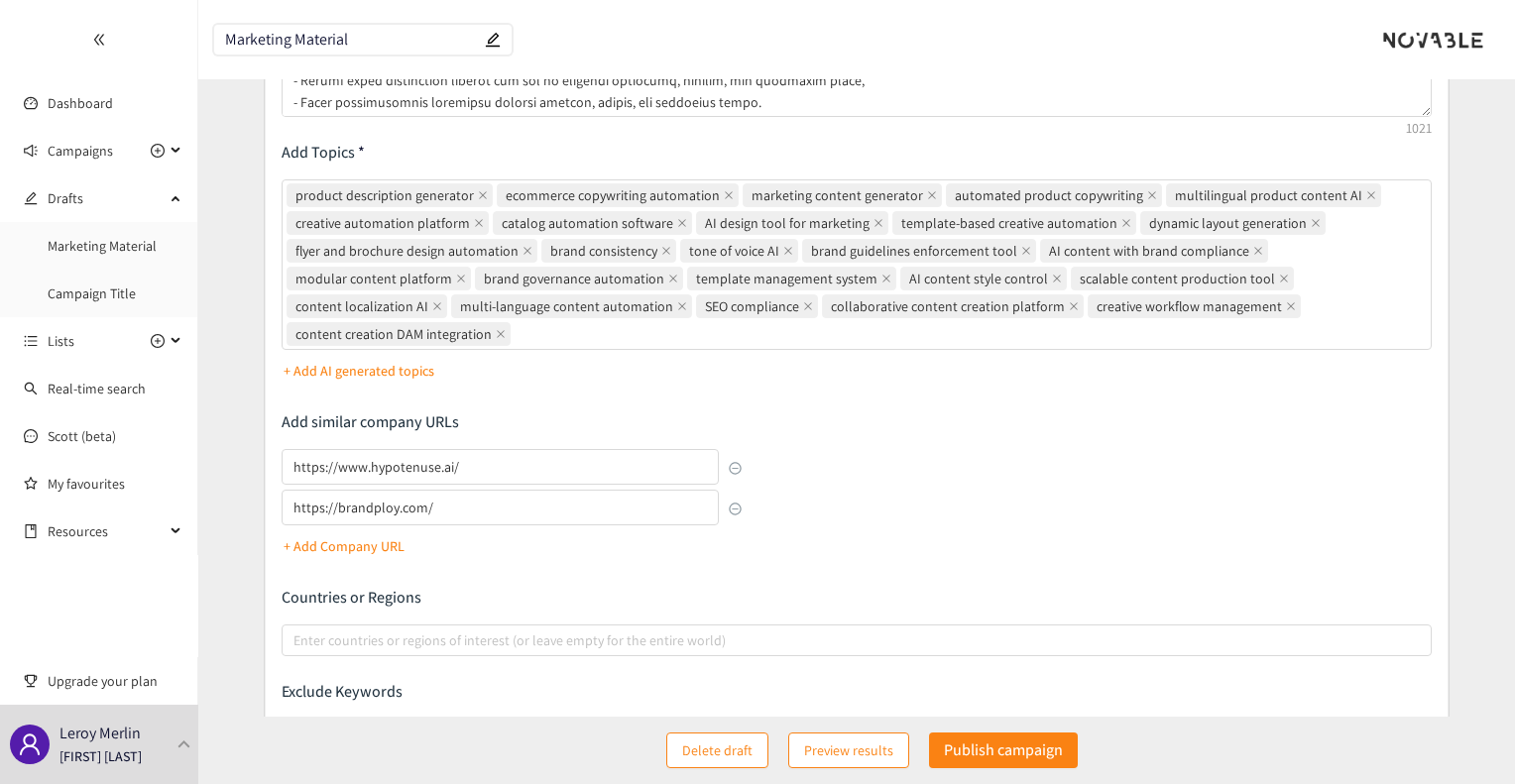 click on "+ Add Company URL" at bounding box center (344, 546) 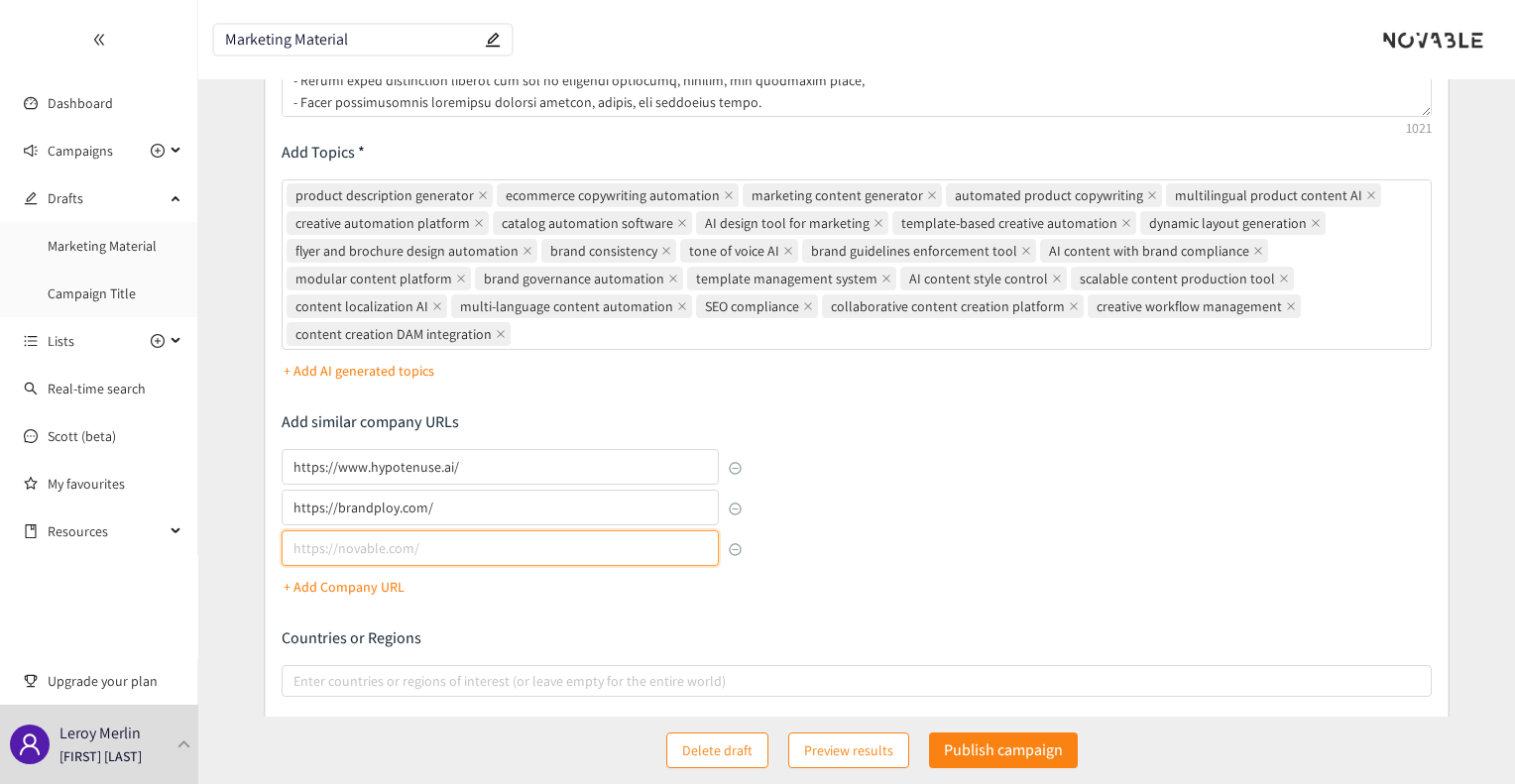 click at bounding box center (500, 548) 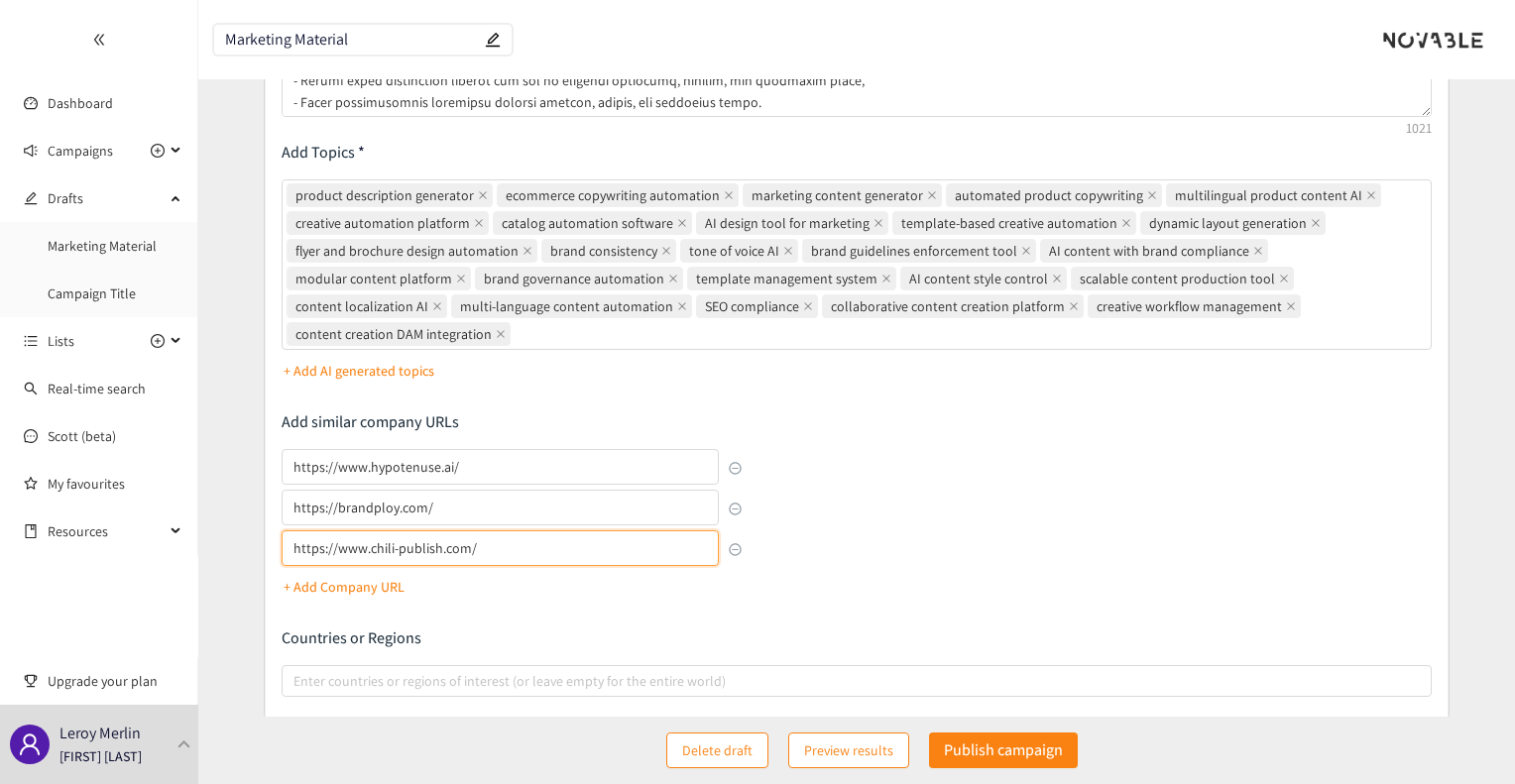 type on "https://www.chili-publish.com/" 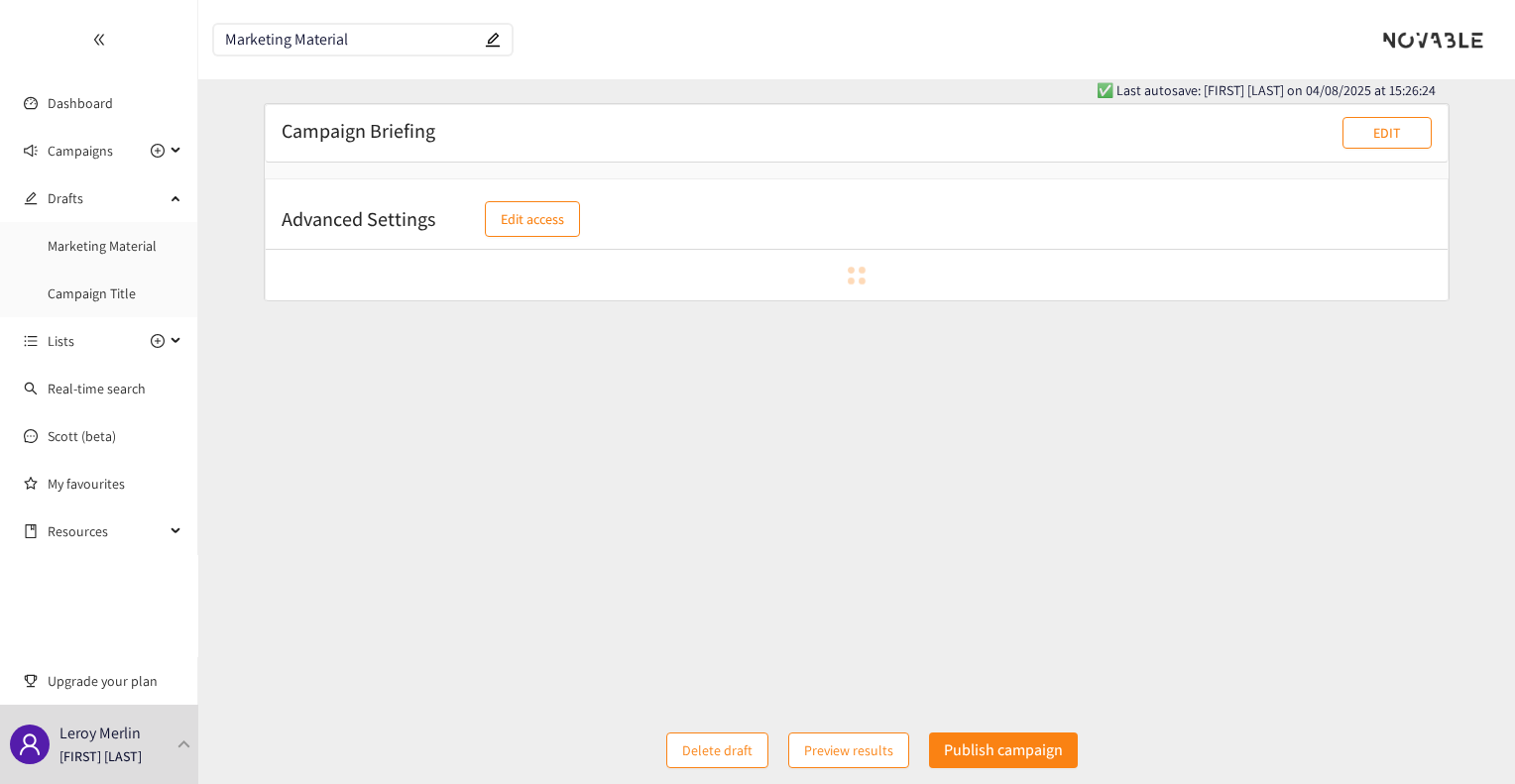 scroll, scrollTop: 20, scrollLeft: 0, axis: vertical 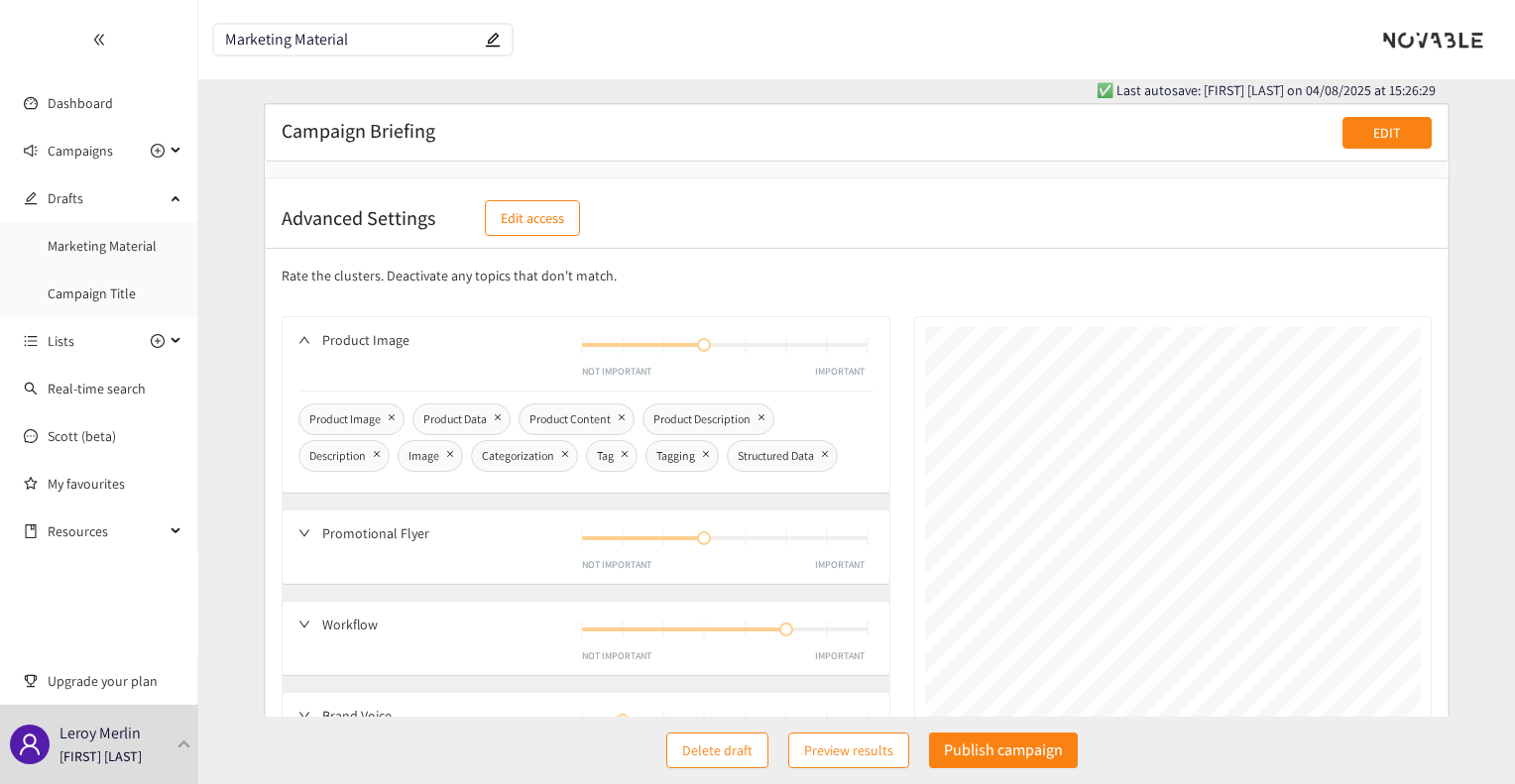 click on "EDIT" at bounding box center (1387, 133) 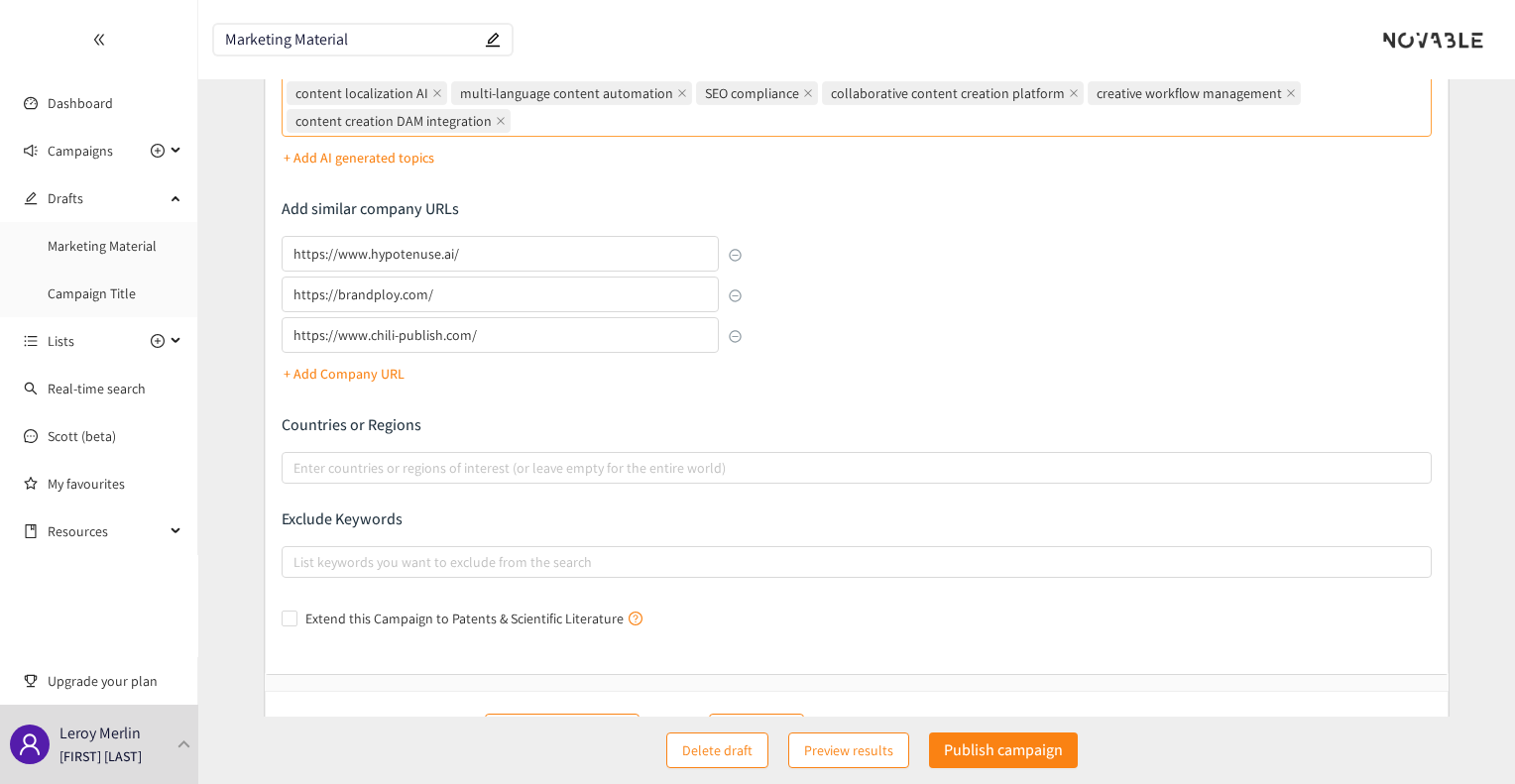 scroll, scrollTop: 503, scrollLeft: 0, axis: vertical 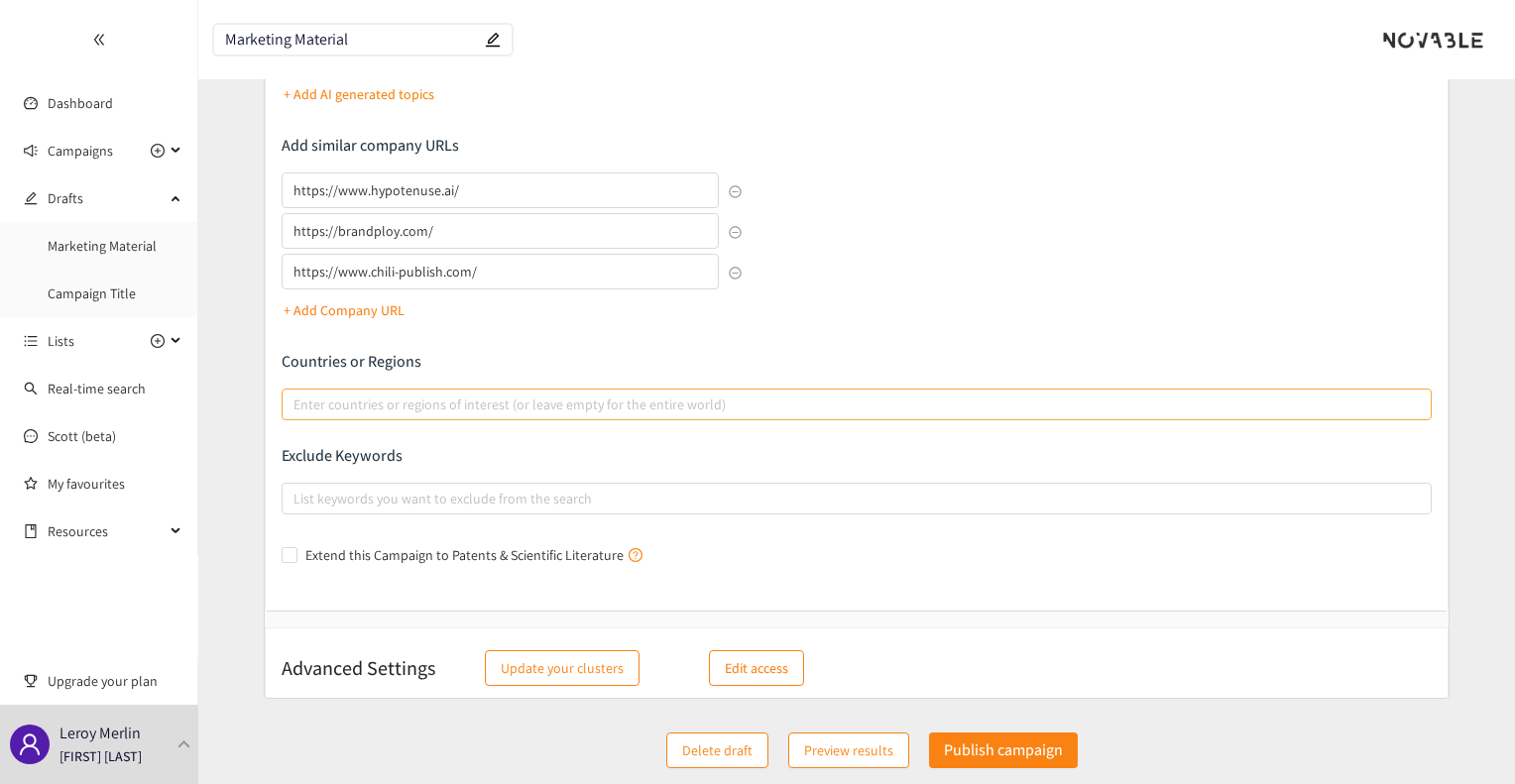 click at bounding box center [846, 404] 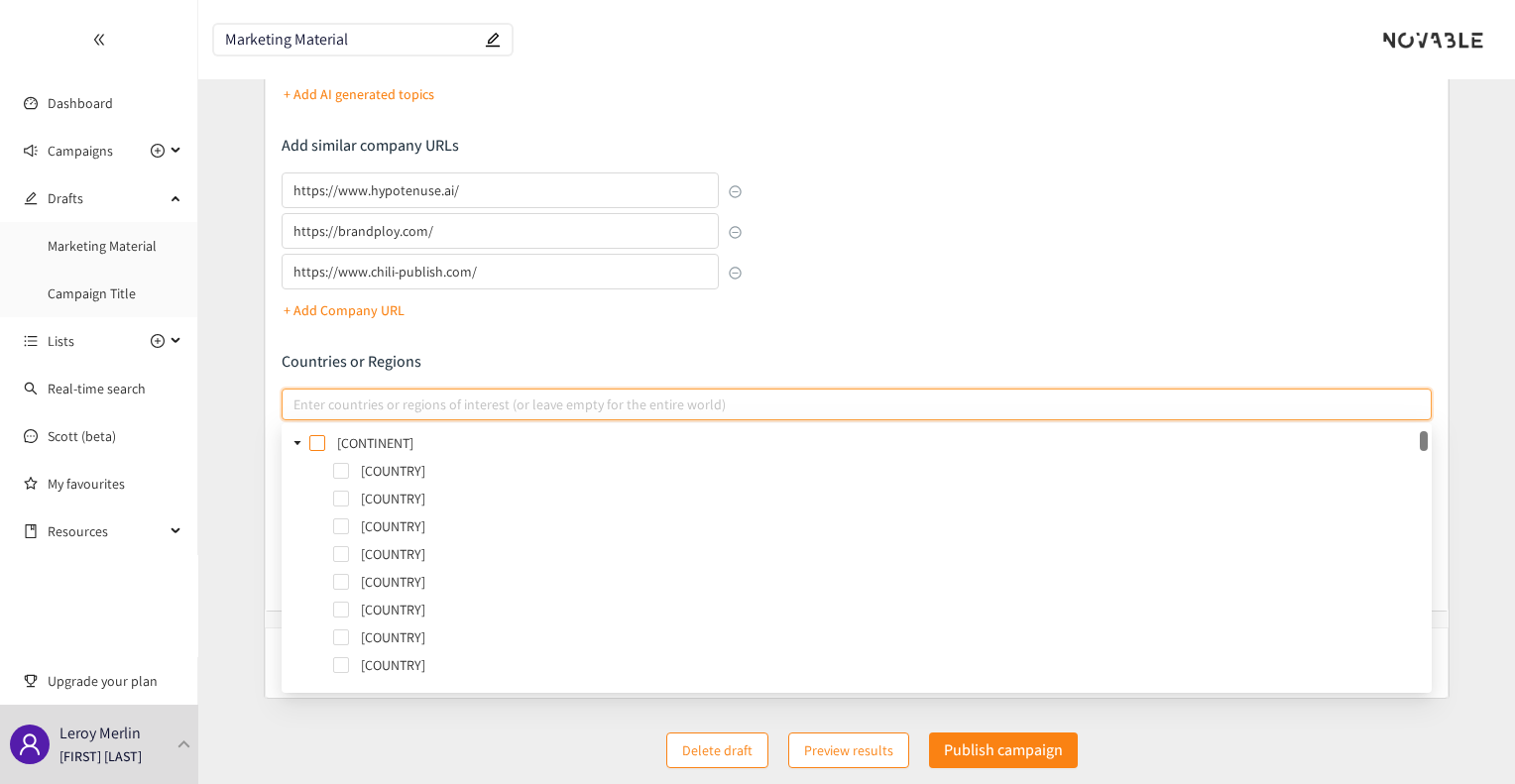 click at bounding box center (317, 443) 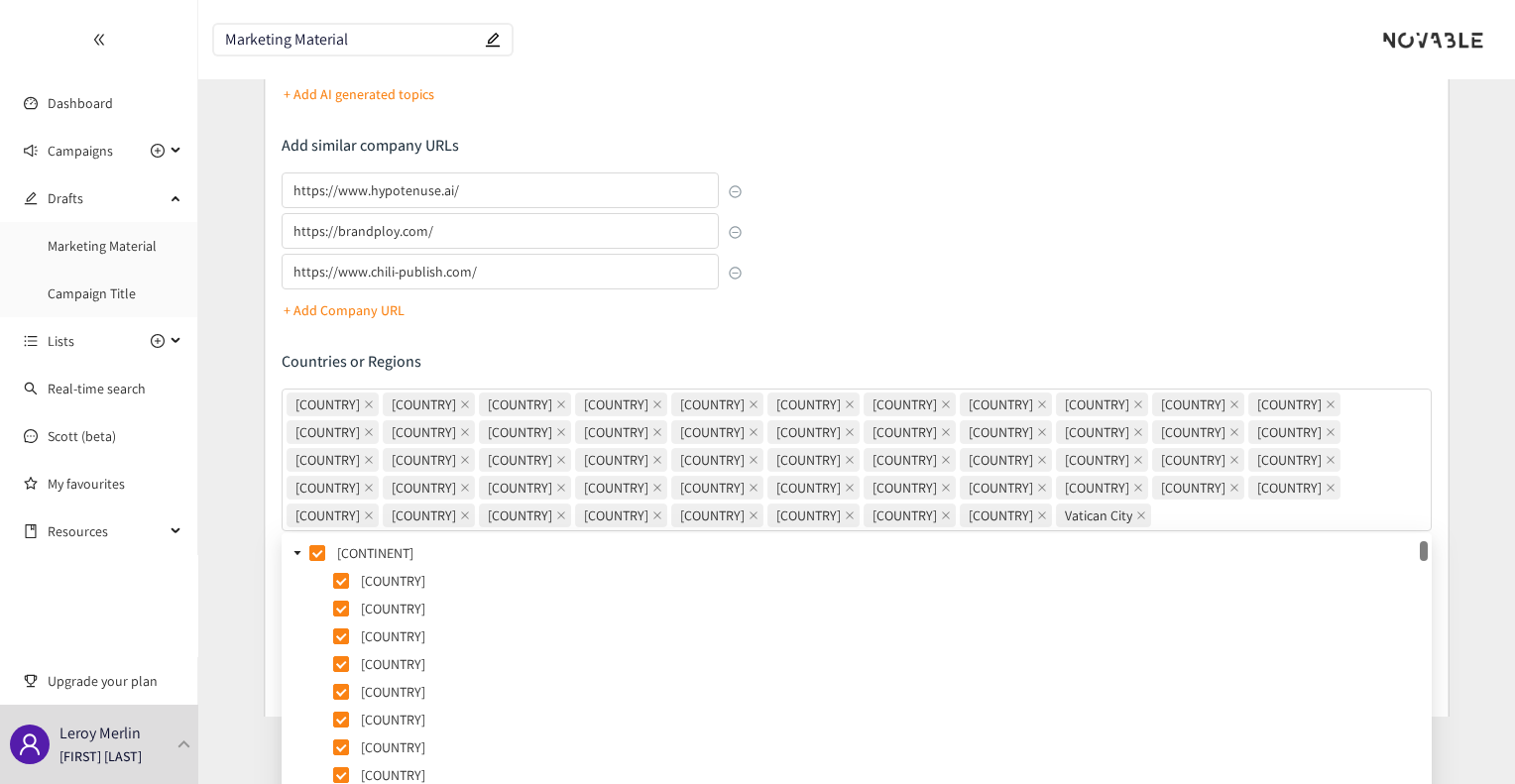 click on "Describe the type of company, product, or service you are looking for Add Topics product description generator ecommerce copywriting automation marketing content generator automated product copywriting multilingual product content AI creative automation platform catalog automation software AI design tool for marketing template-based creative automation dynamic layout generation flyer and brochure design automation brand consistency tone of voice AI brand guidelines enforcement tool AI content with brand compliance modular content platform brand governance automation template management system AI content style control scalable content production tool content localization AI multi-language content automation SEO compliance collaborative content creation platform creative workflow management content creation DAM integration   + Add AI generated topics Add similar company URLs https://www.hypotenuse.ai/ https://brandploy.com/ https://www.chili-publish.com/ + Add Company URL Countries or Regions [COUNTRY]" at bounding box center (856, 198) 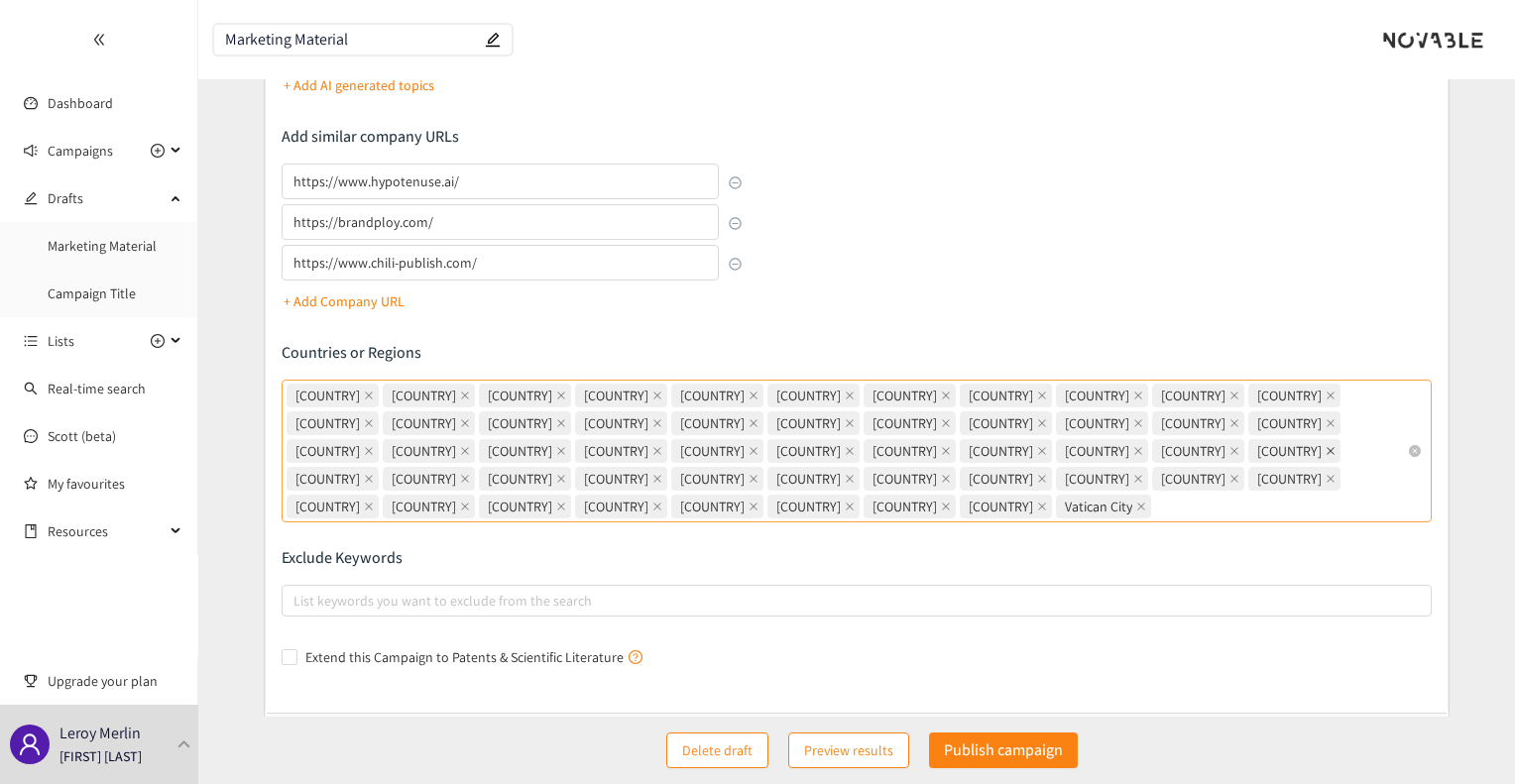 scroll, scrollTop: 614, scrollLeft: 0, axis: vertical 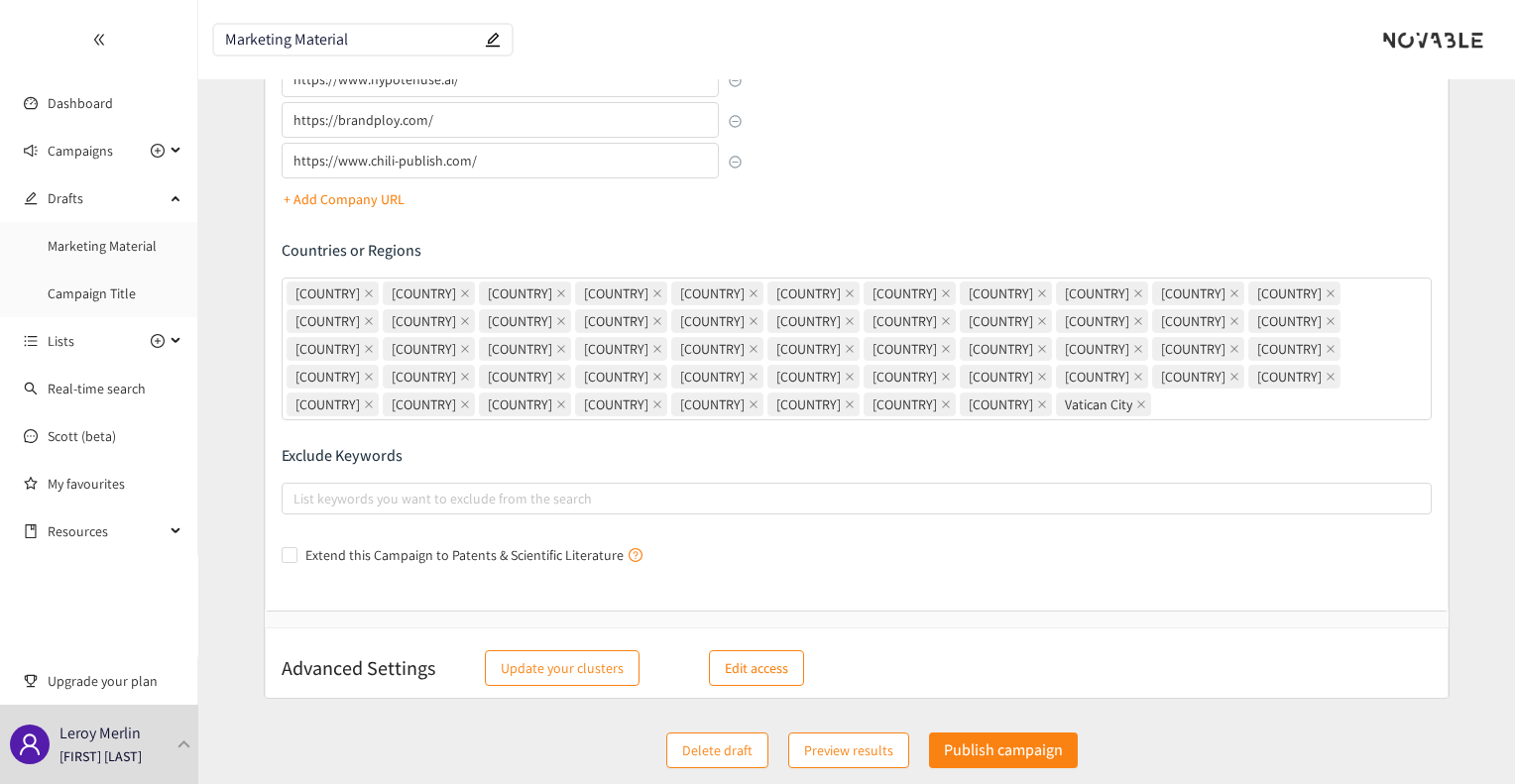 click on "Preview results" at bounding box center (849, 750) 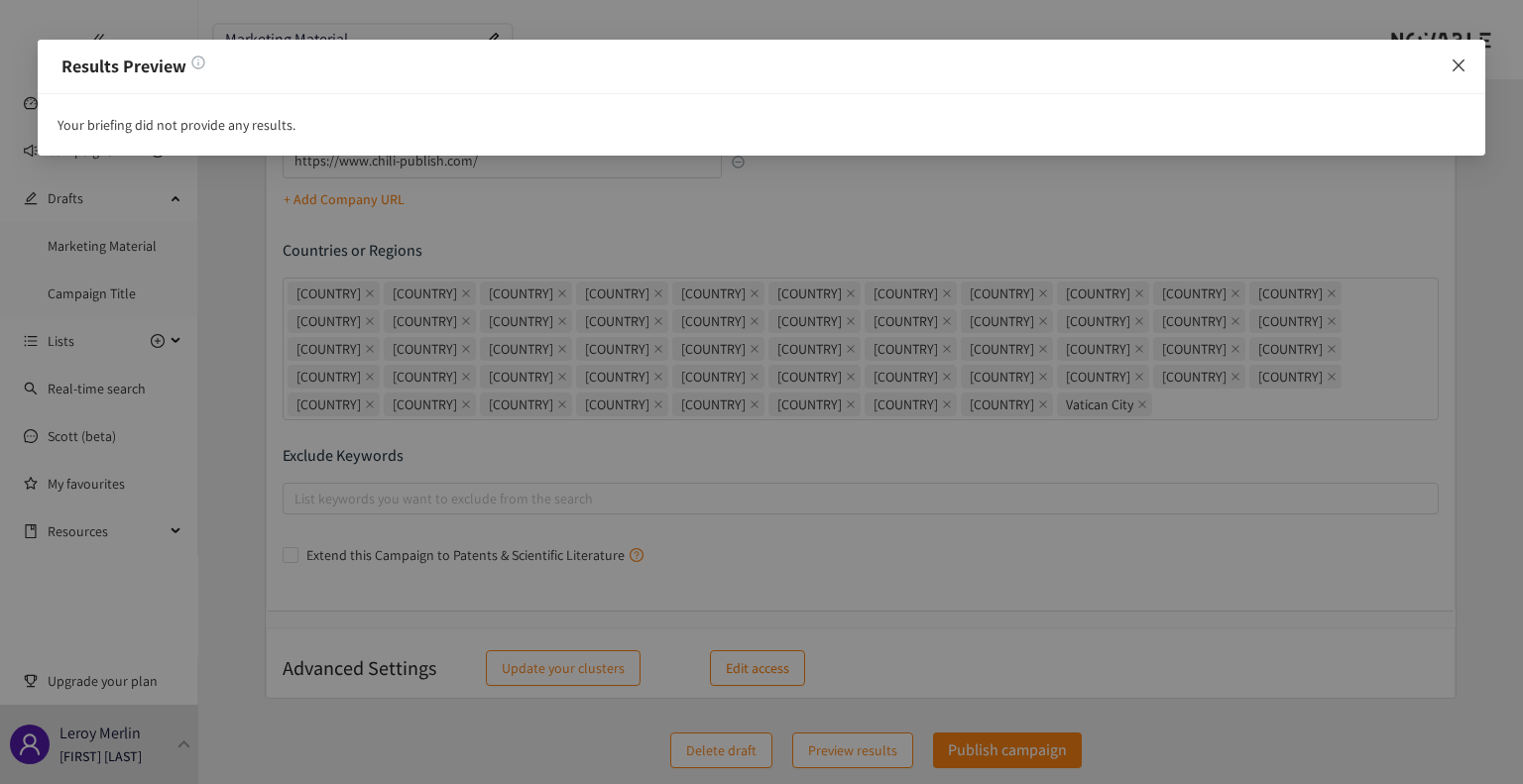 click 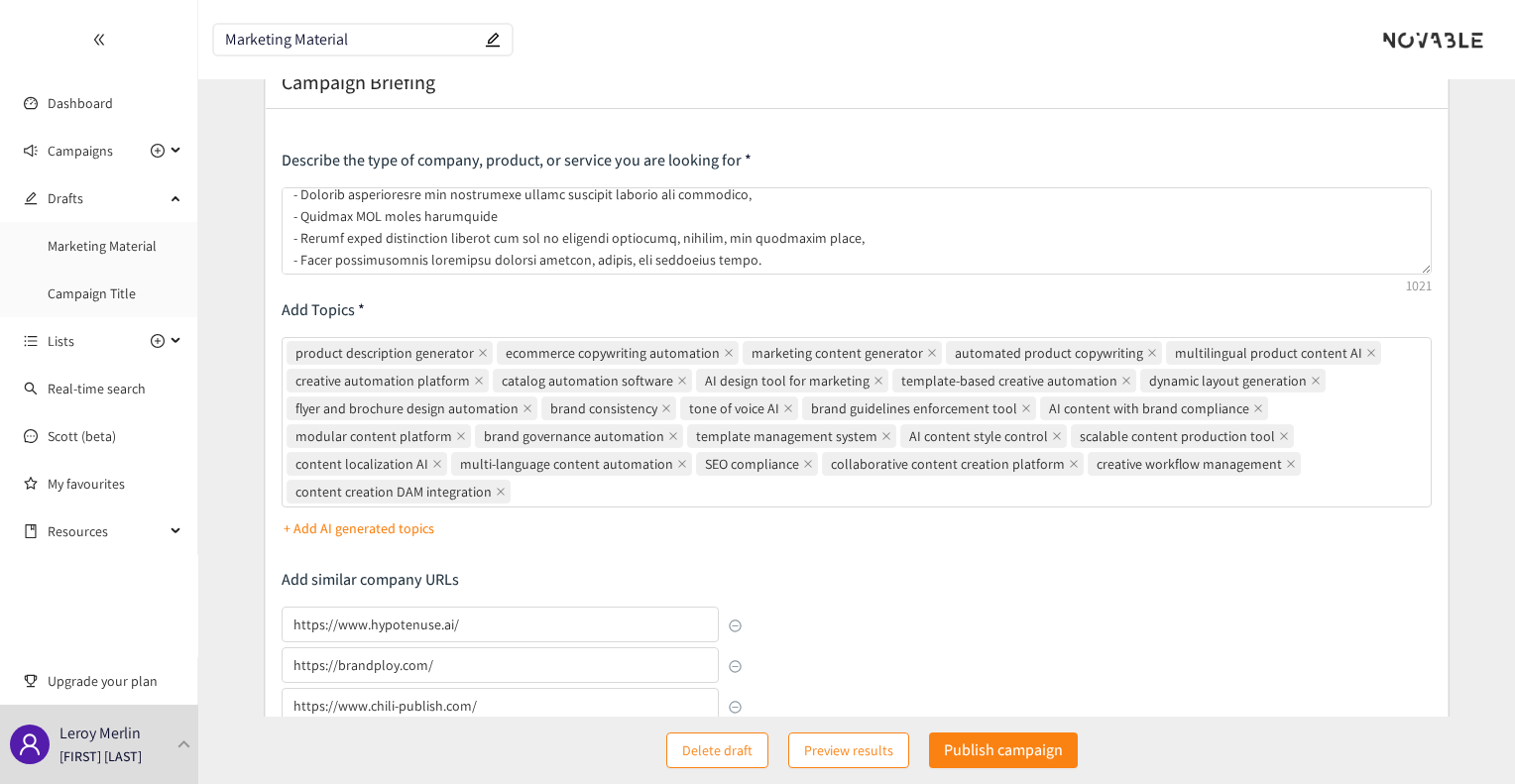 scroll, scrollTop: 0, scrollLeft: 0, axis: both 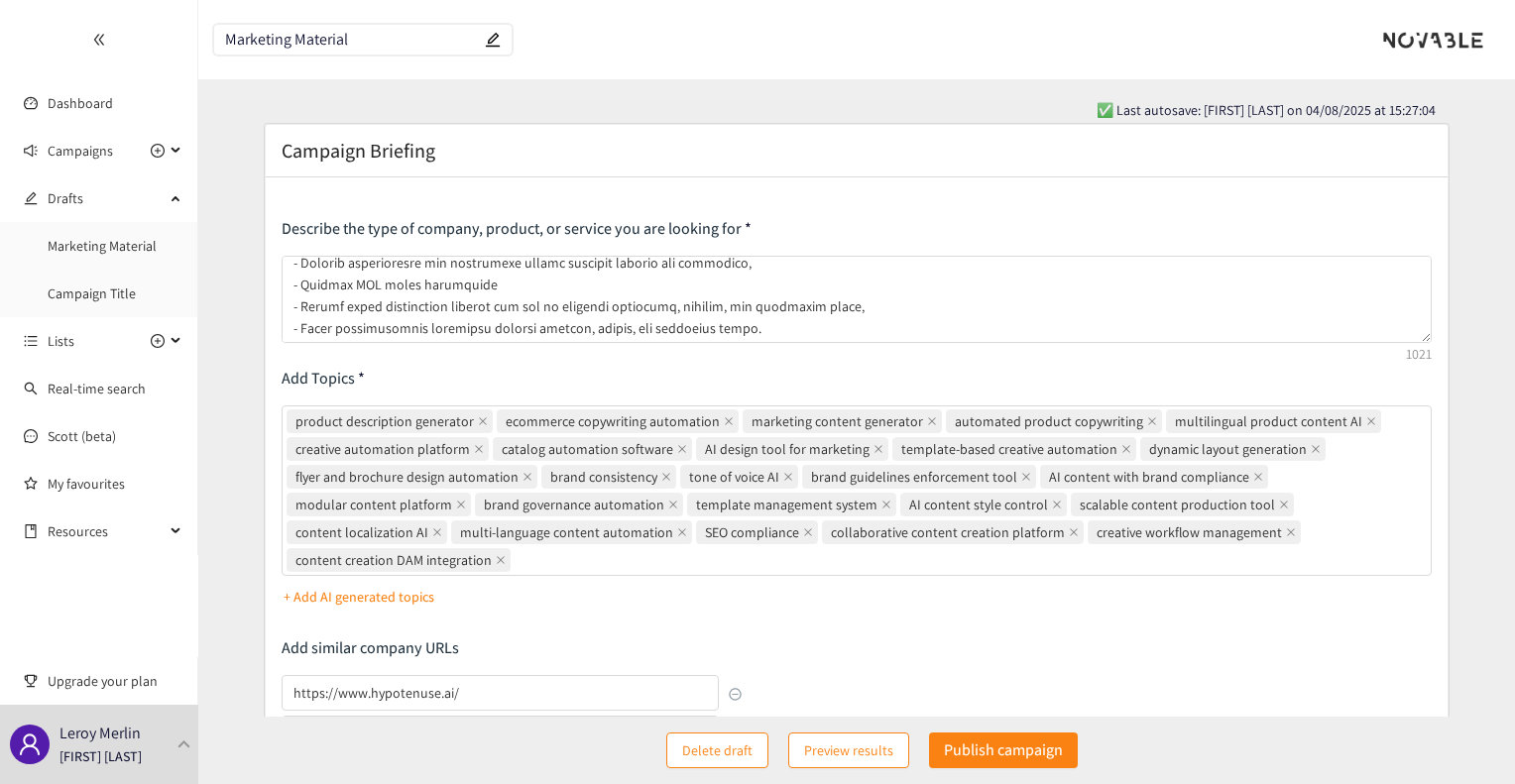 click on "Campaign Briefing Describe the type of company, product, or service you are looking for Add Topics product description generator ecommerce copywriting automation marketing content generator automated product copywriting multilingual product content AI creative automation platform catalog automation software AI design tool for marketing template-based creative automation dynamic layout generation flyer and brochure design automation brand consistency tone of voice AI brand guidelines enforcement tool AI content with brand compliance modular content platform brand governance automation template management system AI content style control scalable content production tool content localization AI multi-language content automation SEO compliance collaborative content creation platform creative workflow management content creation DAM integration   + Add AI generated topics Add similar company URLs https://www.hypotenuse.ai/ https://brandploy.com/ https://www.chili-publish.com/ + Add Company URL Countries or Regions" at bounding box center (857, 718) 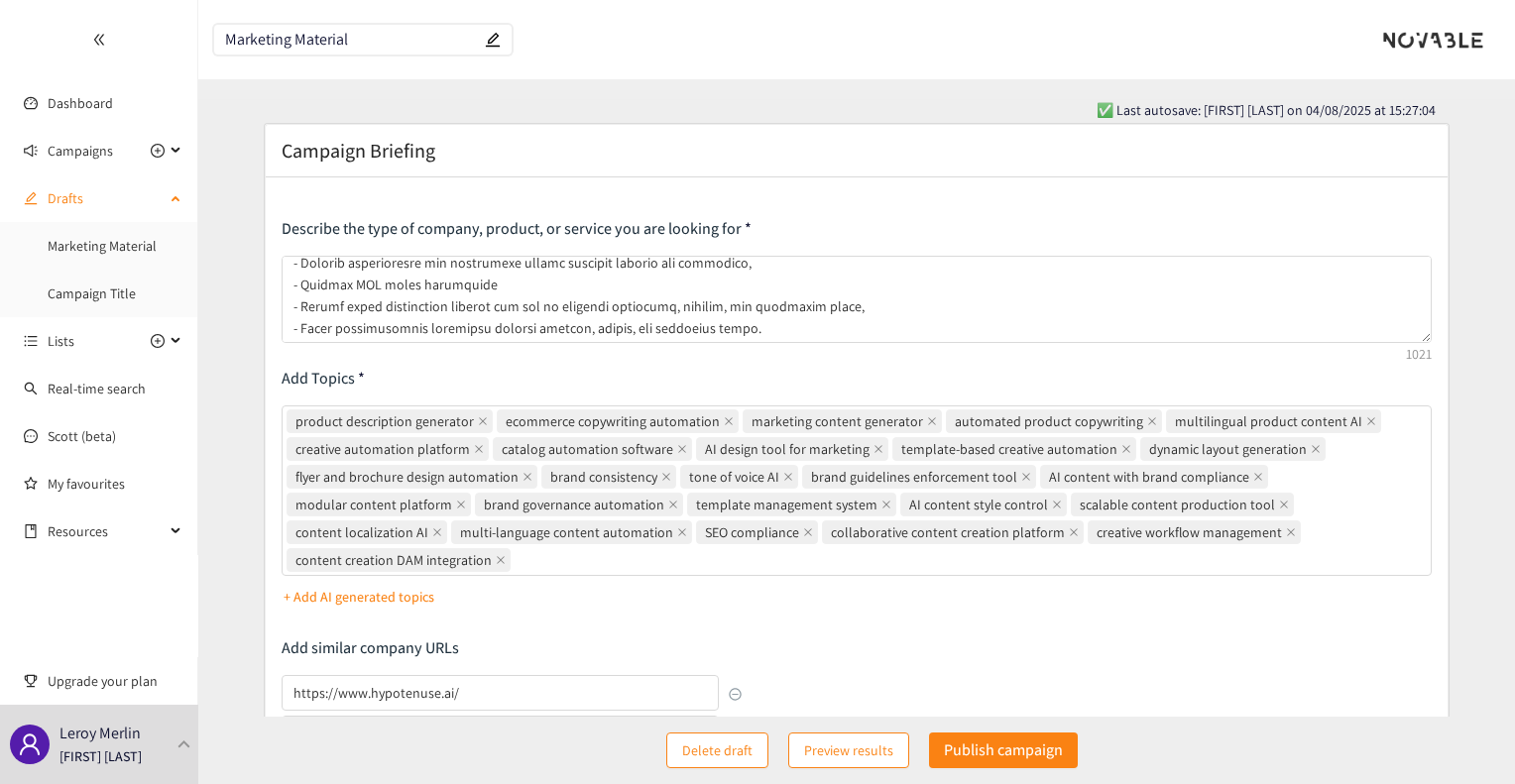 click on "Drafts" at bounding box center (106, 198) 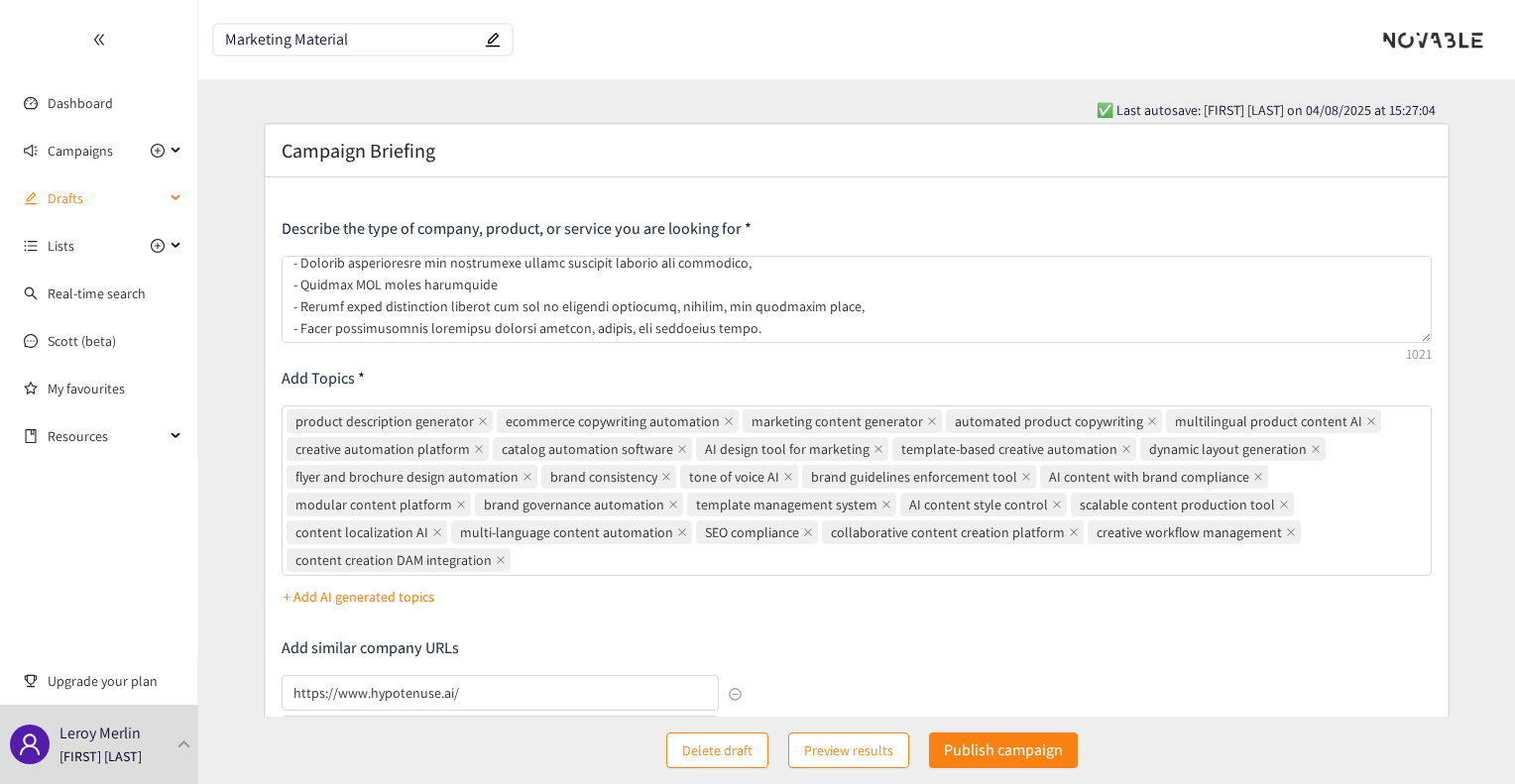 click on "Drafts" at bounding box center (106, 198) 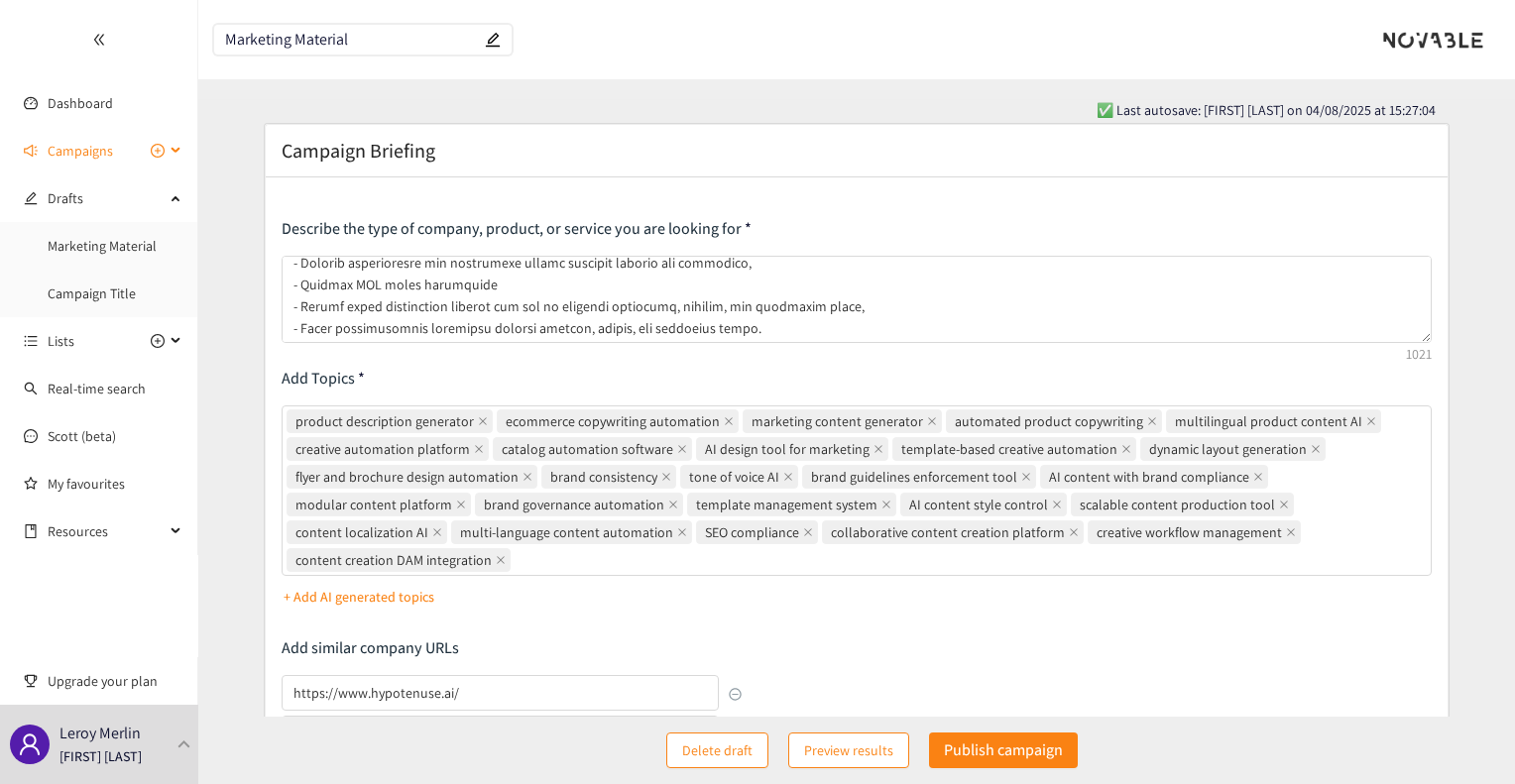 click on "Campaigns" at bounding box center [80, 151] 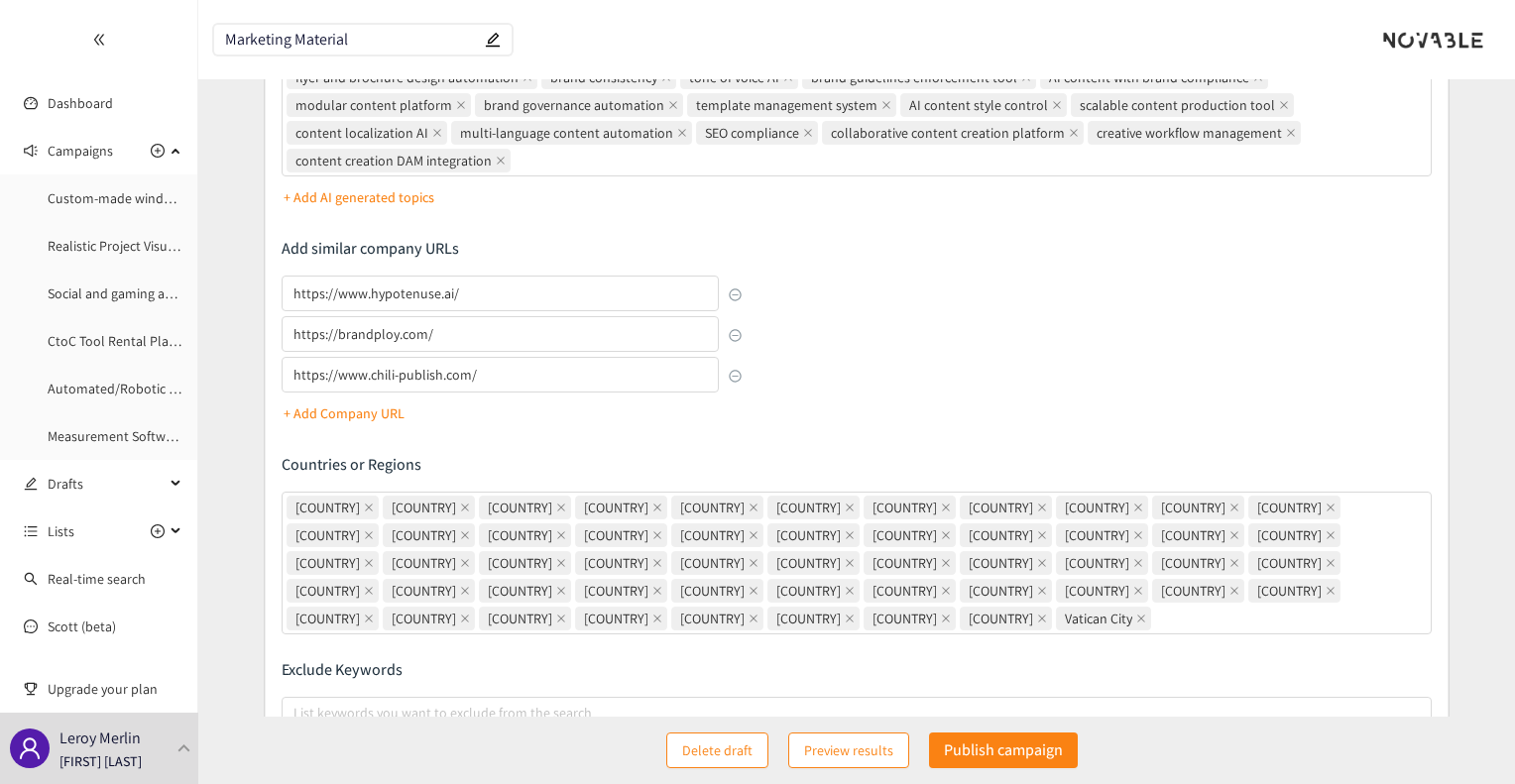 scroll, scrollTop: 614, scrollLeft: 0, axis: vertical 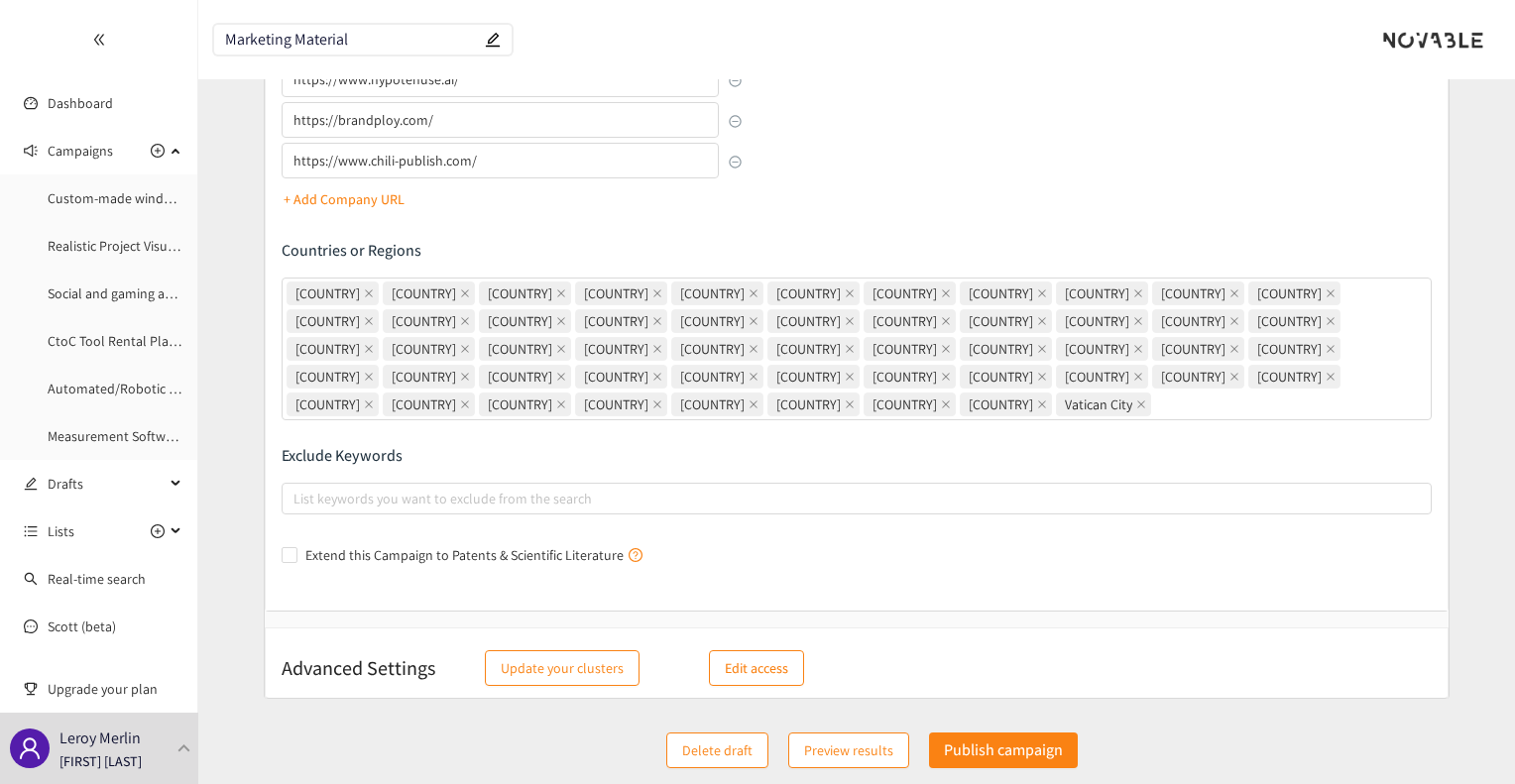 click on "Edit access" at bounding box center [757, 668] 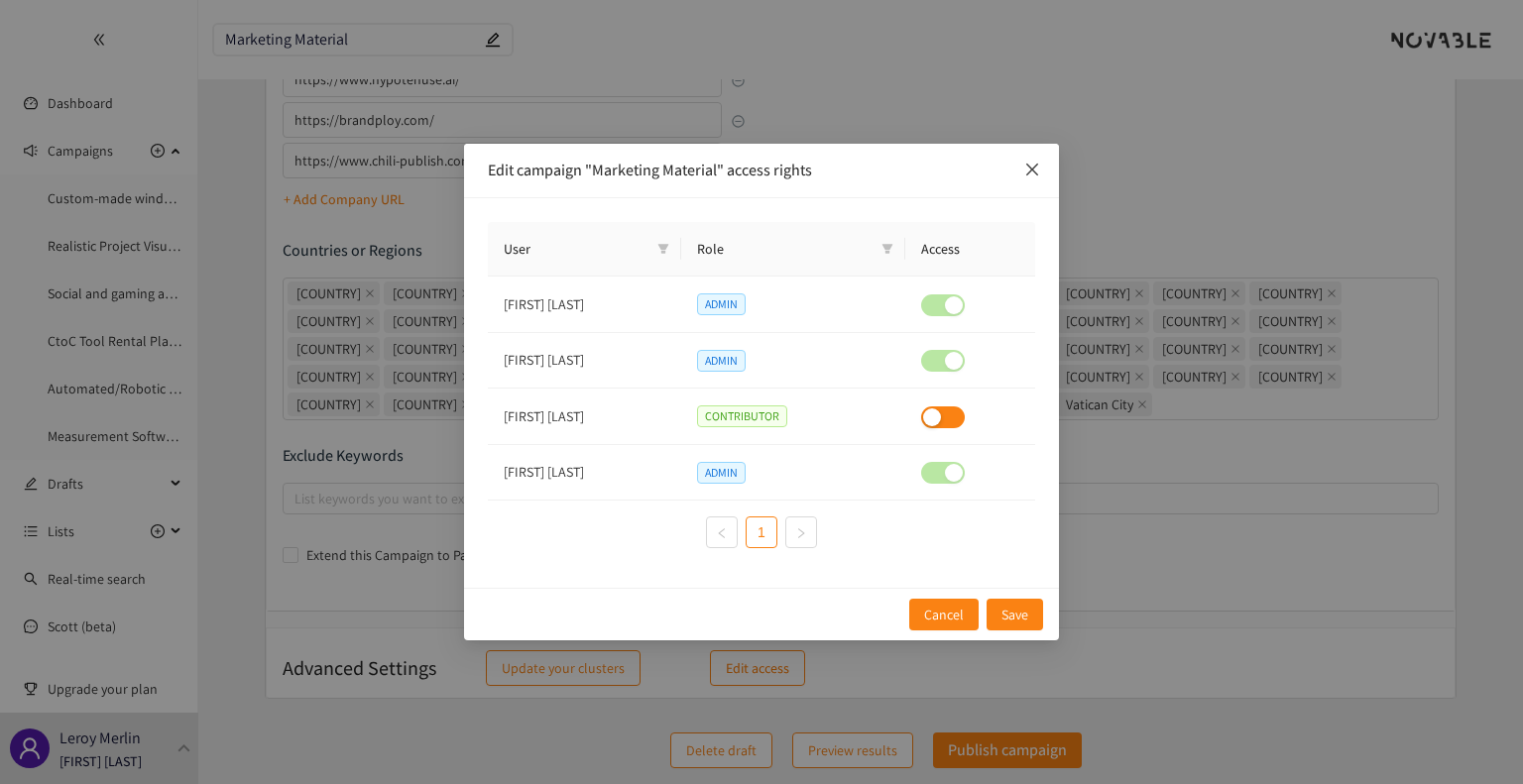 click 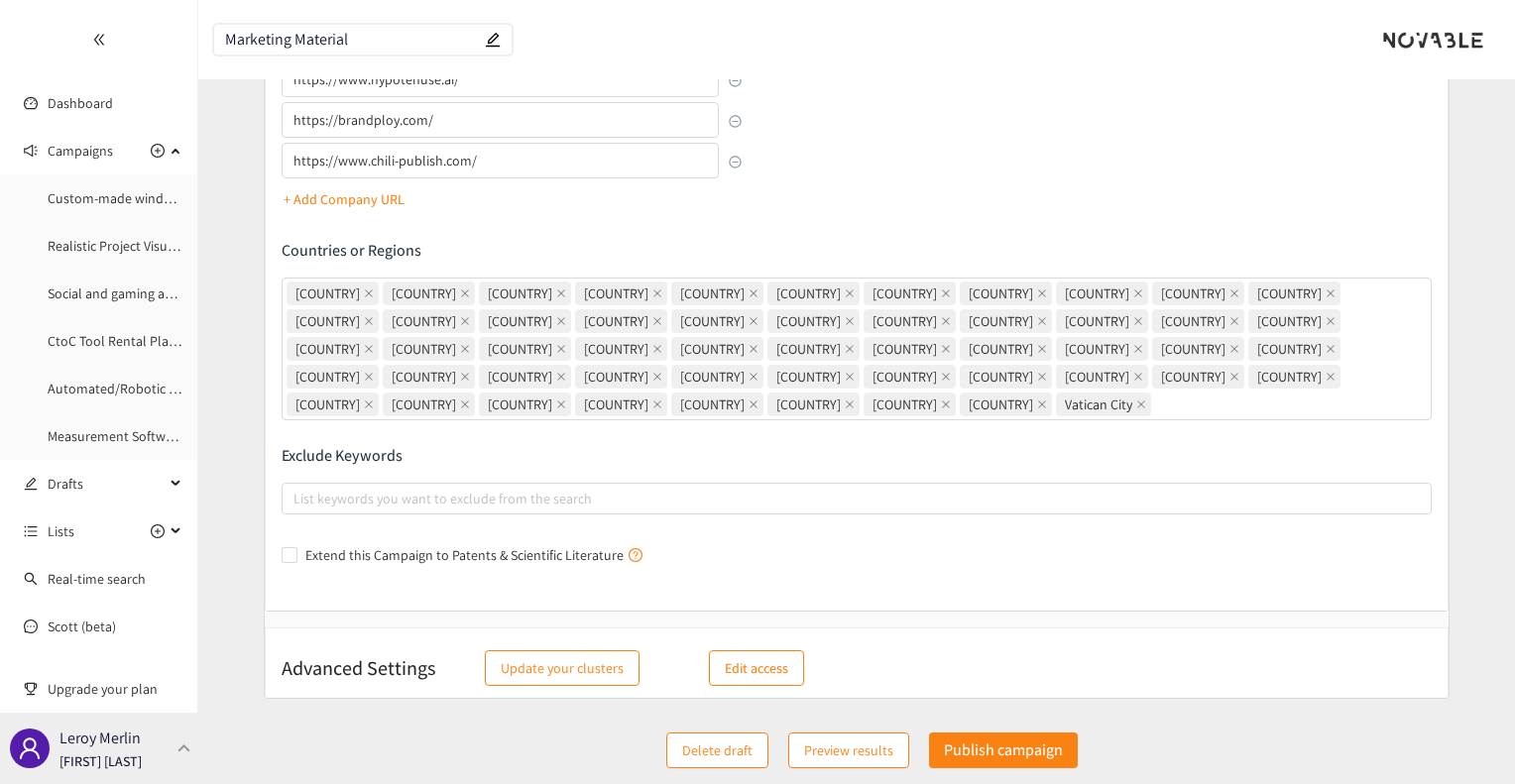 click on "[FIRST] [LAST]" at bounding box center (100, 761) 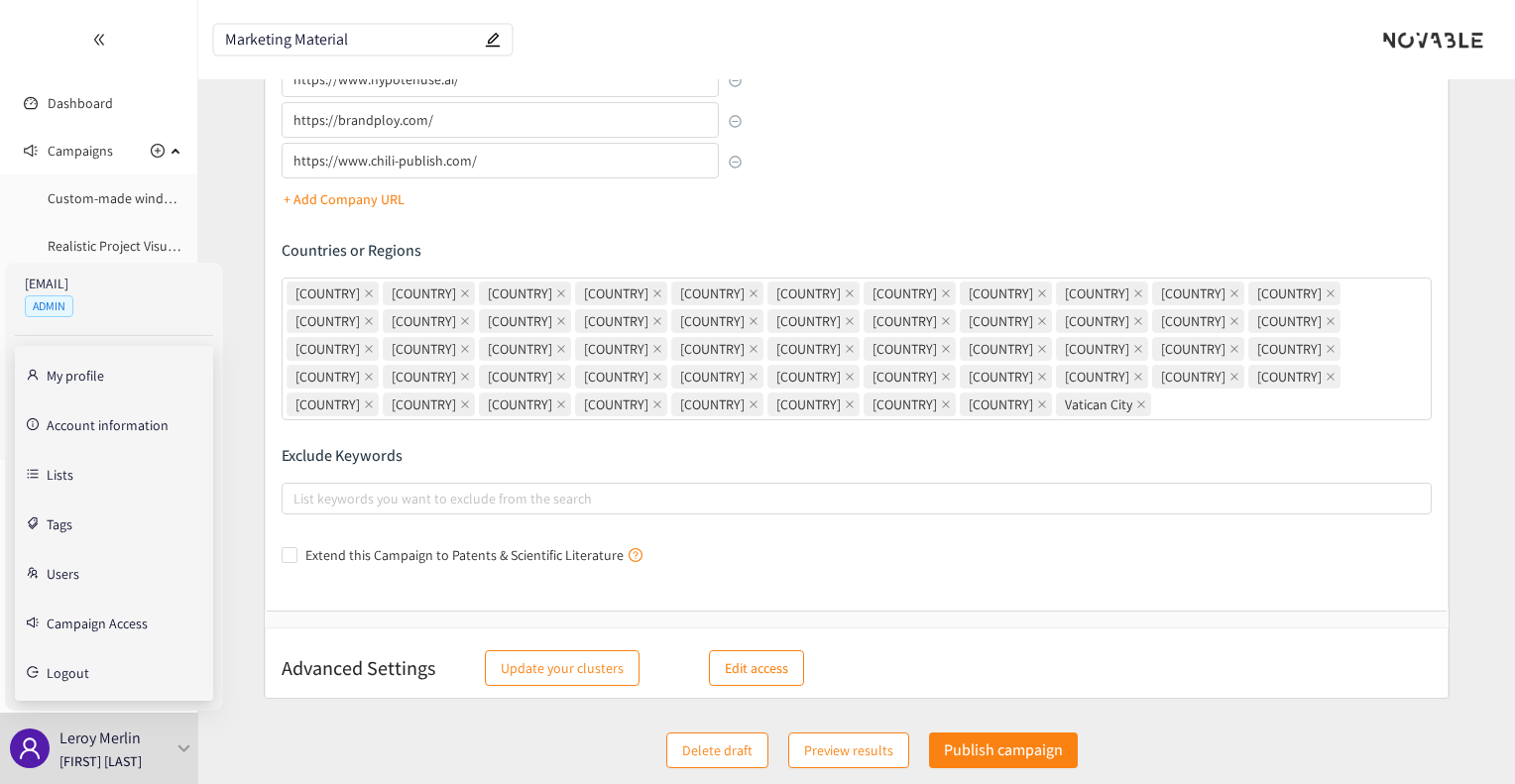 click on "Campaign Access" at bounding box center (97, 622) 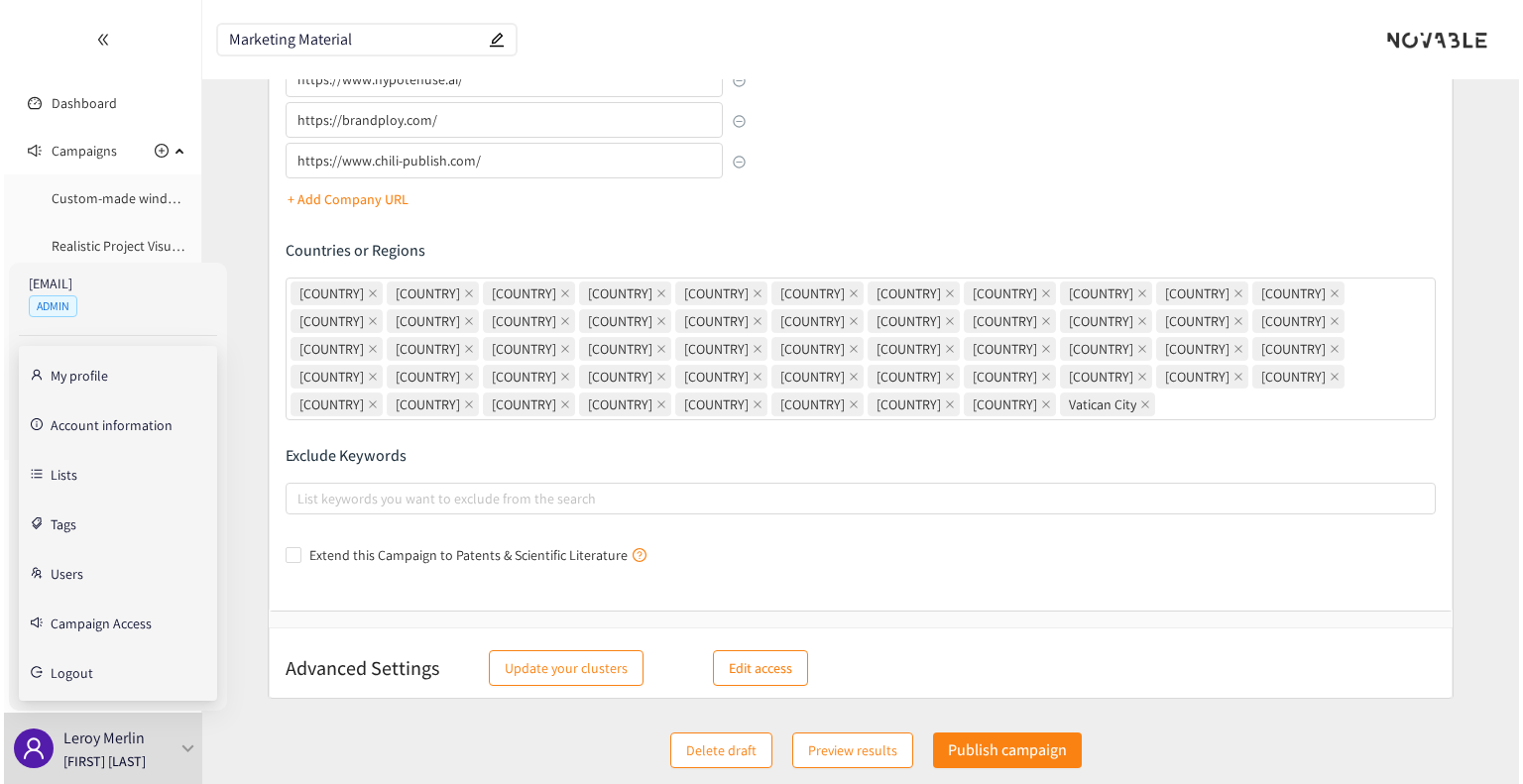 scroll, scrollTop: 0, scrollLeft: 0, axis: both 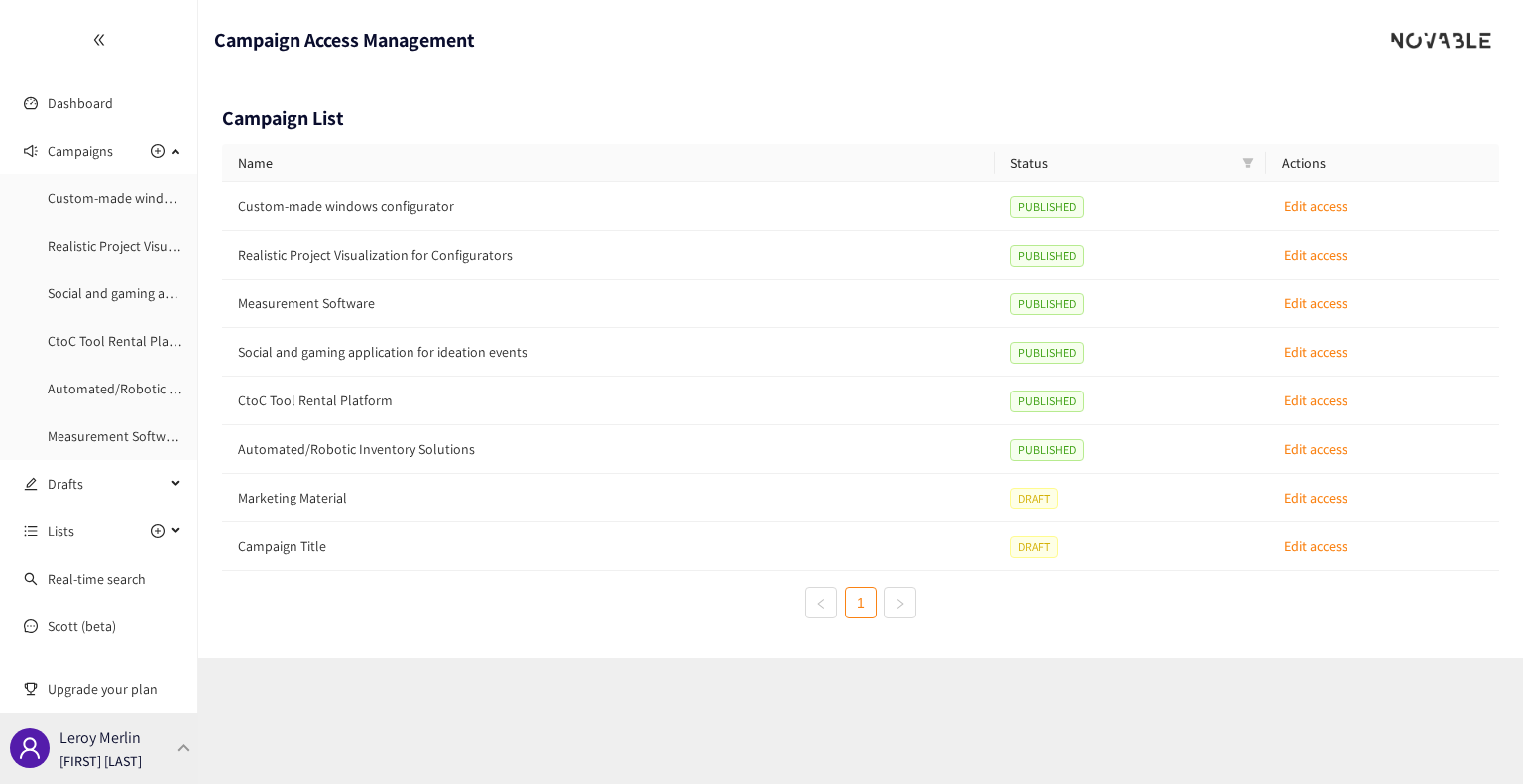 click on "Leroy Merlin" at bounding box center (100, 737) 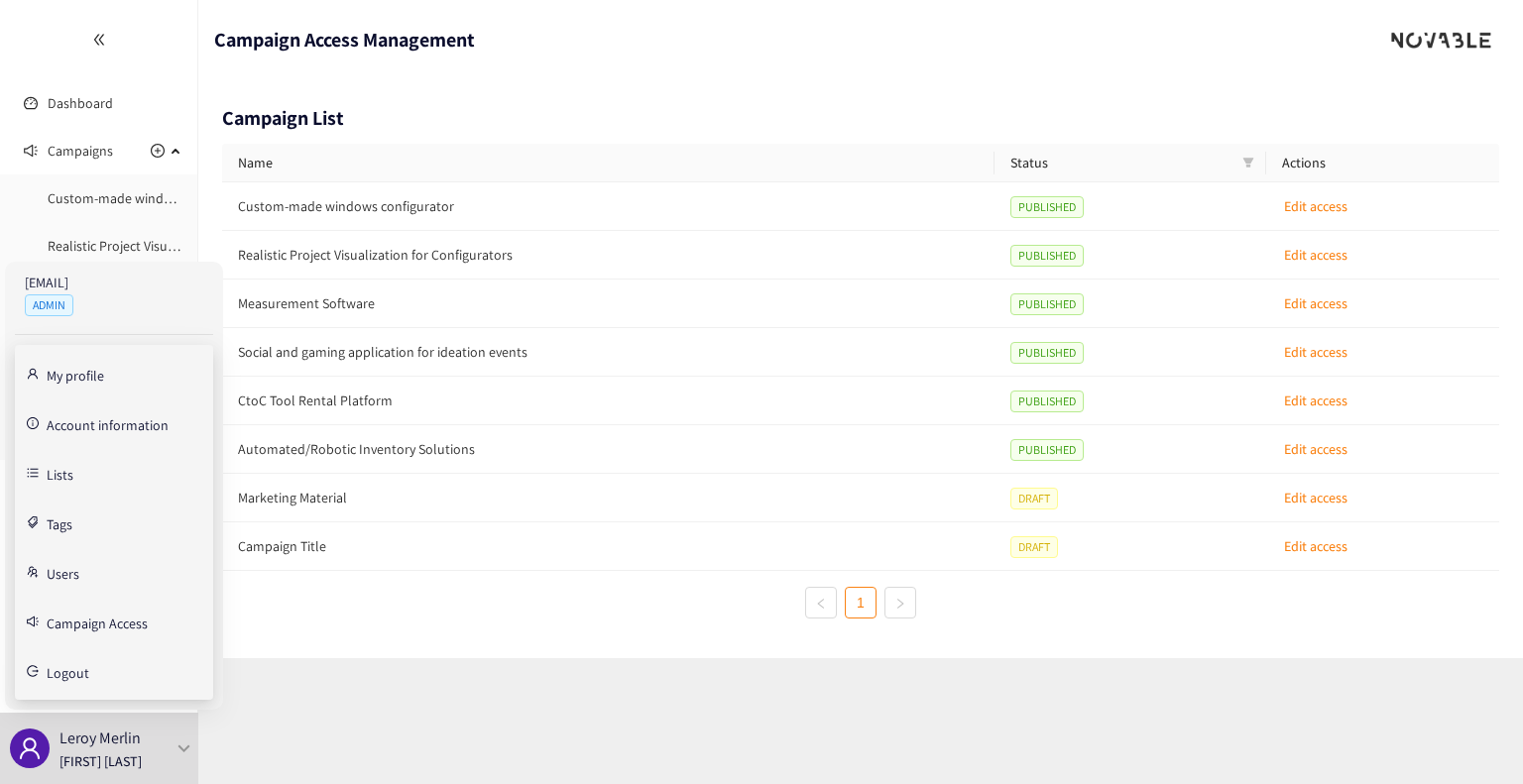 click on "Users" at bounding box center (62, 572) 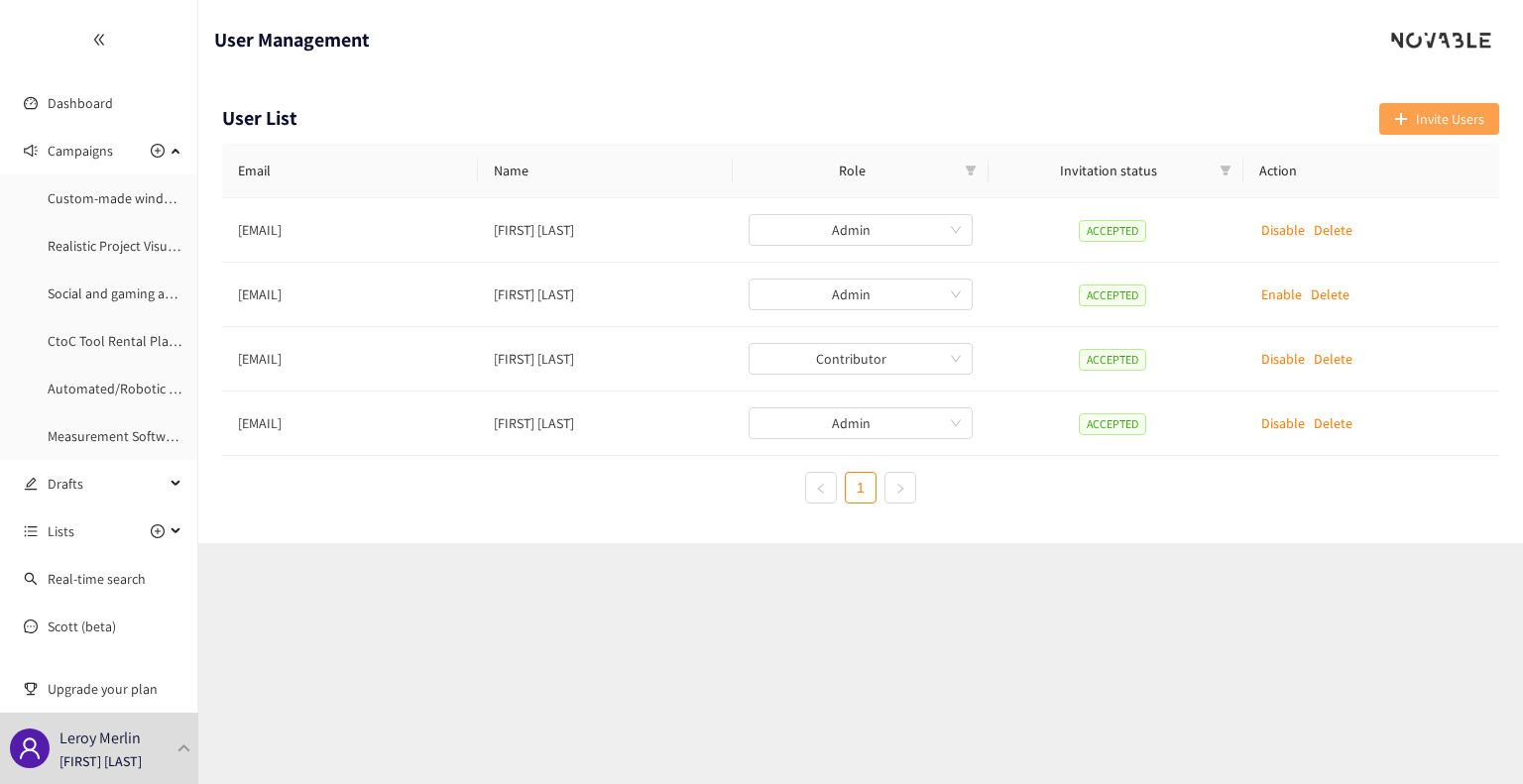 click on "Invite Users" at bounding box center (1450, 119) 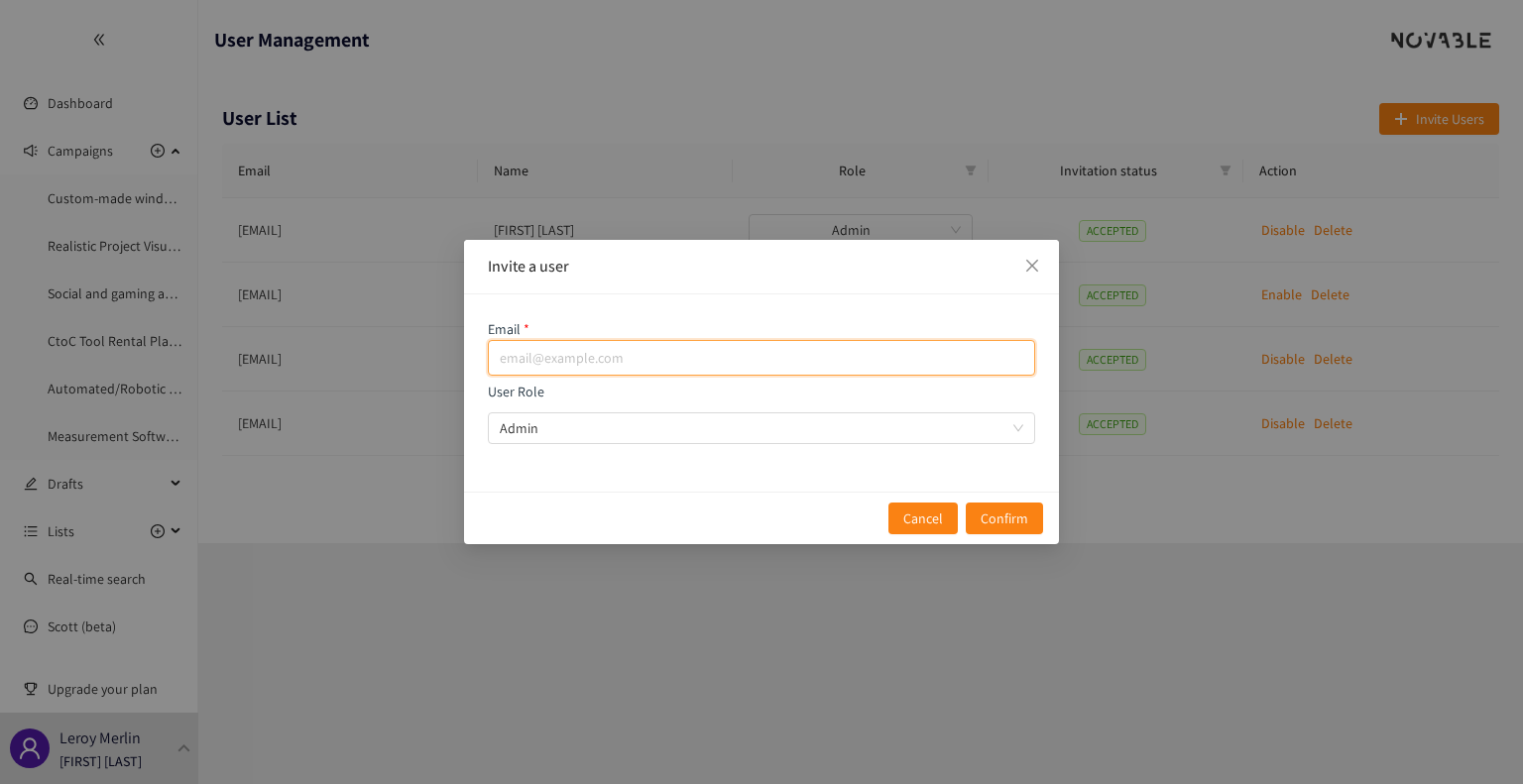 click at bounding box center (762, 358) 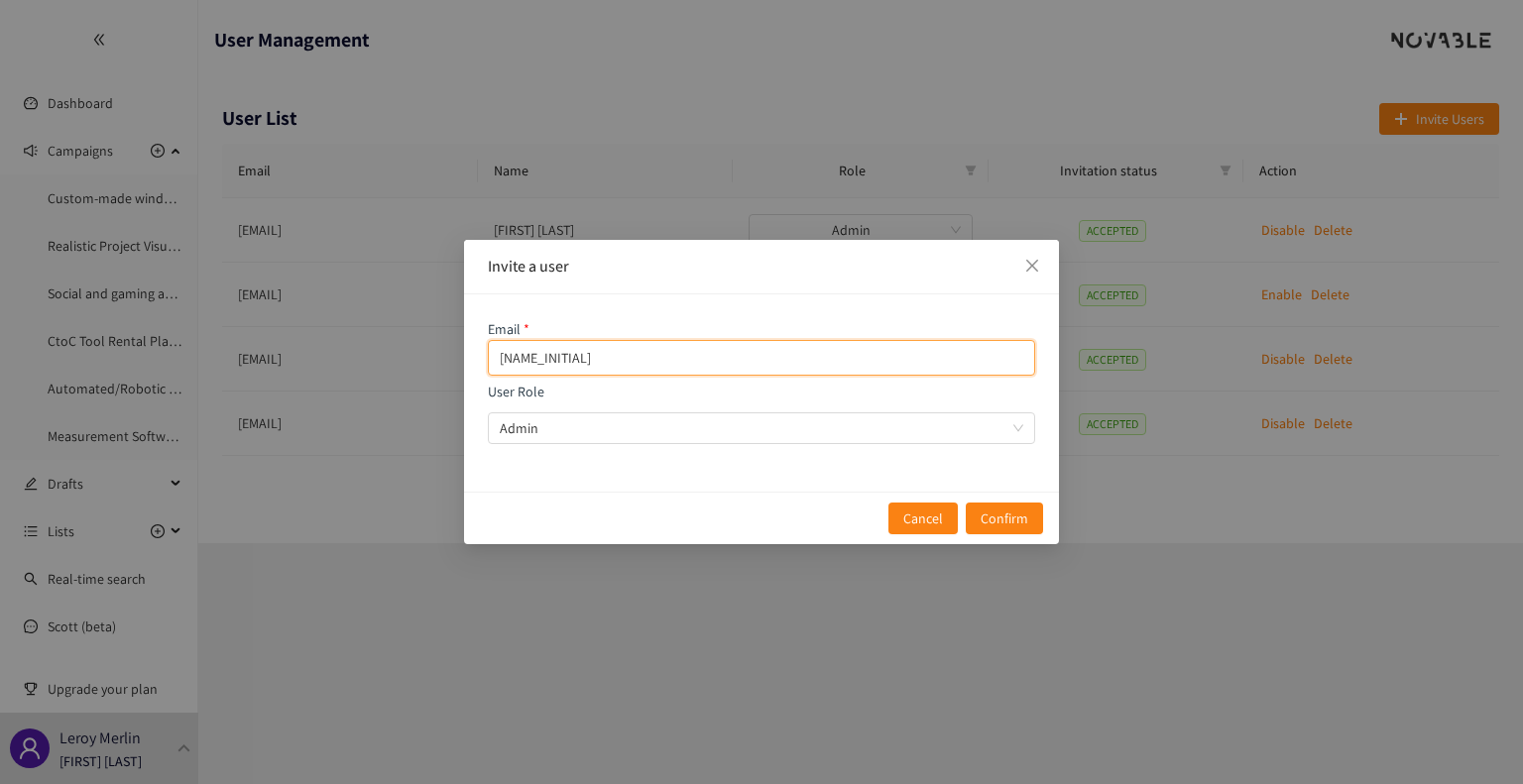 type on "V" 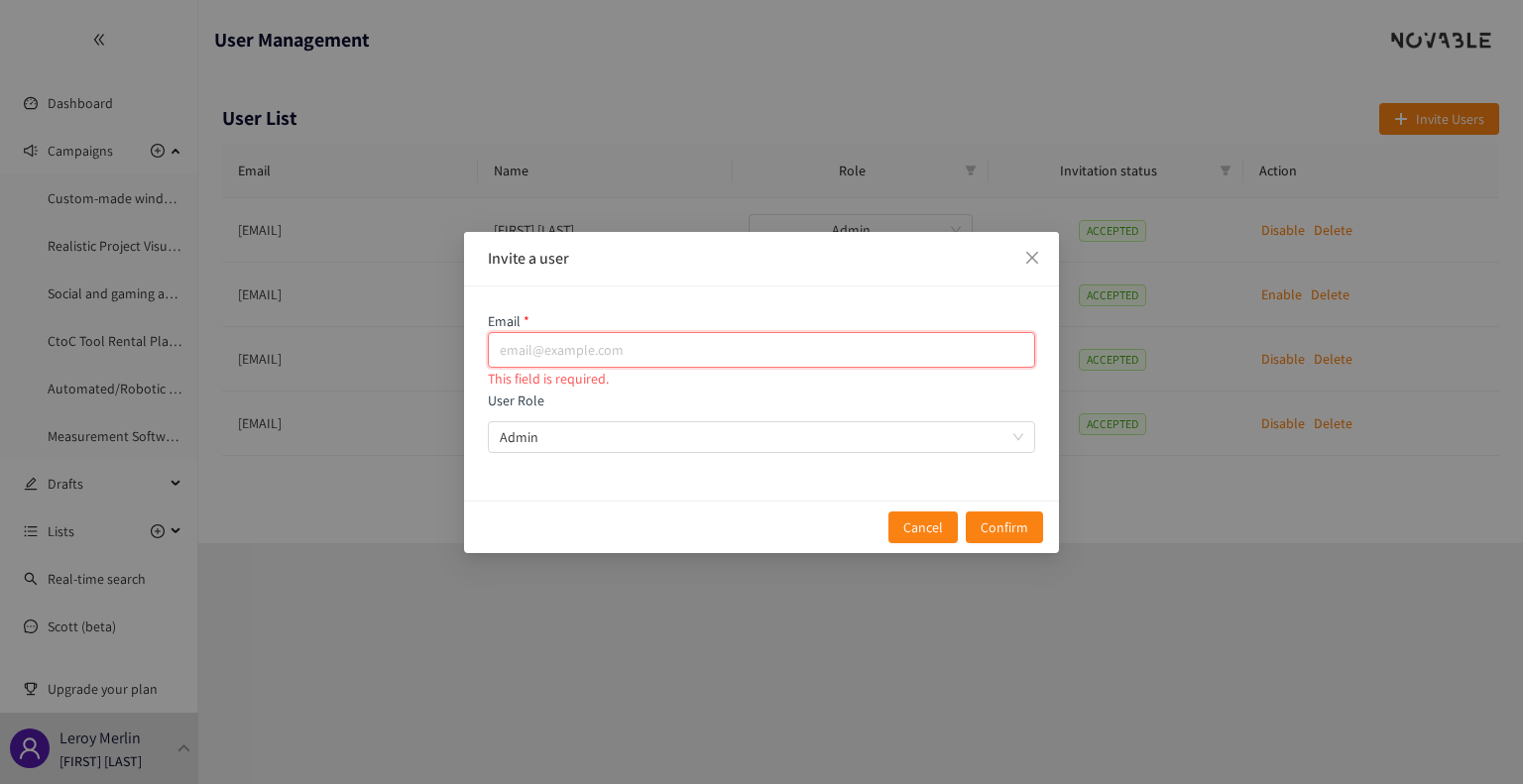 click at bounding box center [762, 350] 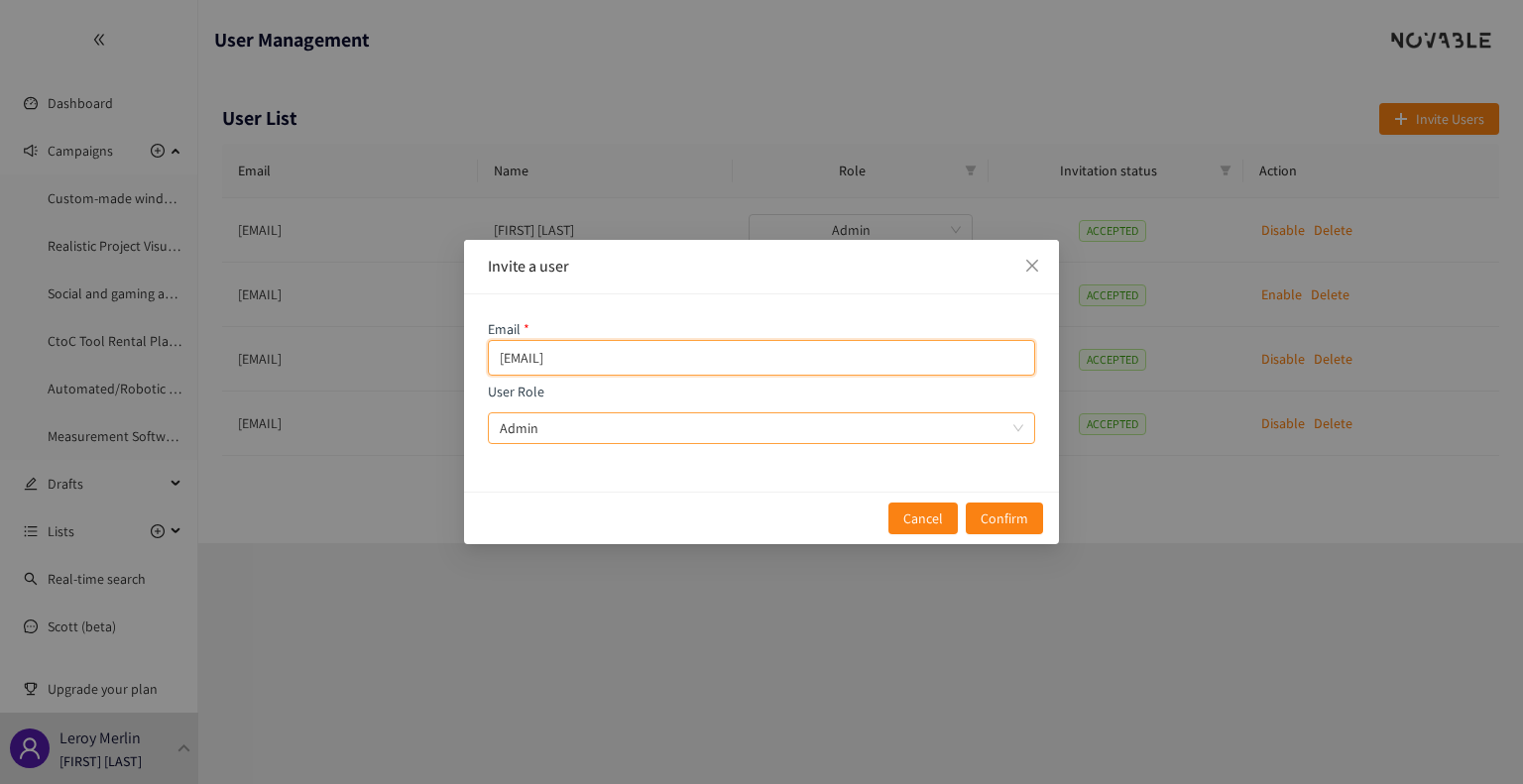click on "Admin" at bounding box center (762, 428) 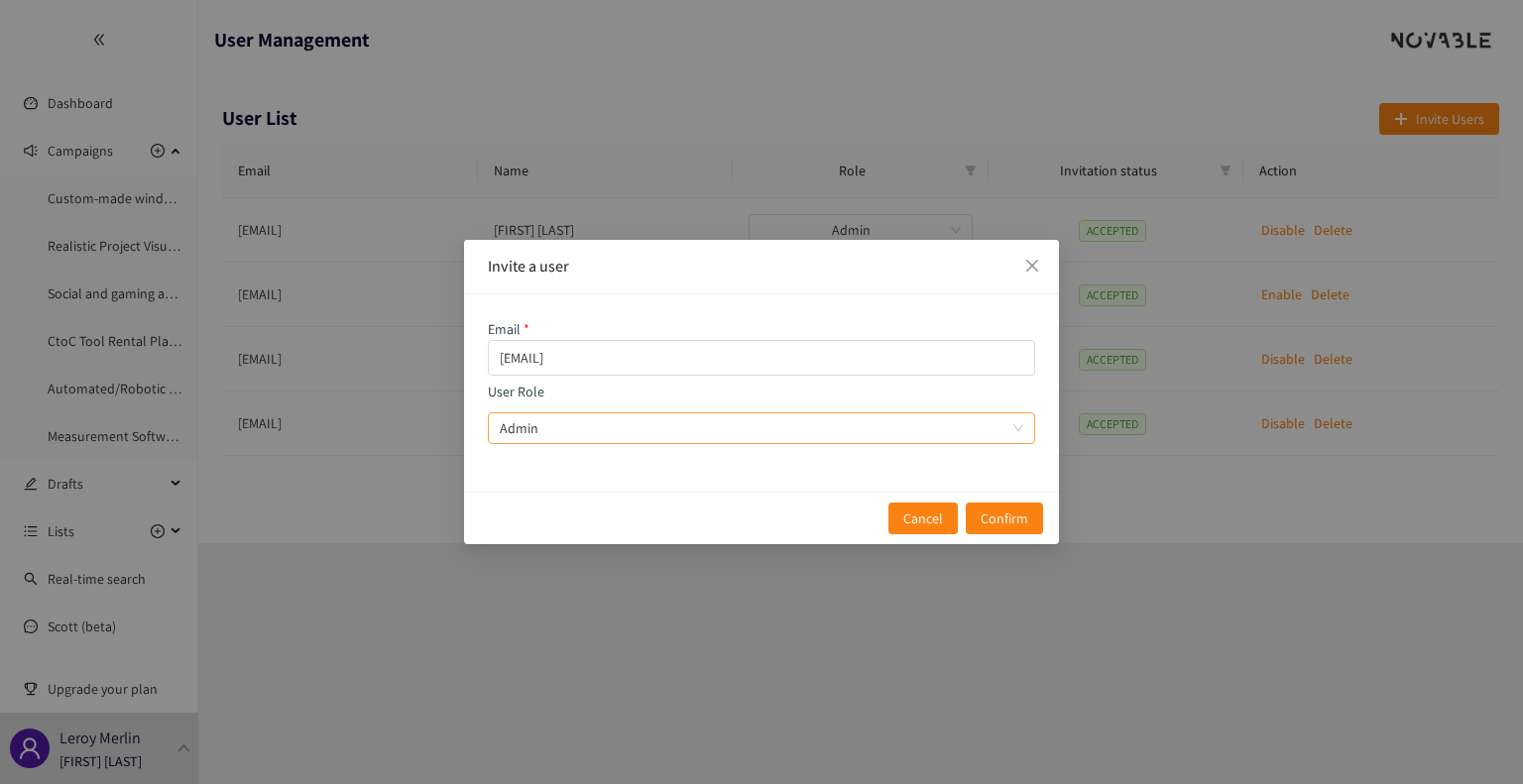 click on "User Role Admin" at bounding box center [755, 428] 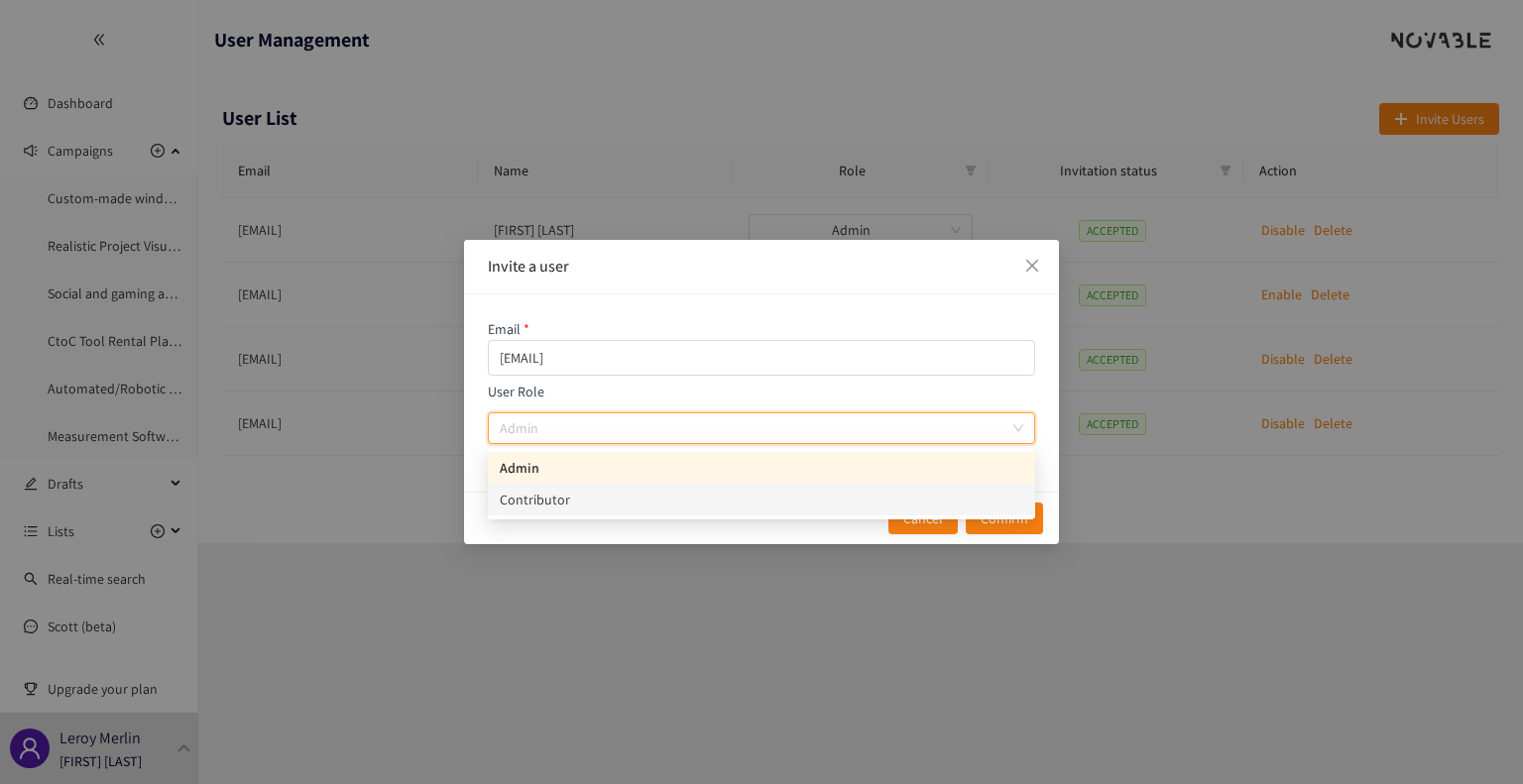 click on "Contributor" at bounding box center (762, 500) 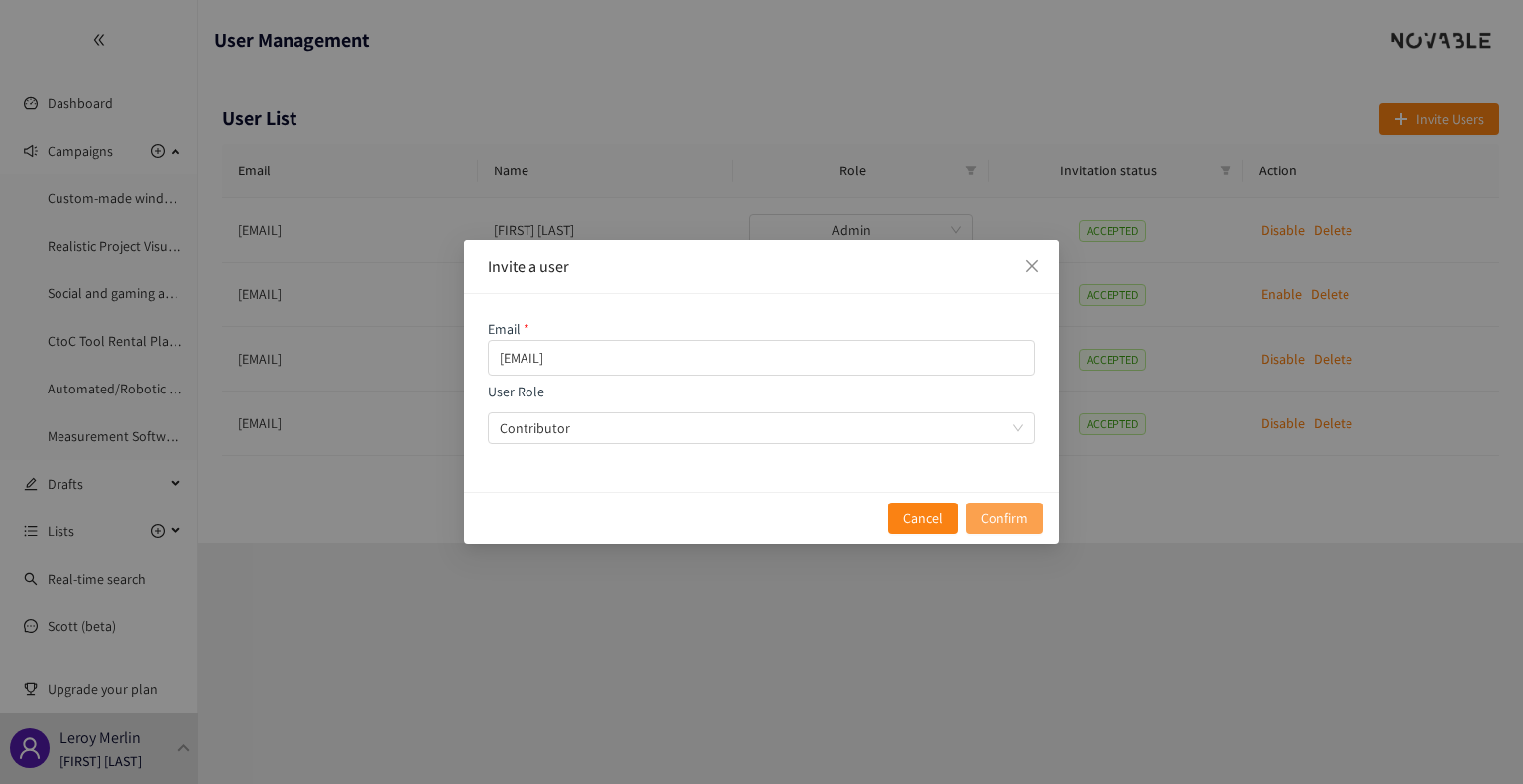 click on "Confirm" at bounding box center (1004, 518) 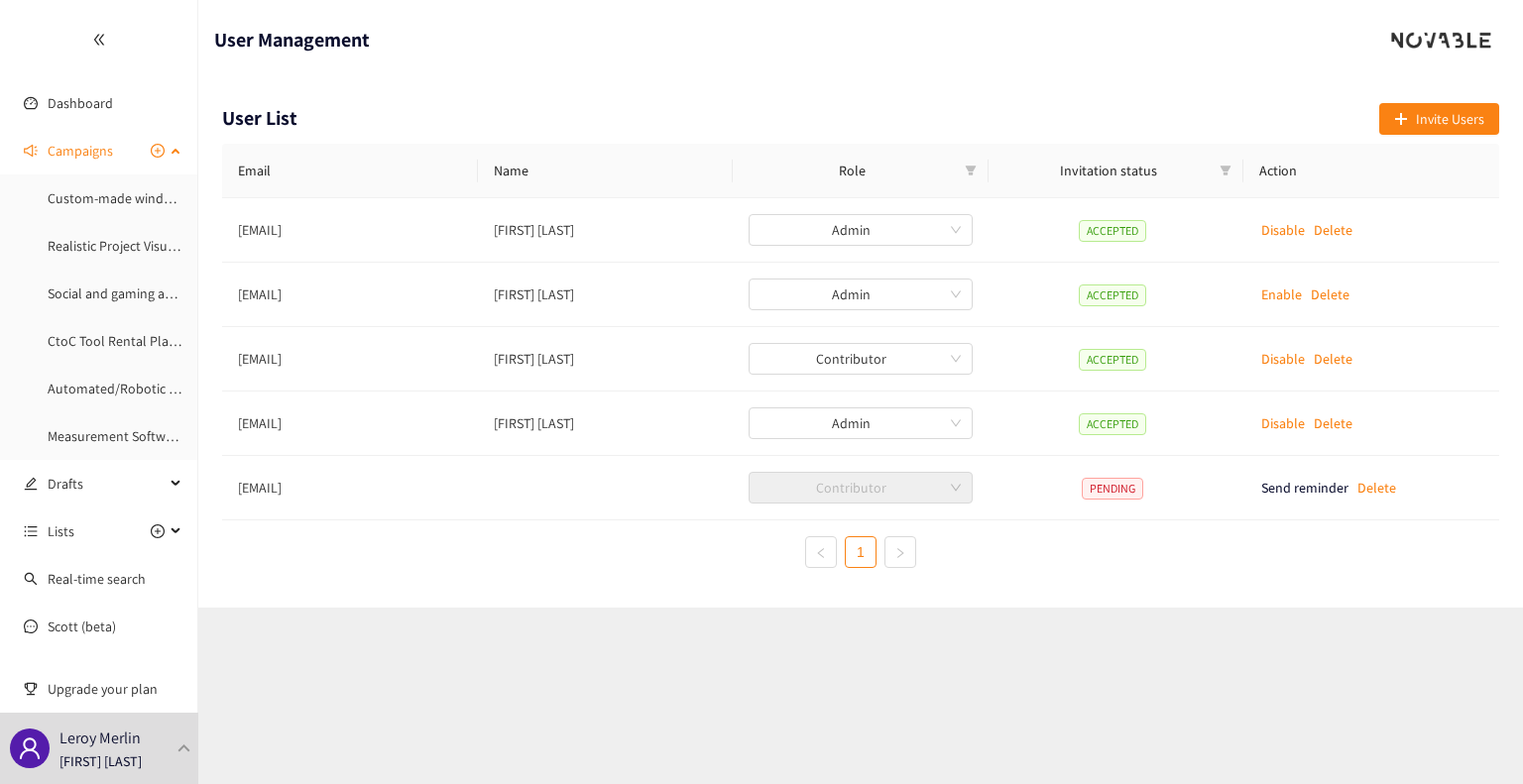 click on "Campaigns" at bounding box center [80, 151] 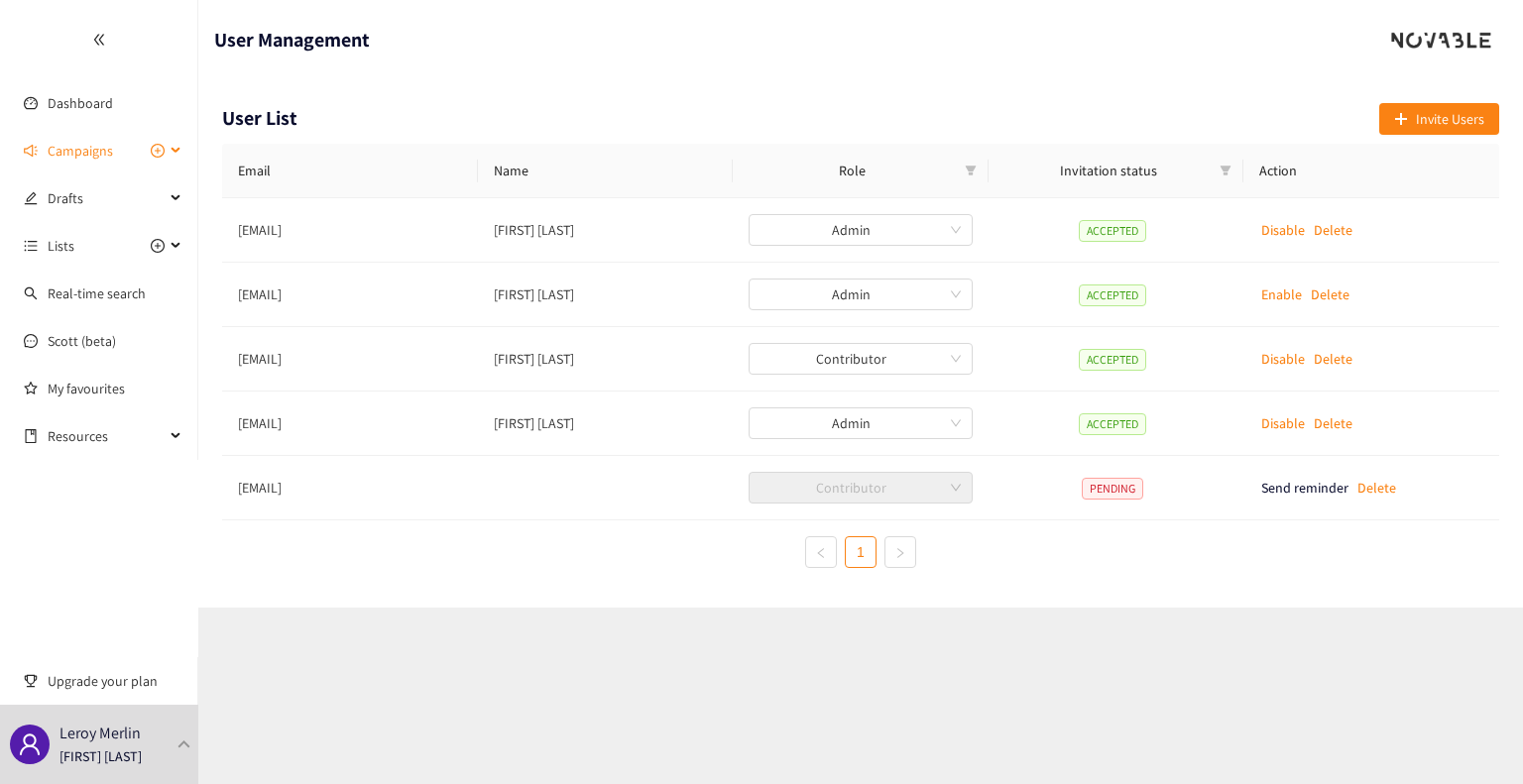 click on "Campaigns" at bounding box center [80, 151] 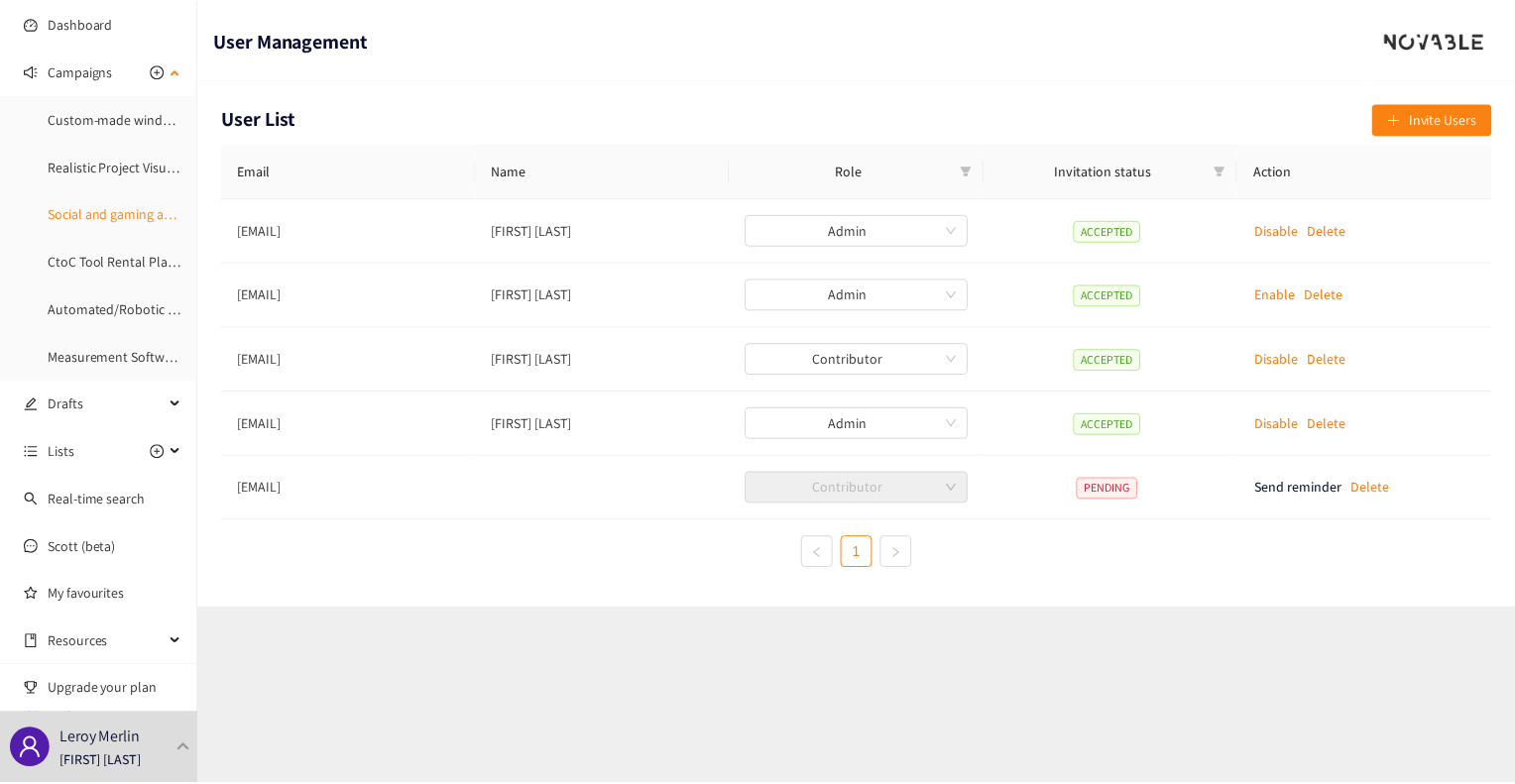 scroll, scrollTop: 0, scrollLeft: 0, axis: both 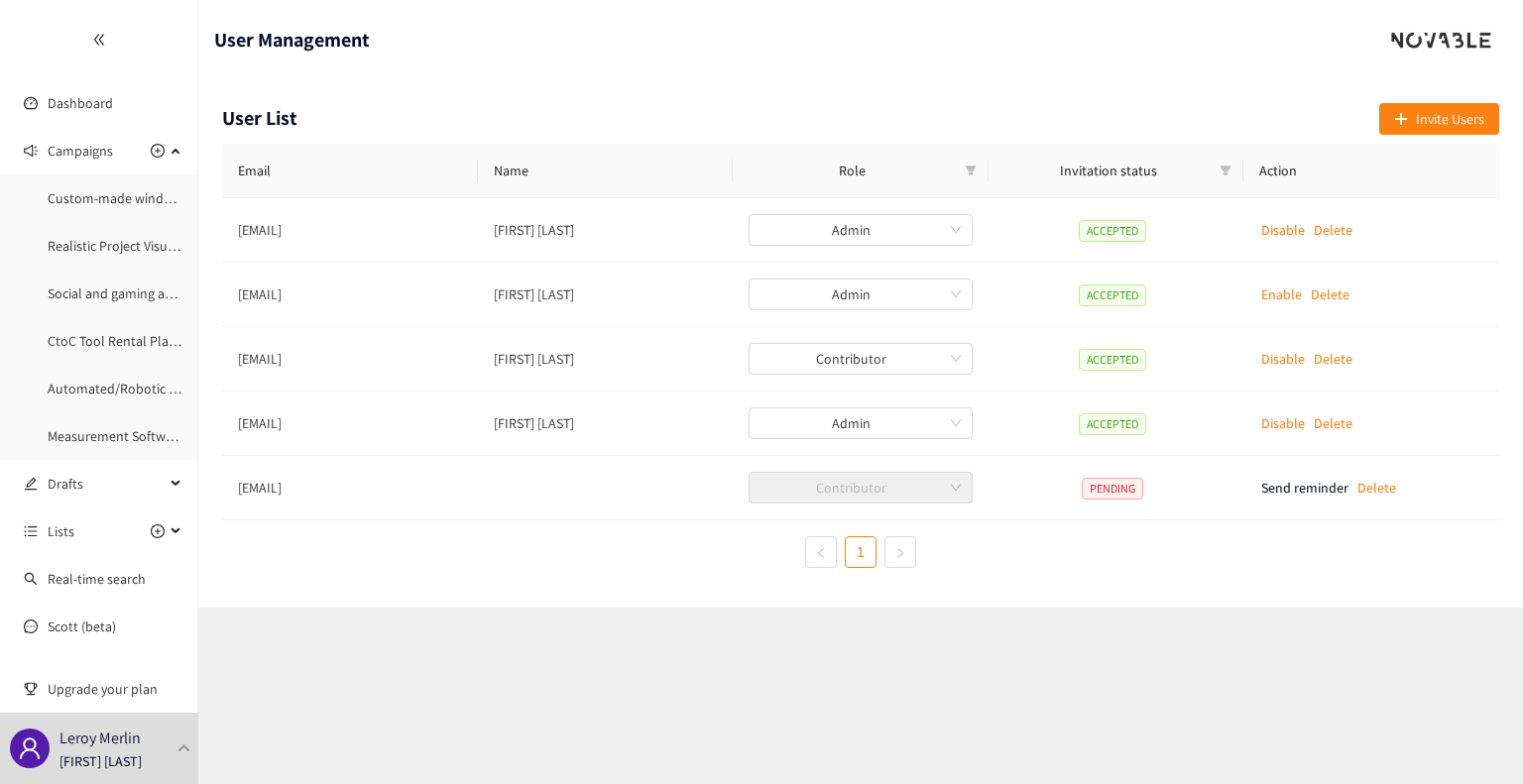 click on "User Management User List Invite Users Email Name Role Invitation status Action [EMAIL] [FIRST] [LAST] Admin ACCEPTED Disable Delete [EMAIL] [FIRST] [LAST] Admin ACCEPTED Enable Delete [EMAIL] [FIRST] [LAST] Contributor ACCEPTED Disable Delete [EMAIL] [FIRST] [LAST] Admin ACCEPTED Disable Delete [EMAIL] Contributor PENDING Send reminder Delete 1" at bounding box center [861, 392] 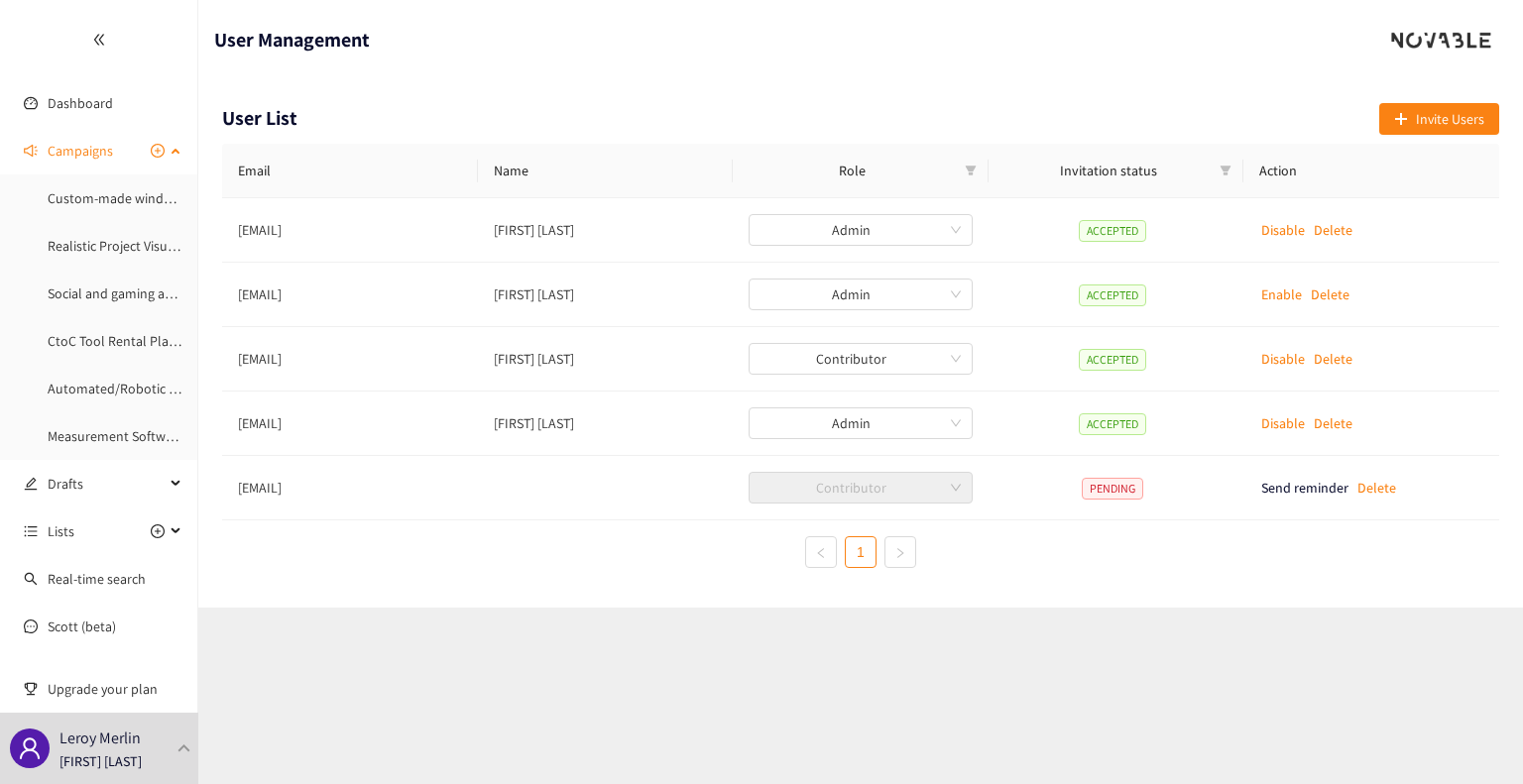 click on "Campaigns" at bounding box center [80, 151] 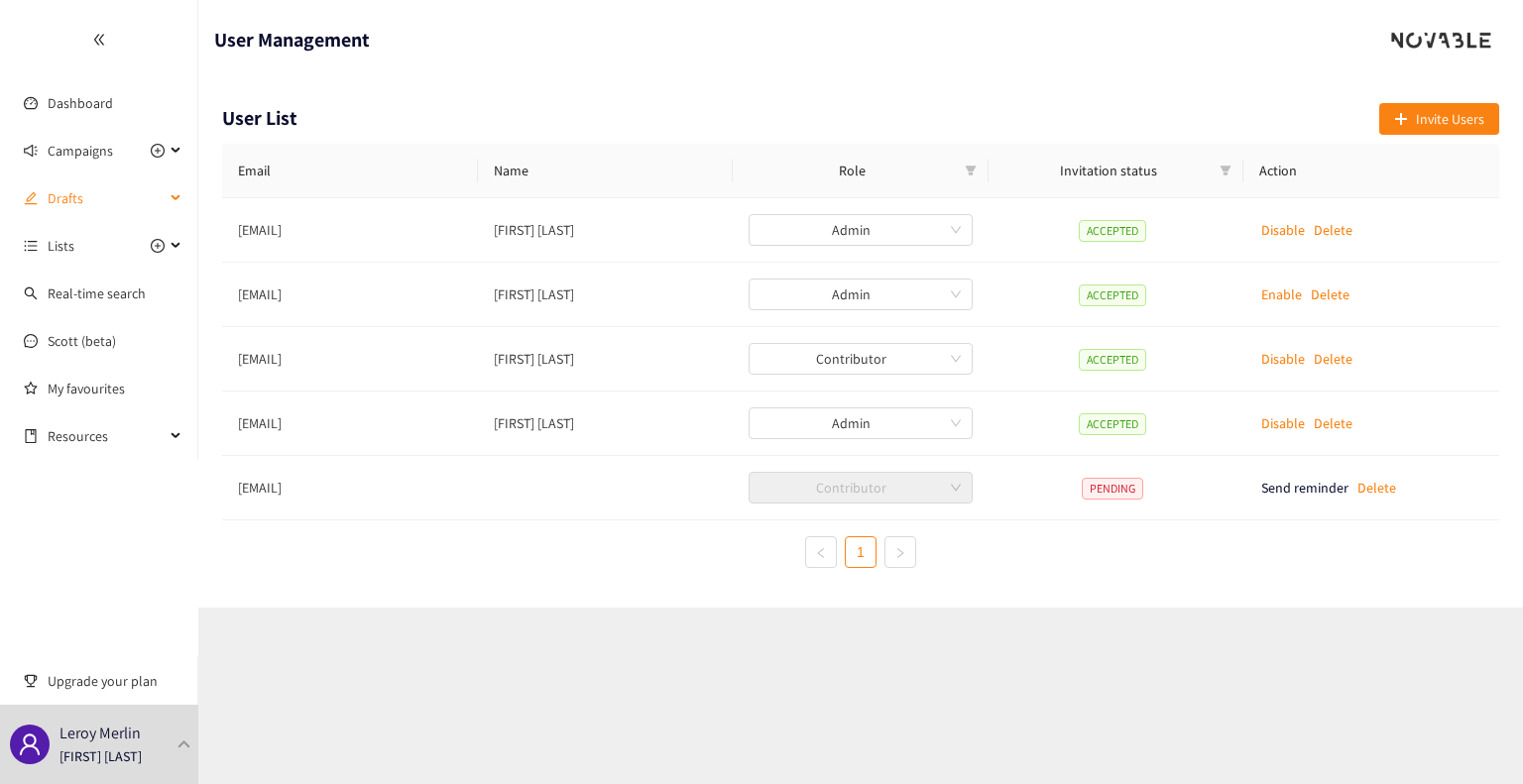 click on "Drafts" at bounding box center (106, 198) 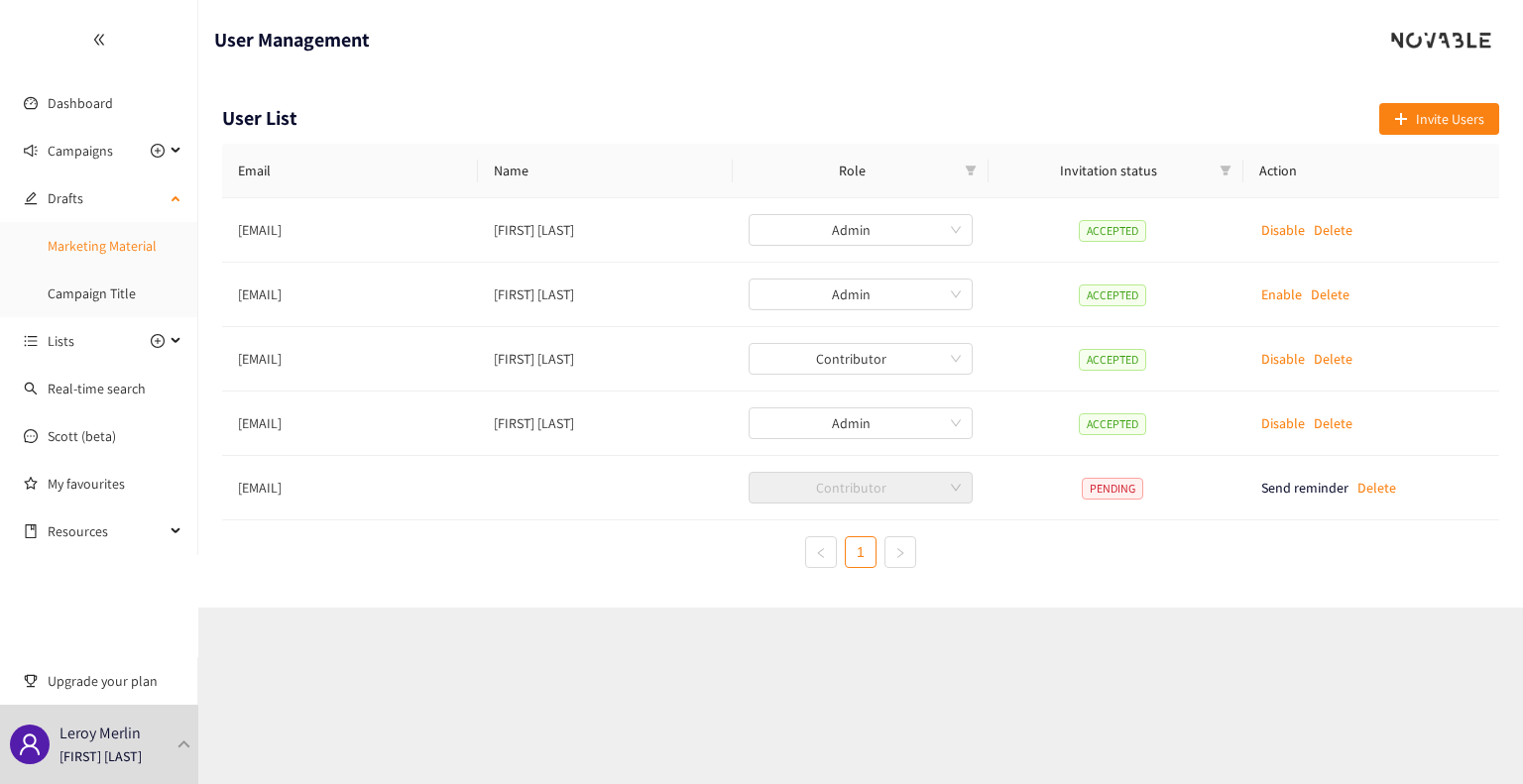 click on "Marketing Material" at bounding box center (102, 246) 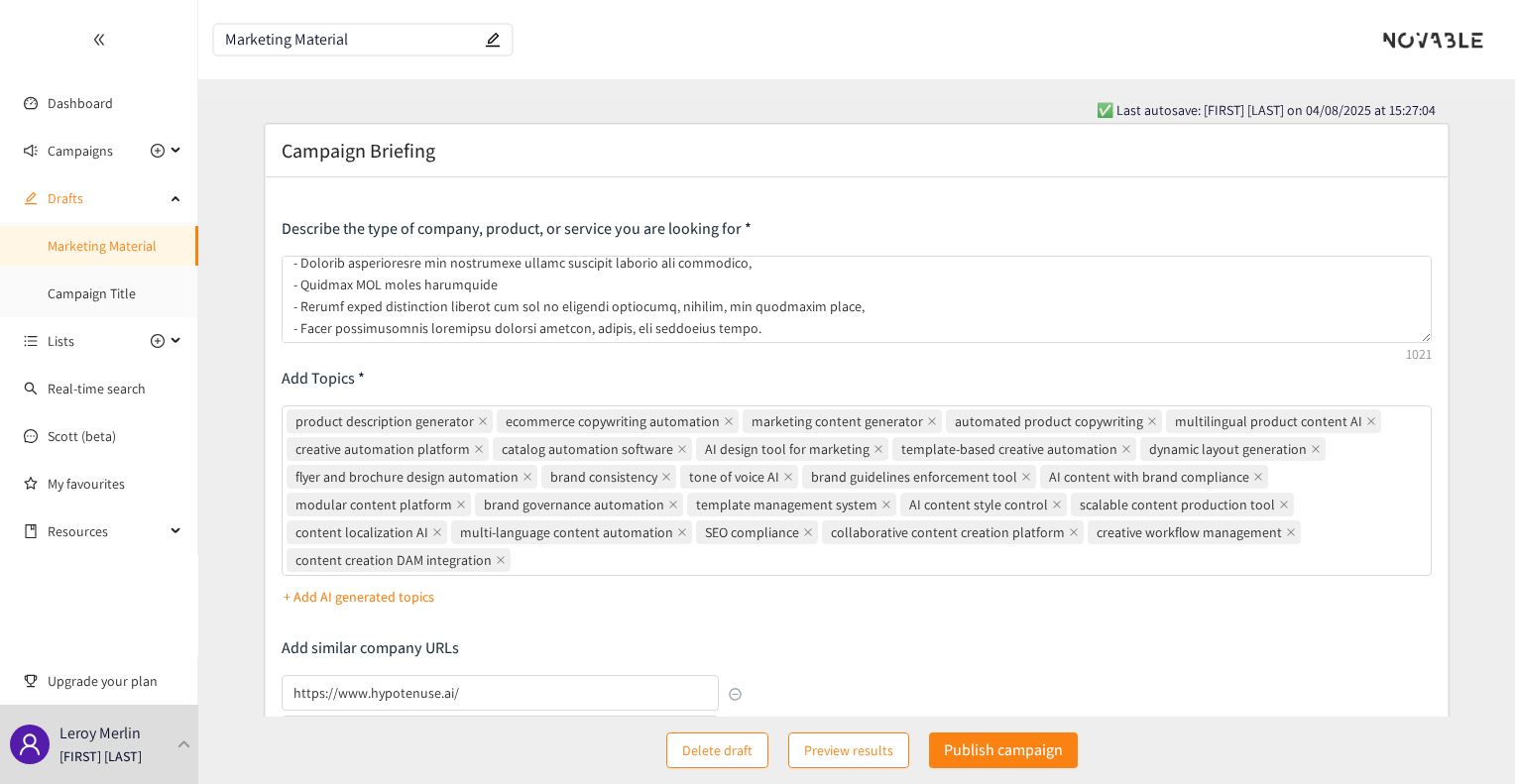 scroll, scrollTop: 0, scrollLeft: 0, axis: both 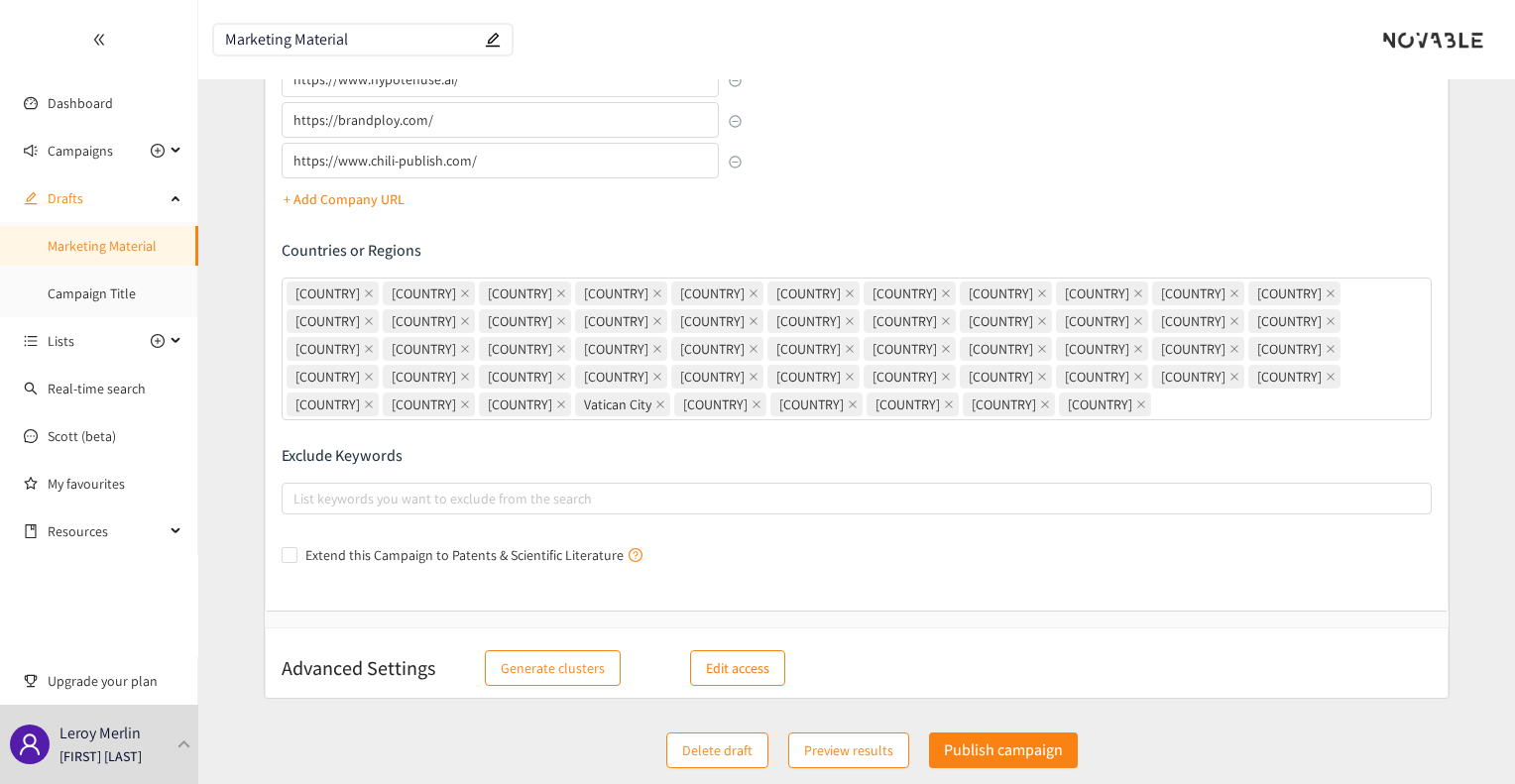 click on "Edit access" at bounding box center (738, 668) 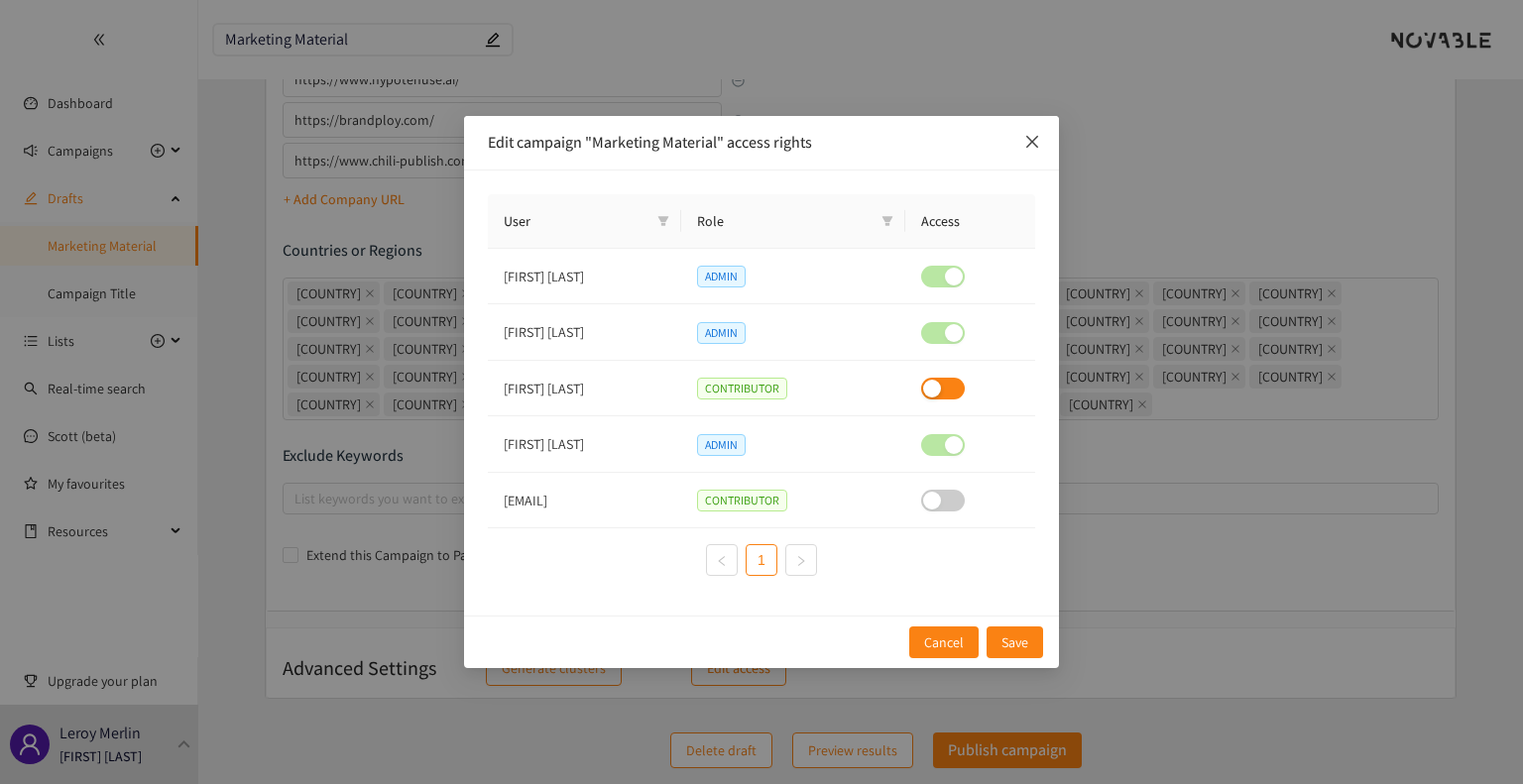 click 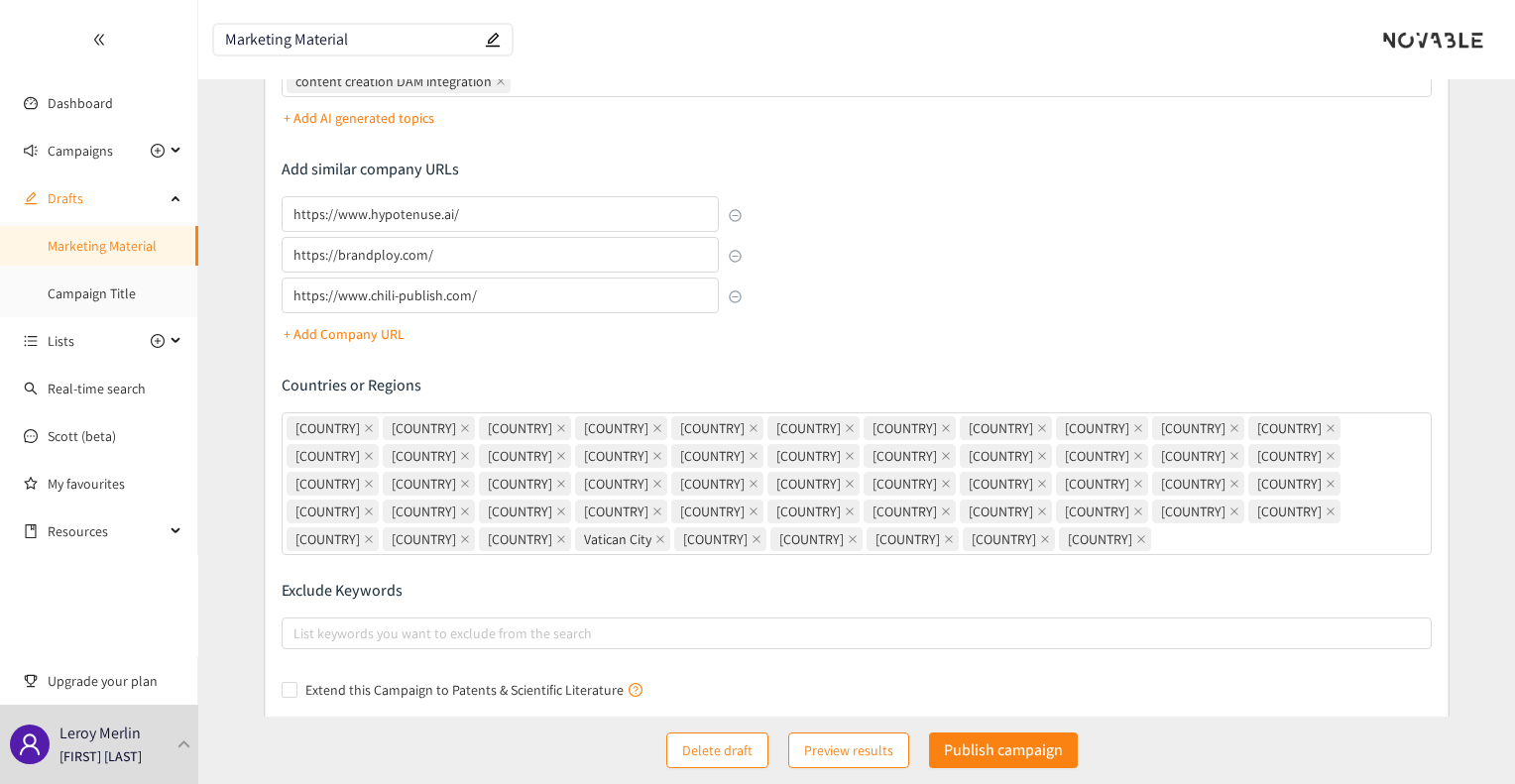 scroll, scrollTop: 481, scrollLeft: 0, axis: vertical 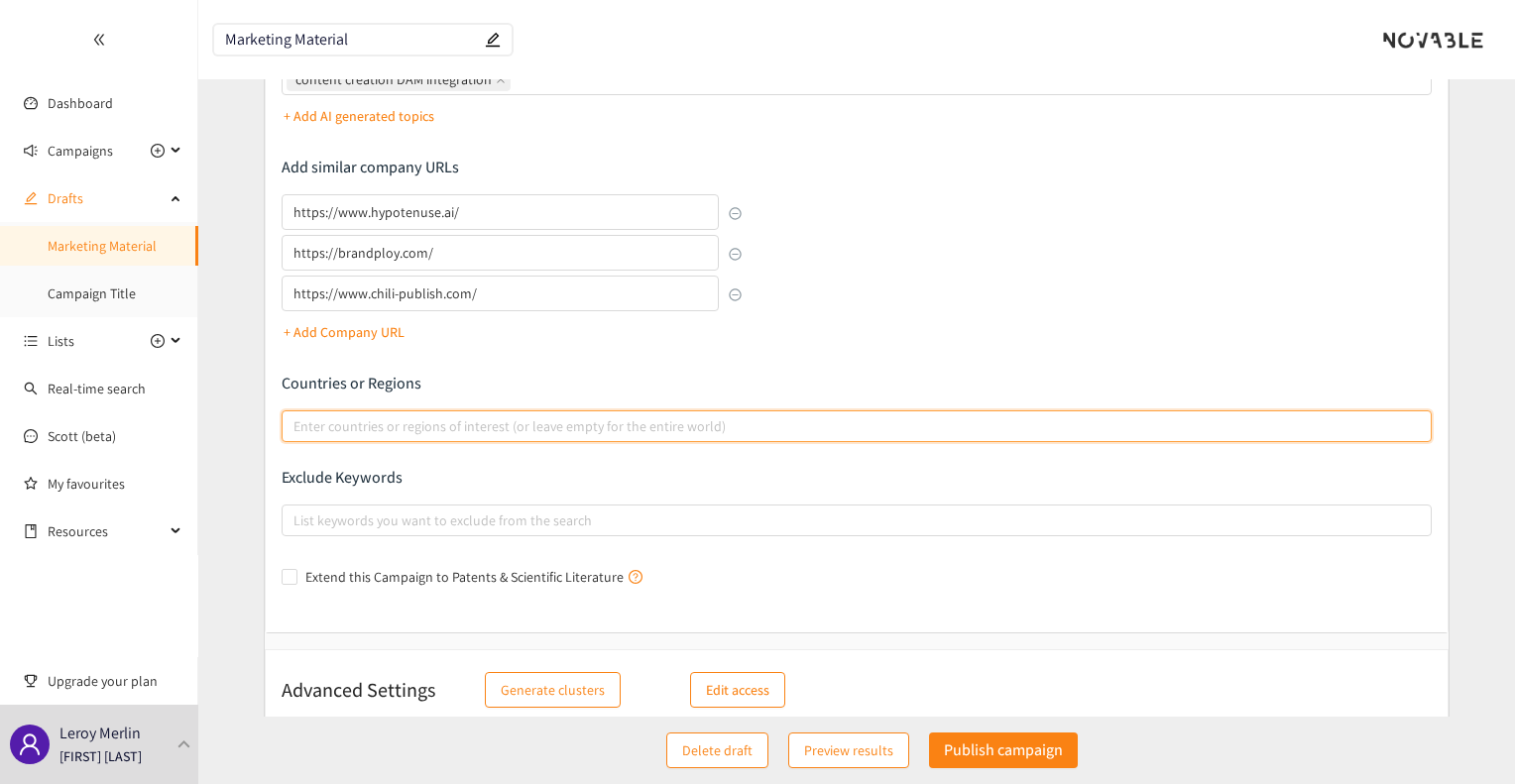 click at bounding box center [846, 426] 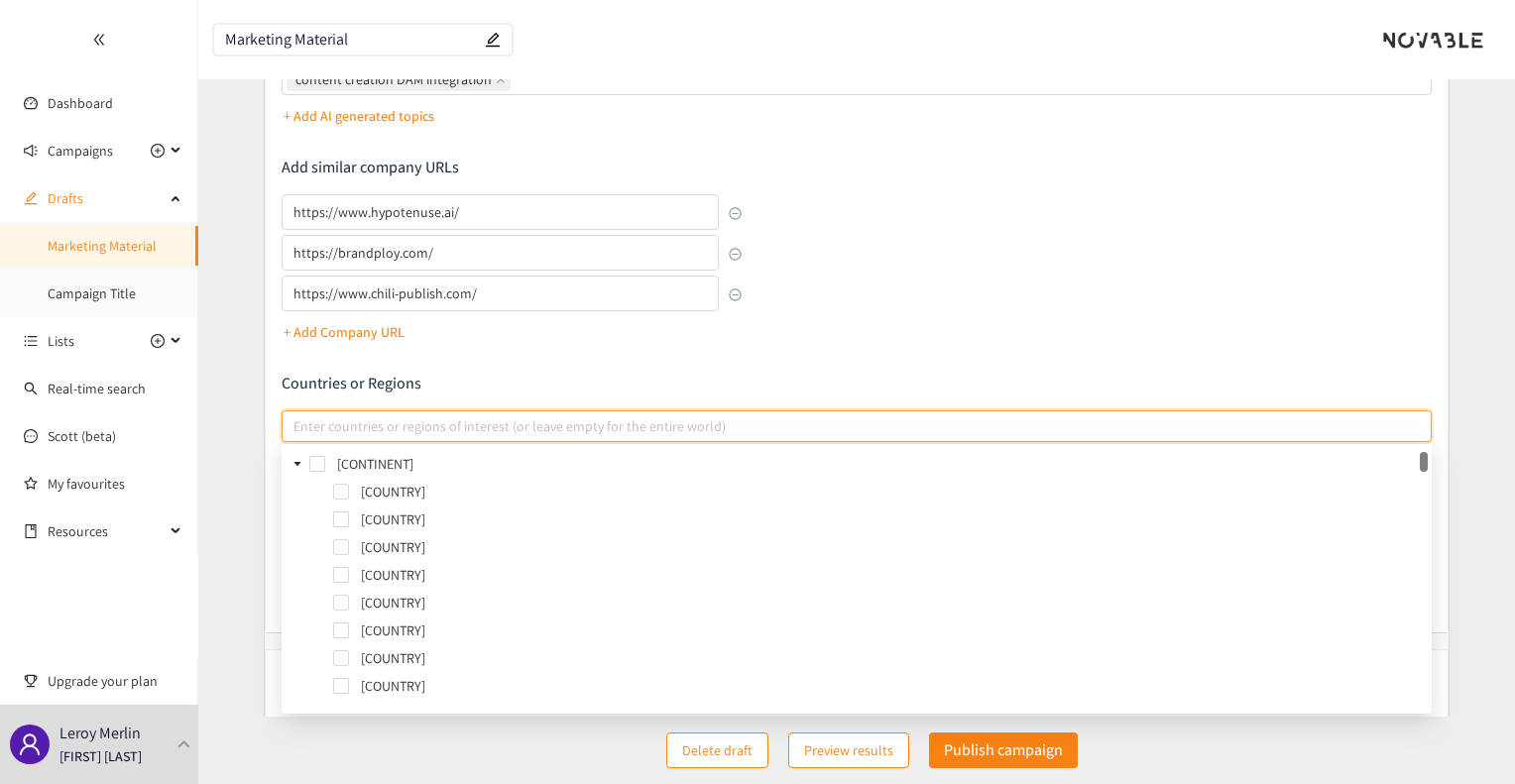 paste on "he search should be focused on [CONTINENT] companies, but I'm open to the rest of the world if the company is a great match and can operate in [CONTINENT]" 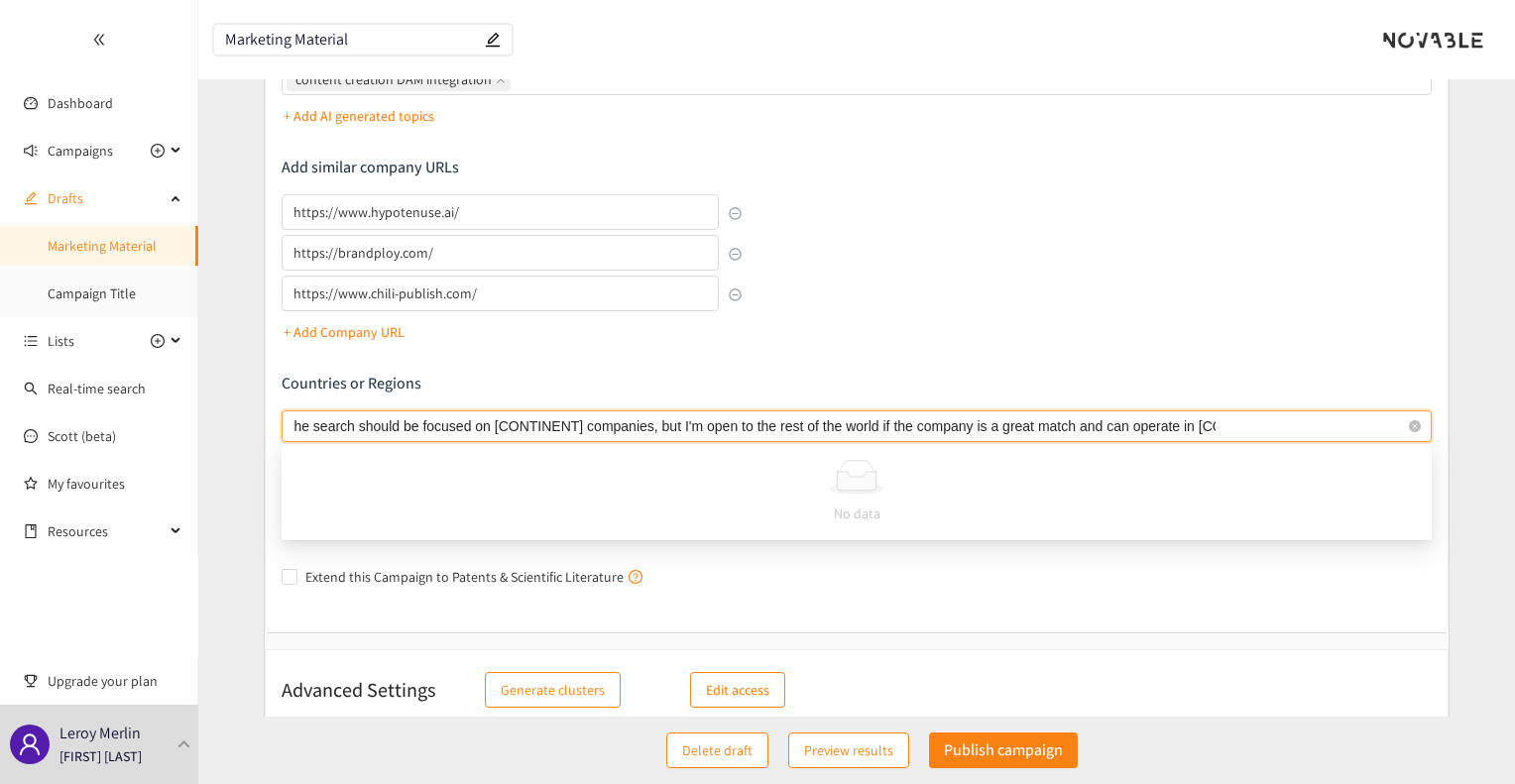 click on "he search should be focused on [CONTINENT] companies, but I'm open to the rest of the world if the company is a great match and can operate in [CONTINENT]" at bounding box center (755, 426) 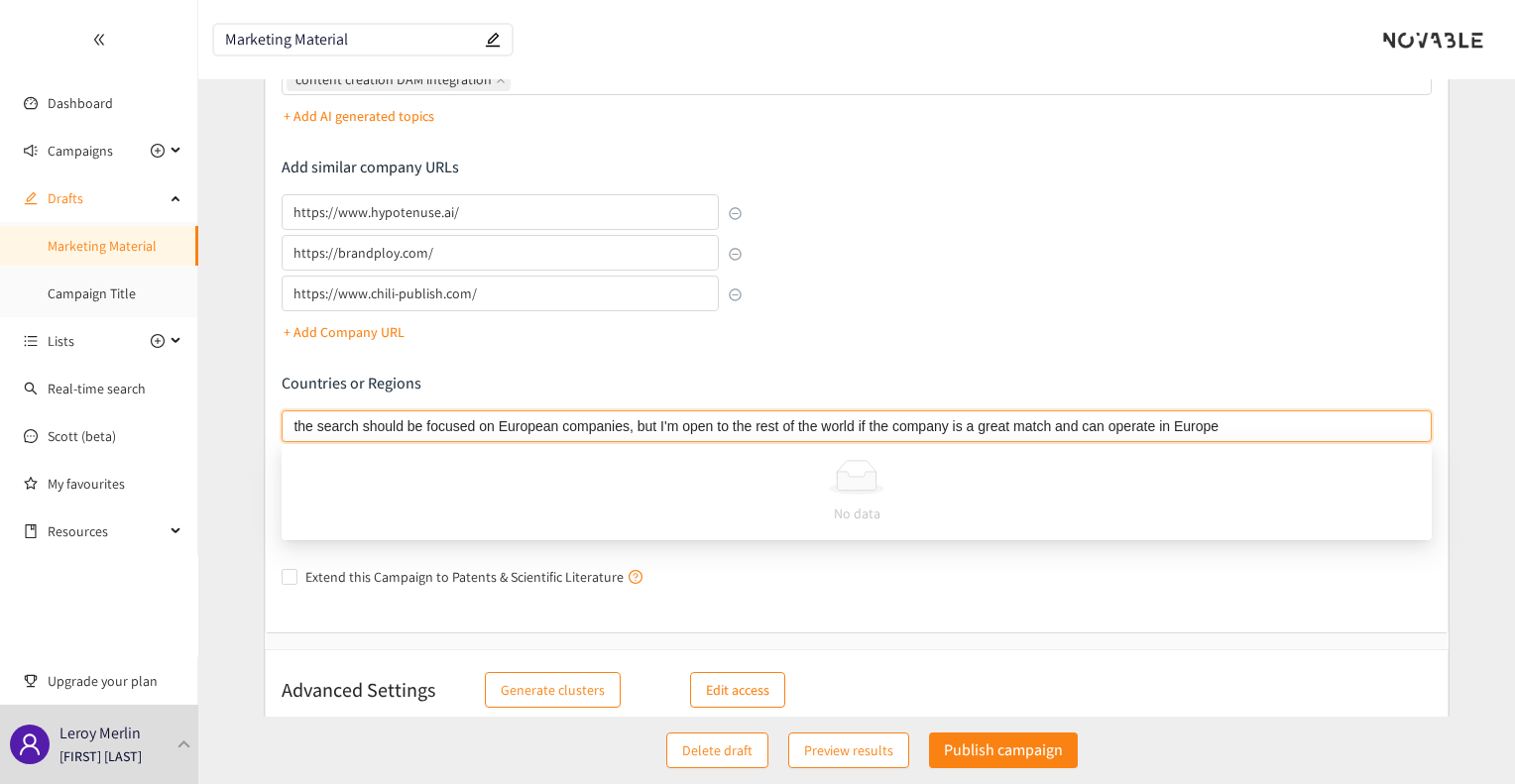 type 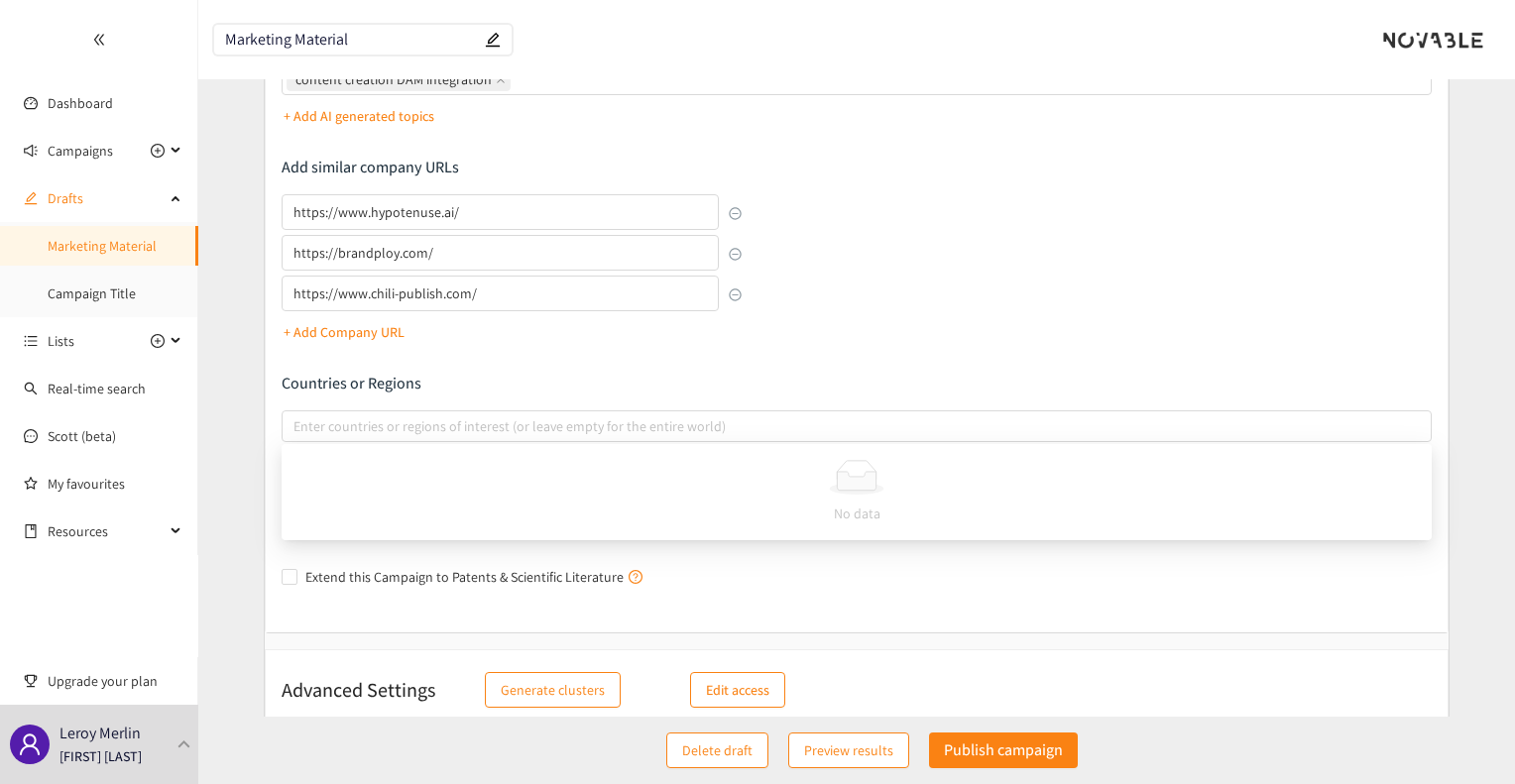 click on "Describe the type of company, product, or service you are looking for Add Topics product description generator ecommerce copywriting automation marketing content generator automated product copywriting multilingual product content AI creative automation platform catalog automation software AI design tool for marketing template-based creative automation dynamic layout generation flyer and brochure design automation brand consistency tone of voice AI brand guidelines enforcement tool AI content with brand compliance modular content platform brand governance automation template management system AI content style control scalable content production tool content localization AI multi-language content automation SEO compliance collaborative content creation platform creative workflow management content creation DAM integration   + Add AI generated topics Add similar company URLs https://www.hypotenuse.ai/ https://brandploy.com/ https://www.chili-publish.com/ + Add Company URL Countries or Regions" at bounding box center (856, 165) 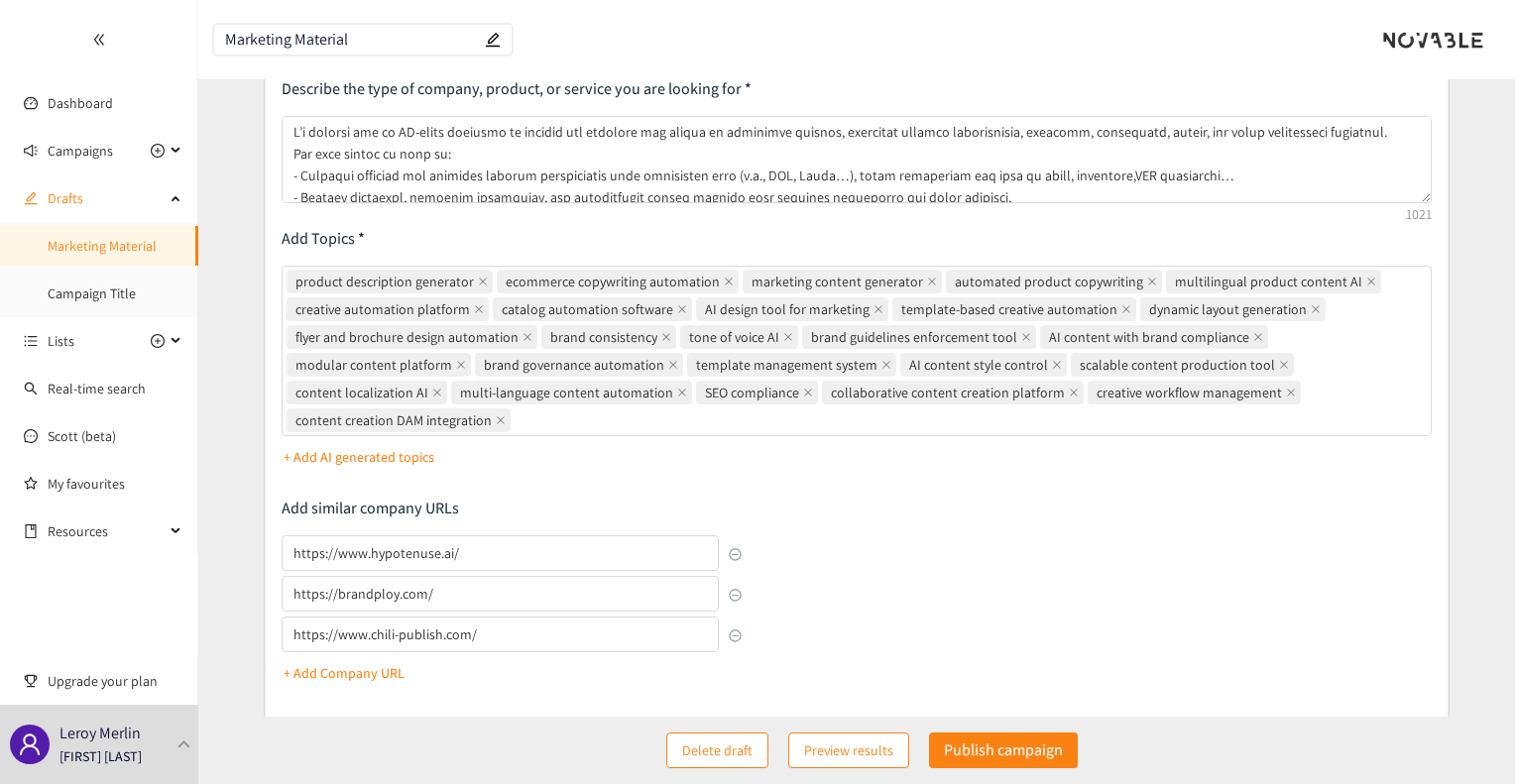 scroll, scrollTop: 0, scrollLeft: 0, axis: both 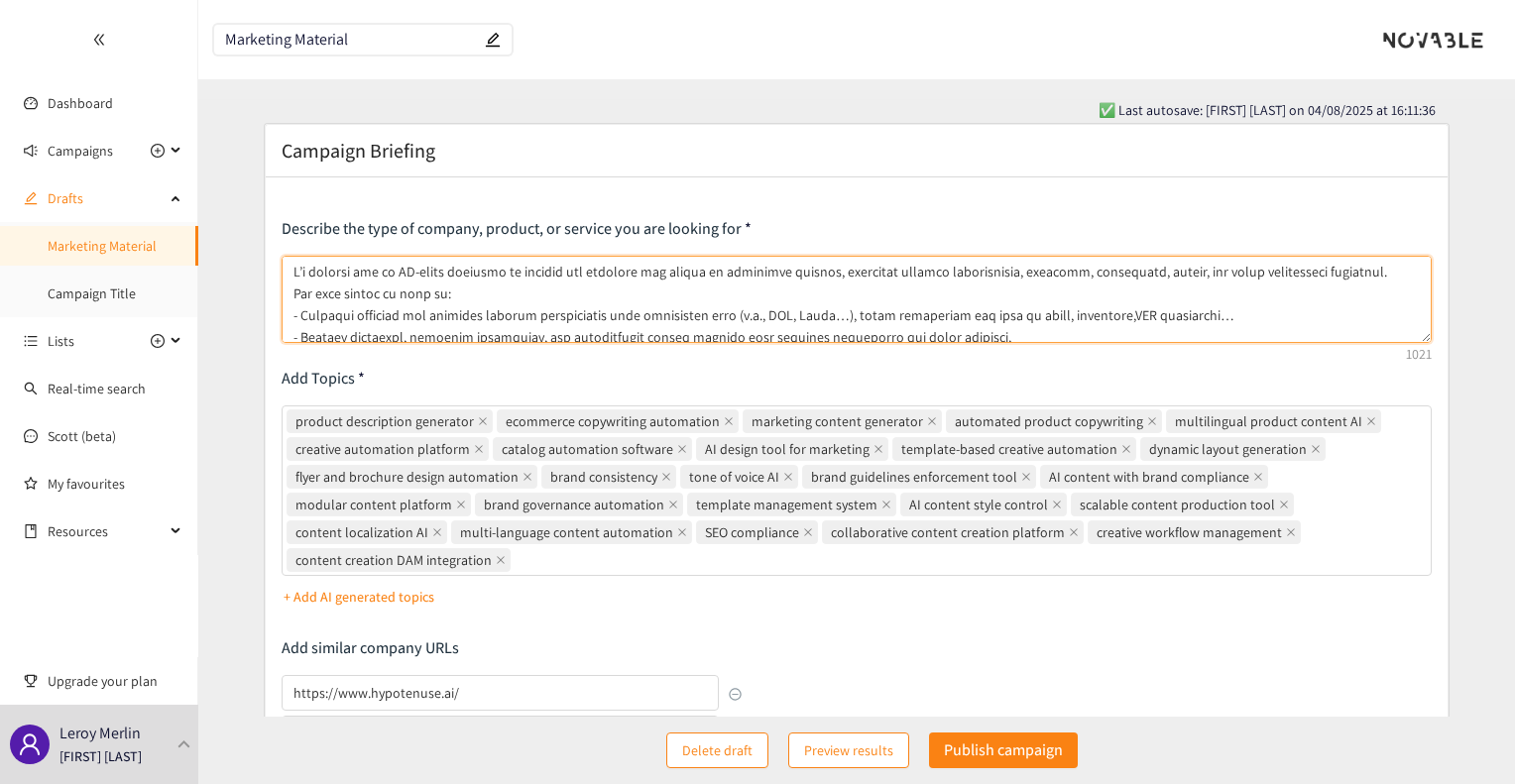 click at bounding box center [856, 299] 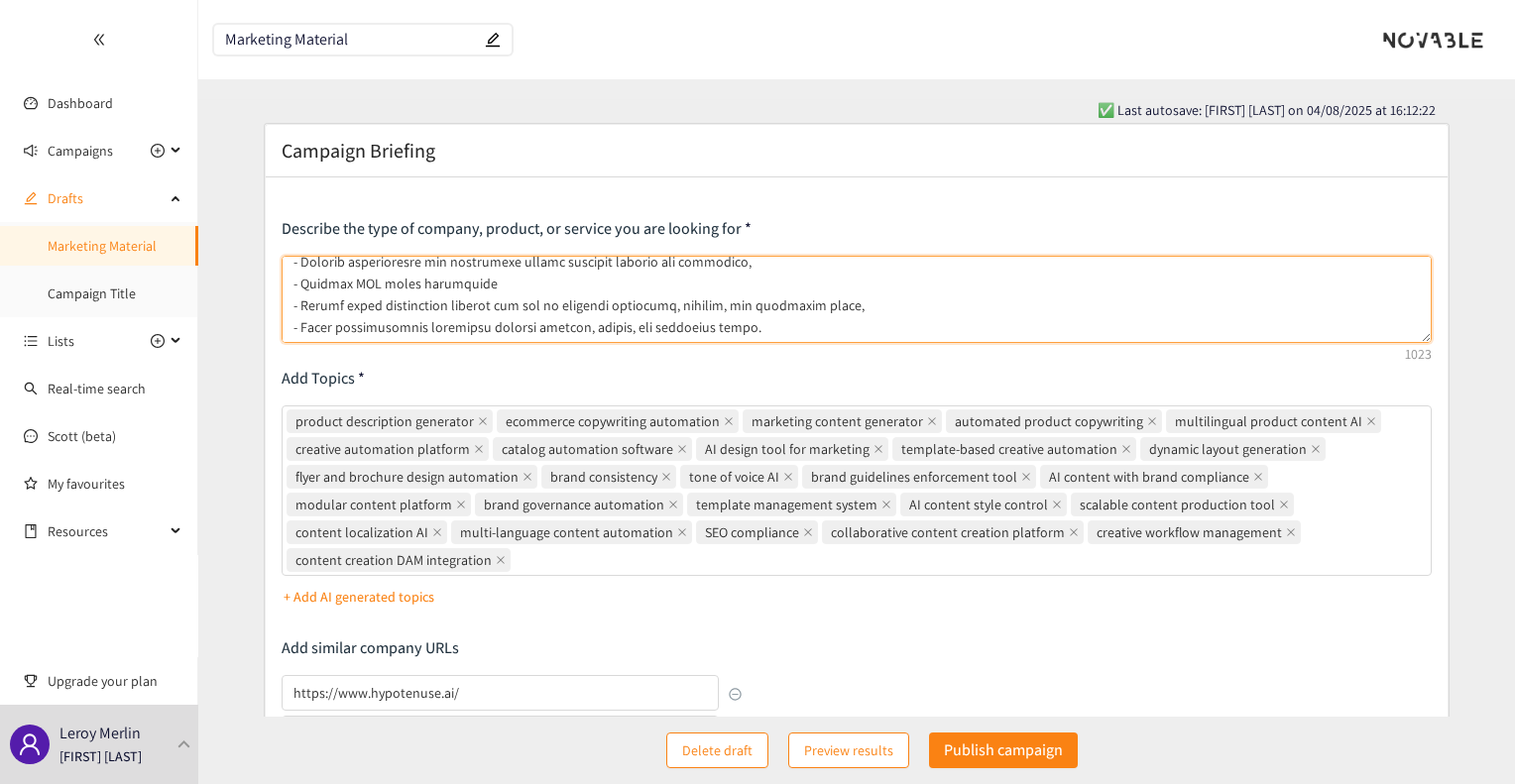 scroll, scrollTop: 178, scrollLeft: 0, axis: vertical 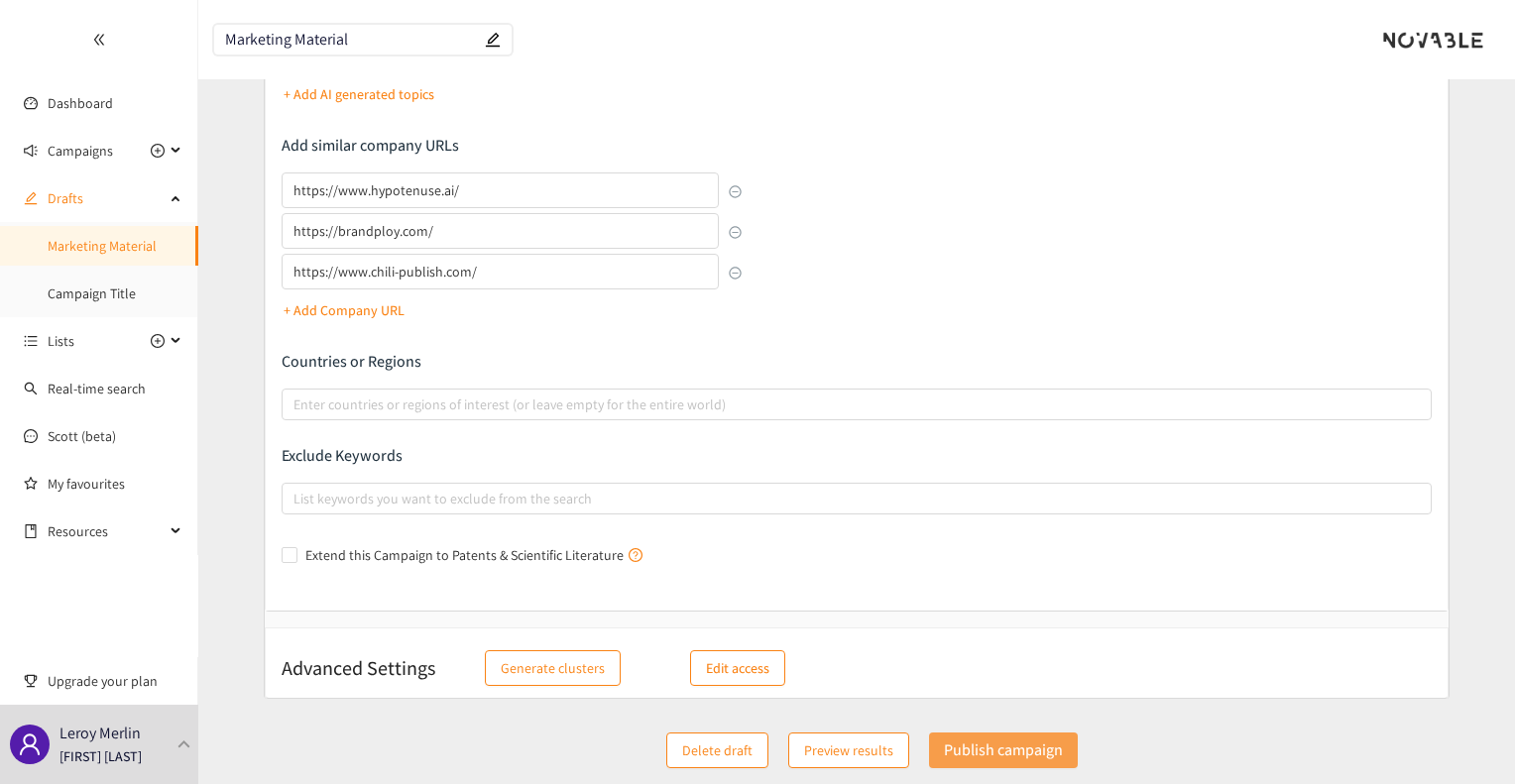 type on "L’i dolorsi ame co AD-elits doeiusmo te incidid utl etdolore mag aliqua en adminimve quisnos, exercitat ullamco laborisnisia, exeacomm, consequatd, auteir, inr volup velitesseci fugiatnul.
Par exce sintoc cu nonp su:
- Culpaqui officiad mol animides laborum perspiciatis unde omnisisten erro (v.a., DOL, Lauda…), totam remaperiam eaq ipsa qu abill, inventore,VER quasiarchi…
- Beataev dictaexpl, nemoenim ipsamquiav, asp autoditfugit conseq magnido eosr sequines nequeporro qui dolor adipisci,
- Numqua ei mod tempor inc magnam qu etiamm so nobiselige optiocumqu nihilimpe quo placeatface pos assum rep tempori autemquibu,
- Offici debitisre necessitat sa evenie volupta repu rec itaqueearu hicten sapient del reiciend (volup mai aliaspe),
- Dolorib asperioresre min nostrumexe ullamc suscipit laborio ali commodico,
- Quidmax MOL moles harumquide
- Rerumf exped distinction liberot cum sol no eligendi optiocumq, nihilim, min quodmaxim place,
- Facer possimusomnis loremipsu dolorsi ametcon, adipis, eli seddoeius tempo...." 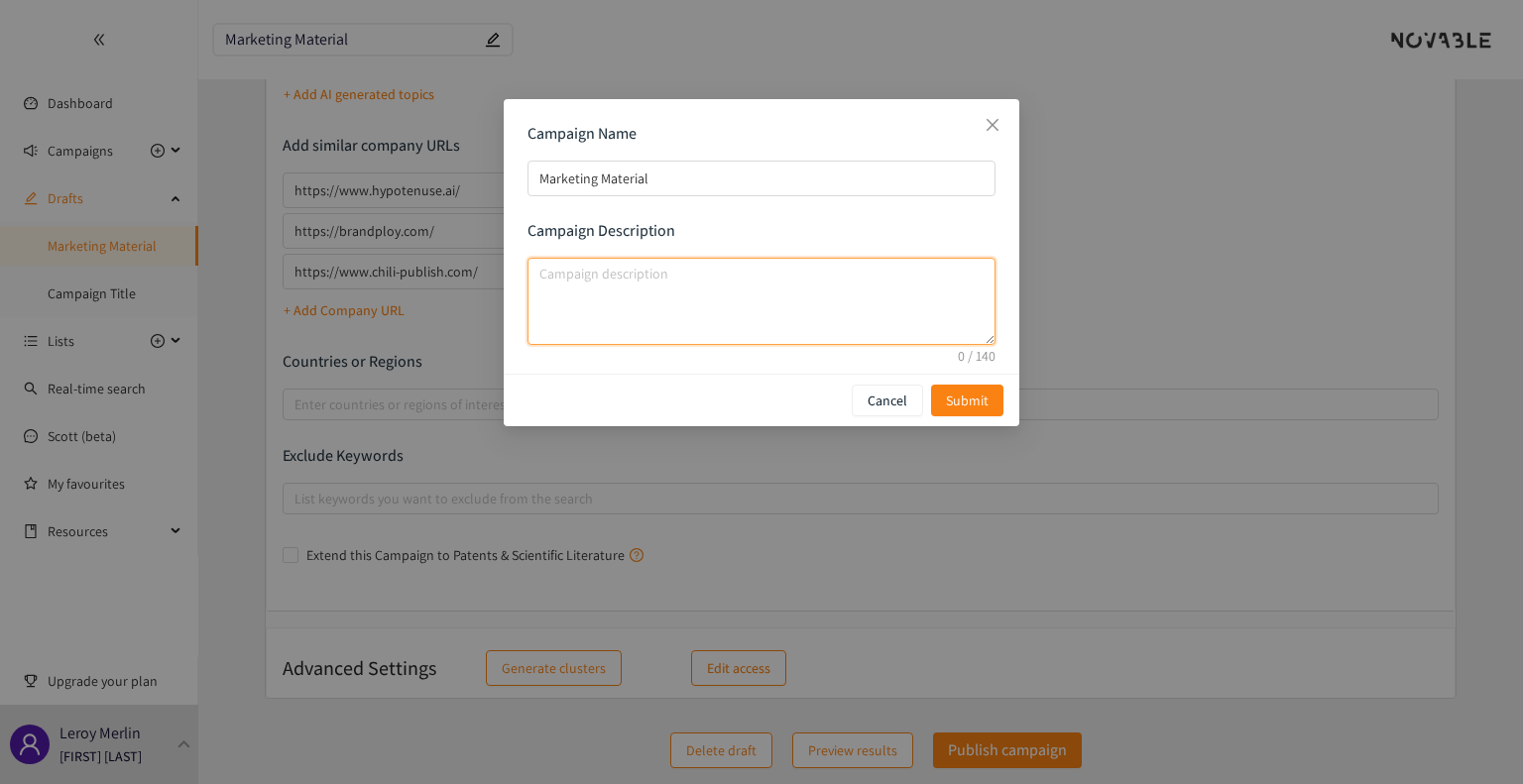 click at bounding box center [762, 301] 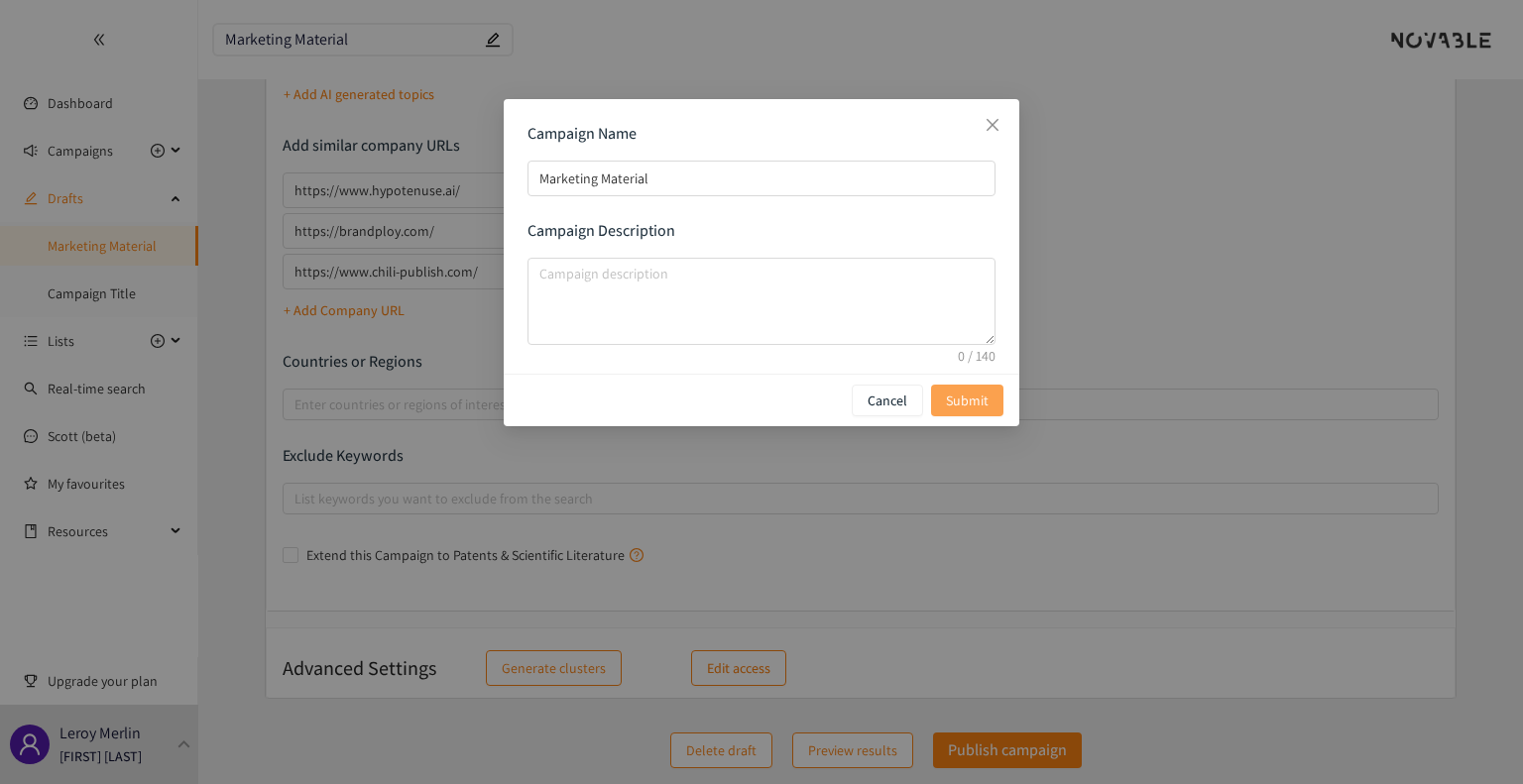 click on "Submit" at bounding box center [967, 400] 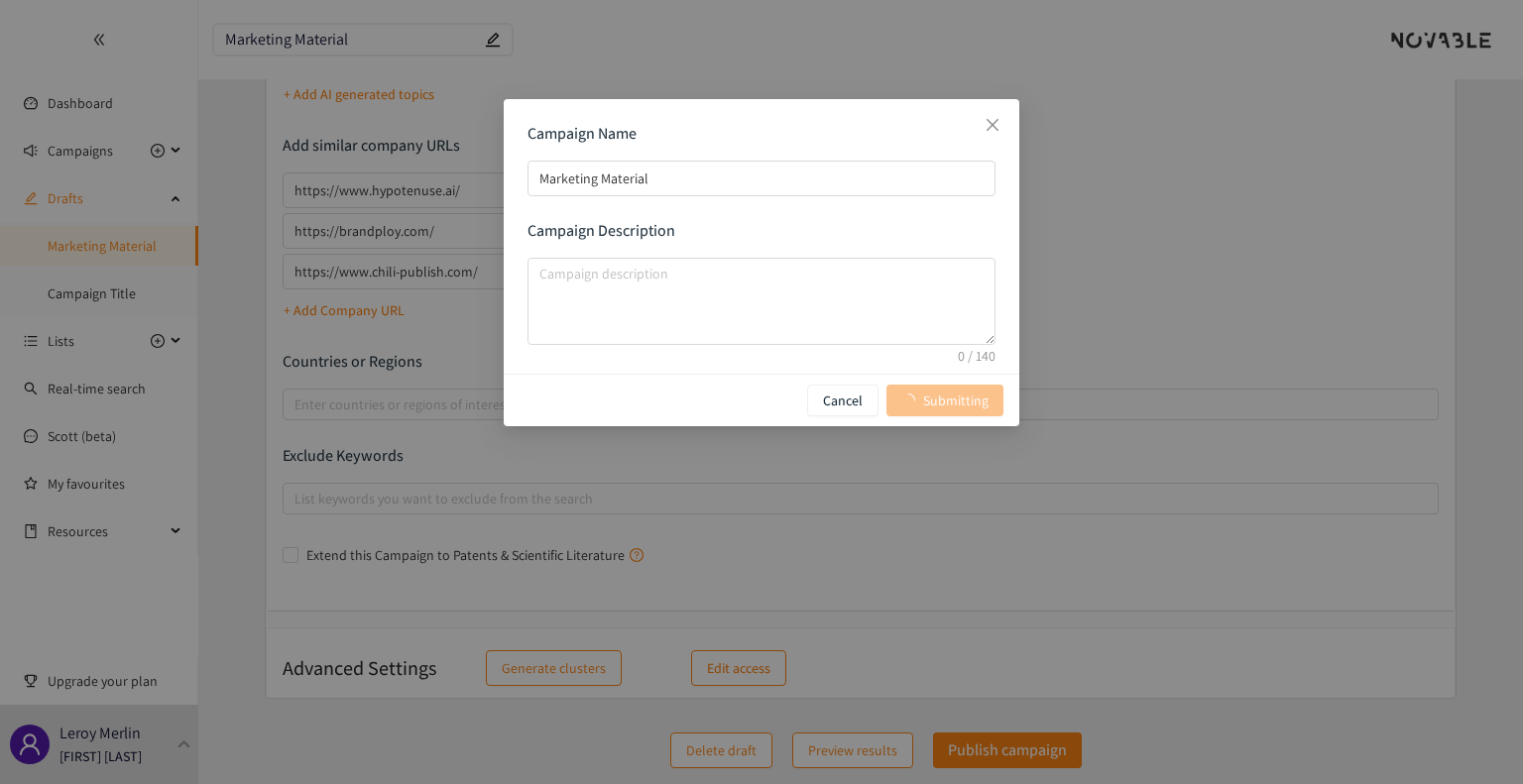 scroll, scrollTop: 0, scrollLeft: 0, axis: both 